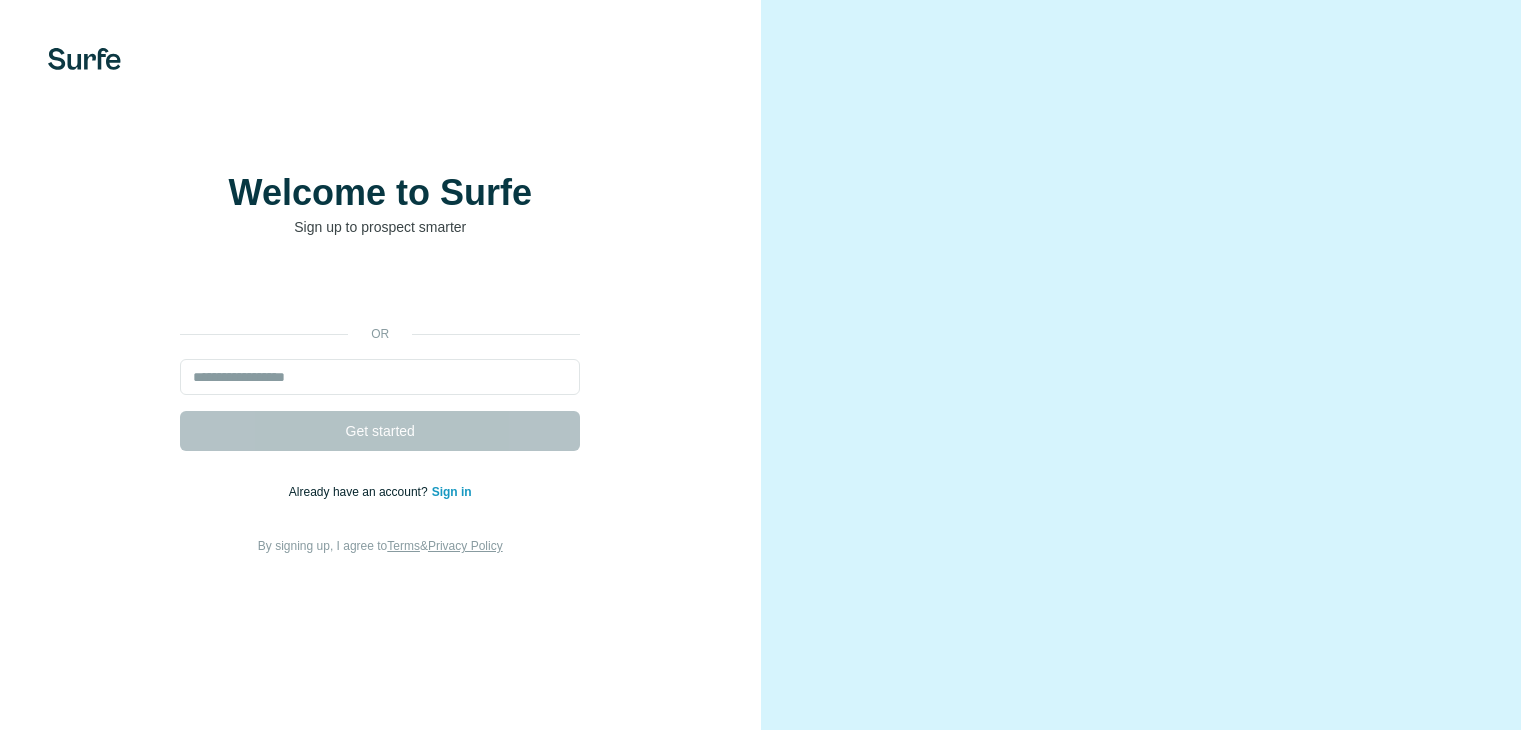 scroll, scrollTop: 0, scrollLeft: 0, axis: both 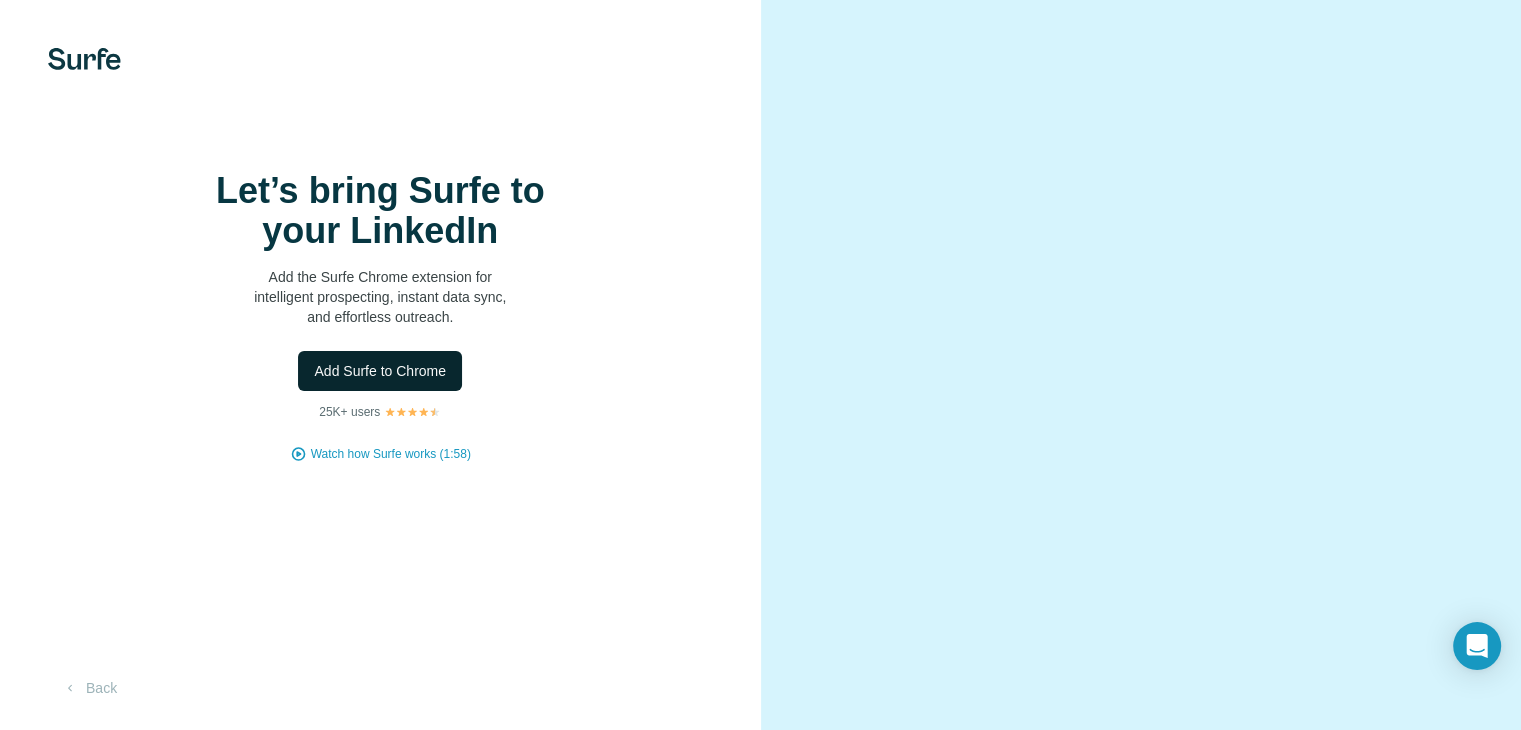 click on "Add Surfe to Chrome" at bounding box center (380, 371) 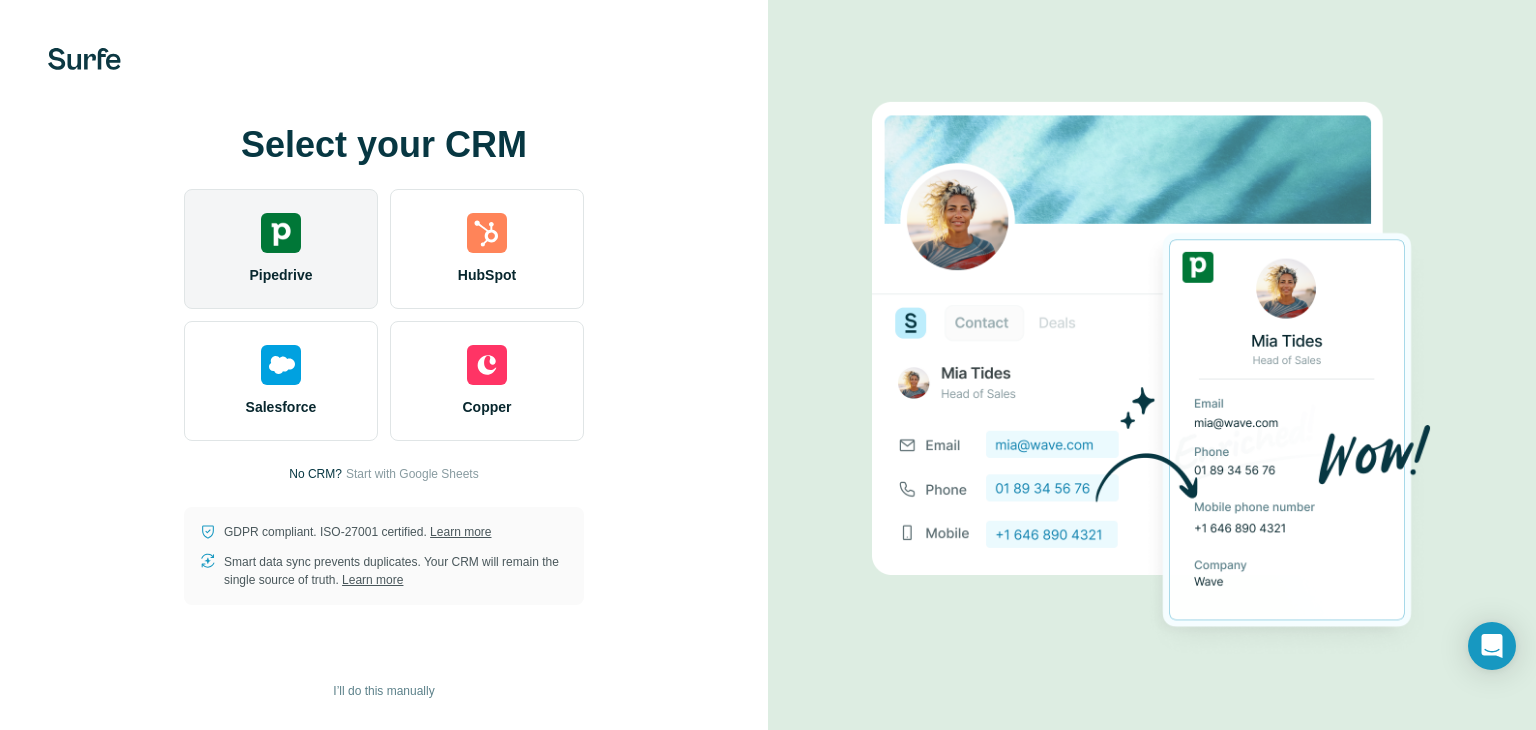 click on "Pipedrive" at bounding box center (281, 249) 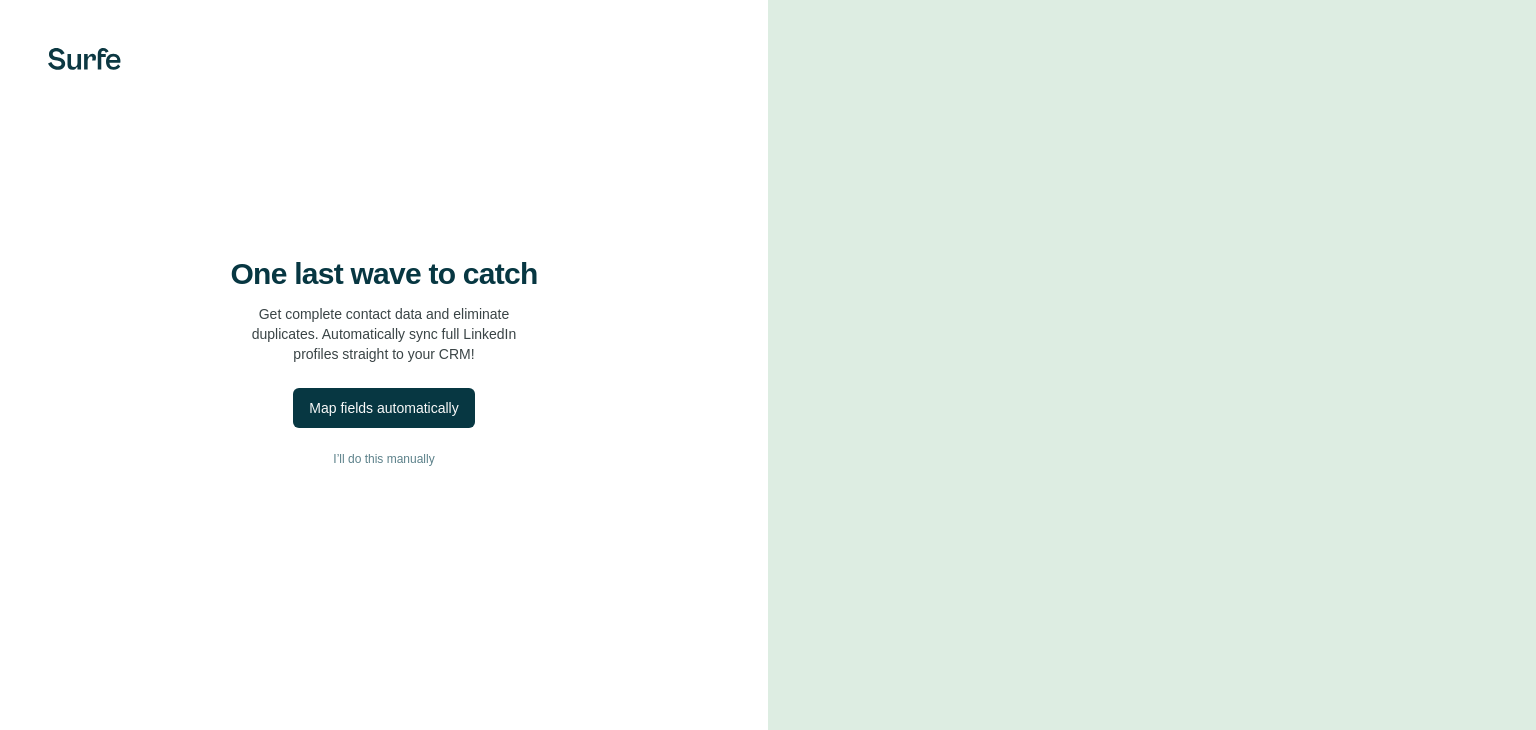scroll, scrollTop: 0, scrollLeft: 0, axis: both 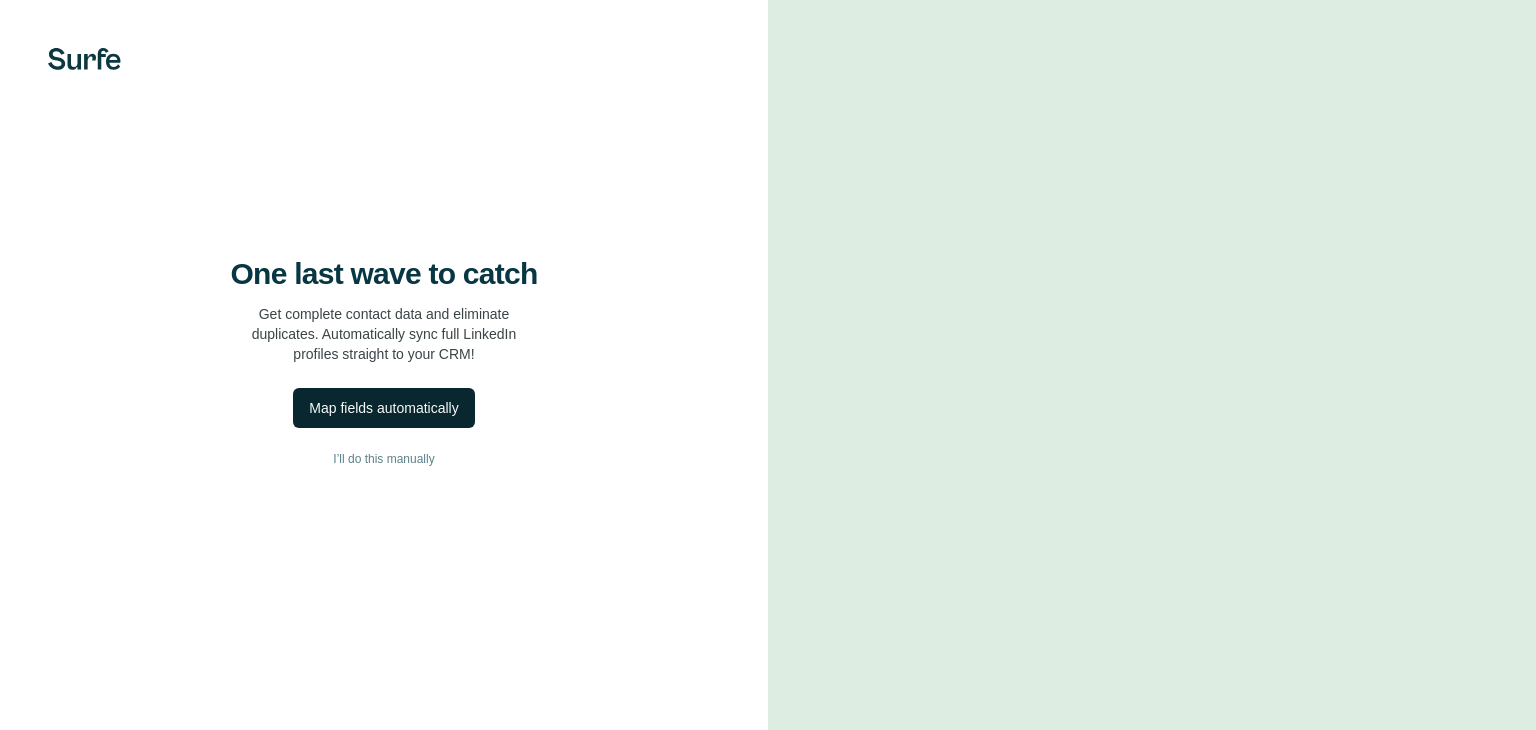 click on "Map fields automatically" at bounding box center (383, 408) 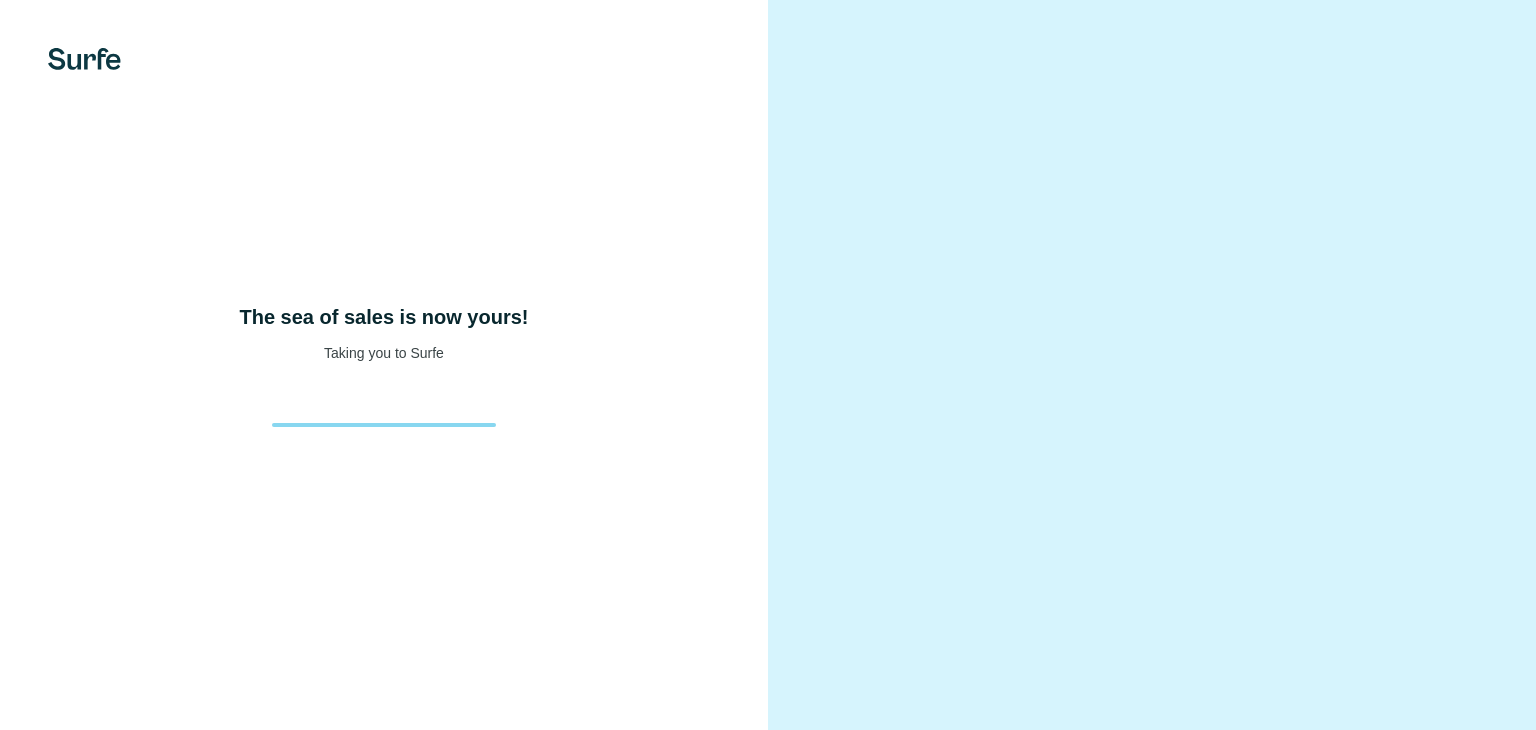 scroll, scrollTop: 0, scrollLeft: 0, axis: both 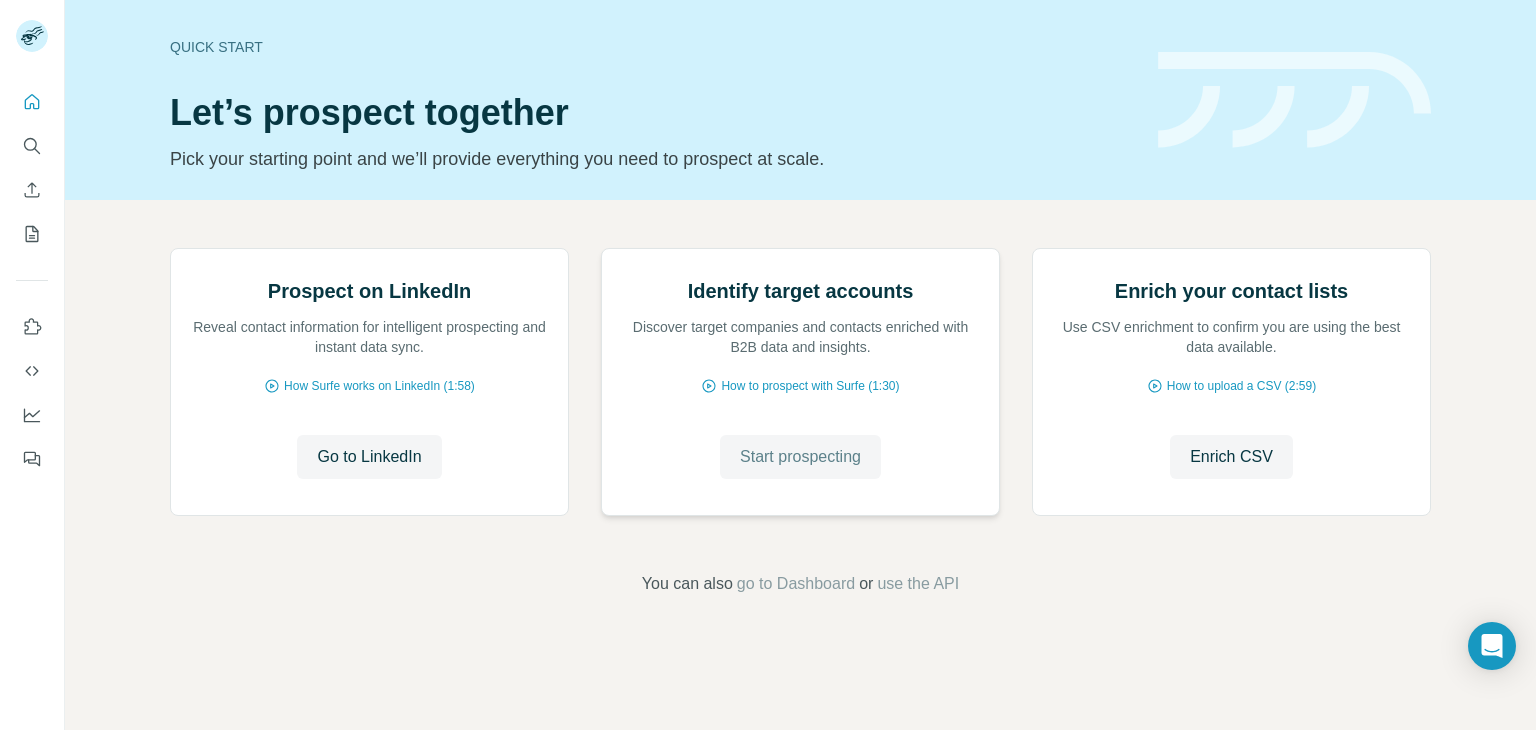 click on "Start prospecting" at bounding box center (800, 457) 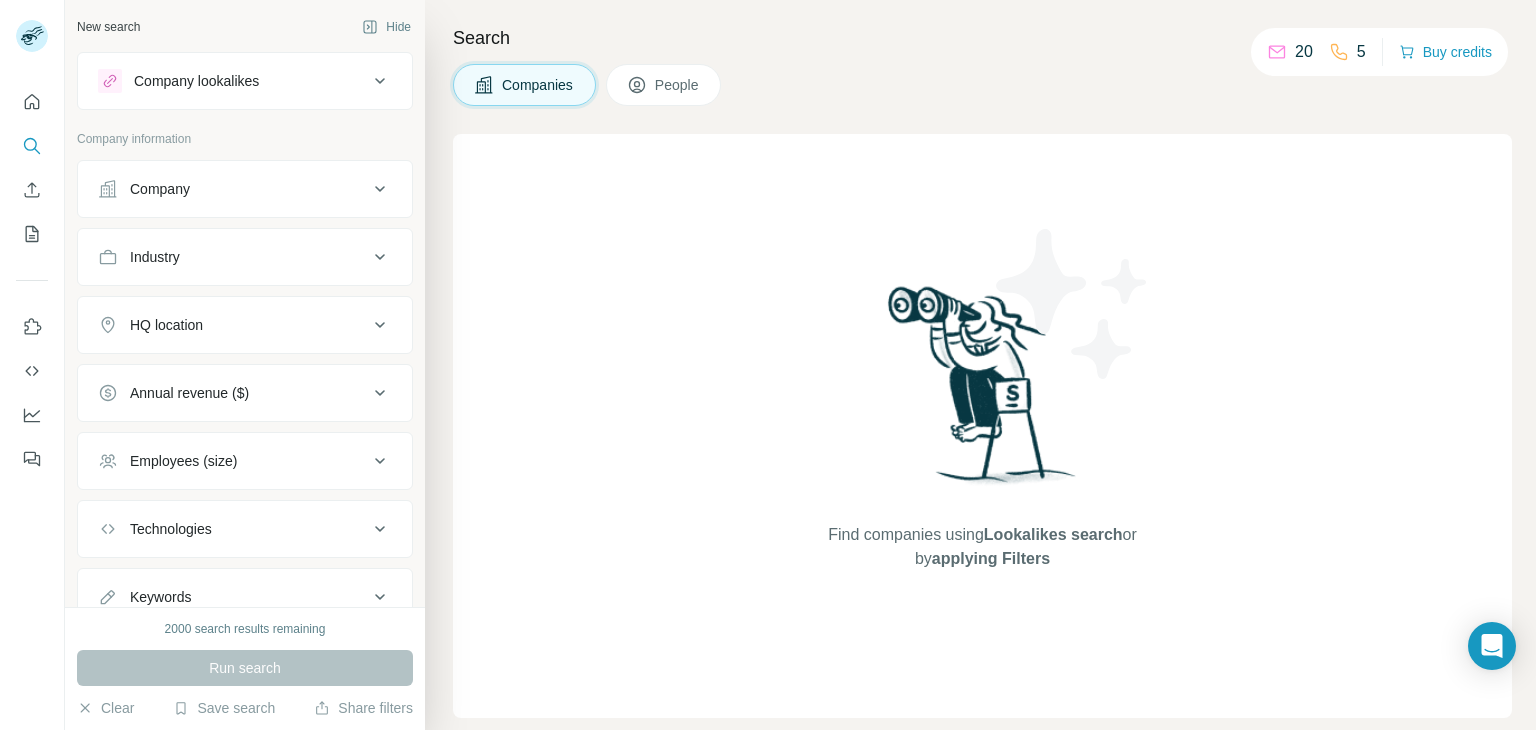 click on "People" at bounding box center (678, 85) 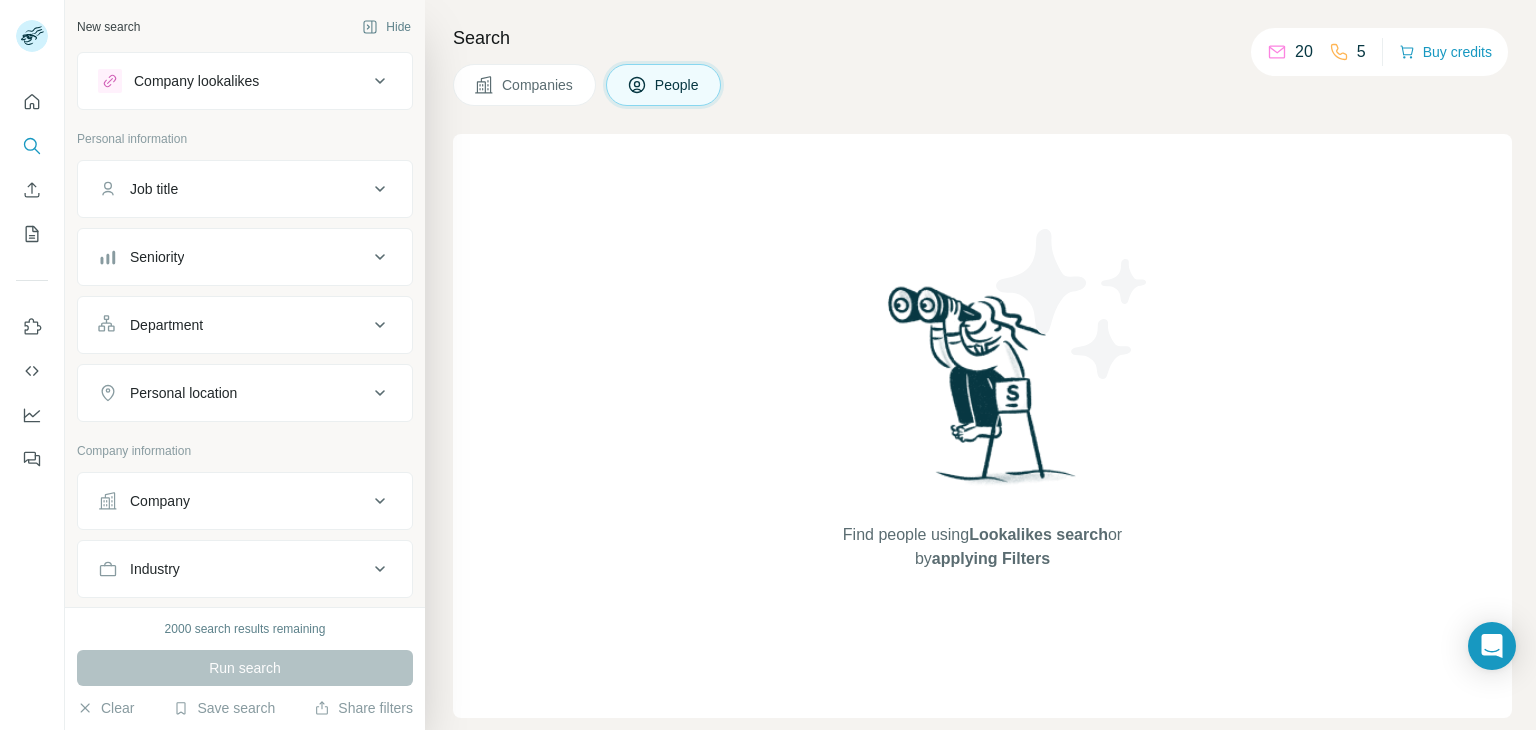 click on "Companies" at bounding box center [538, 85] 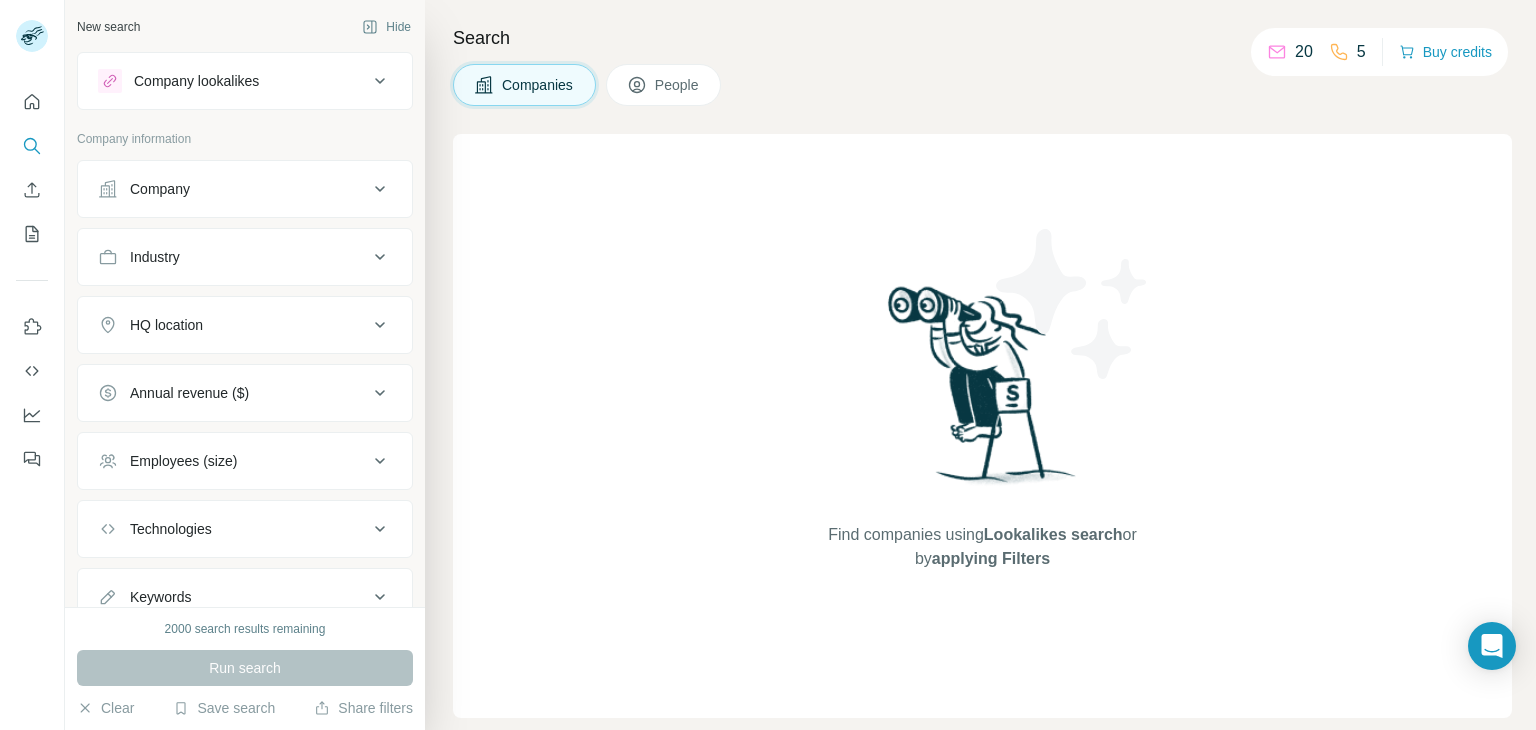 click 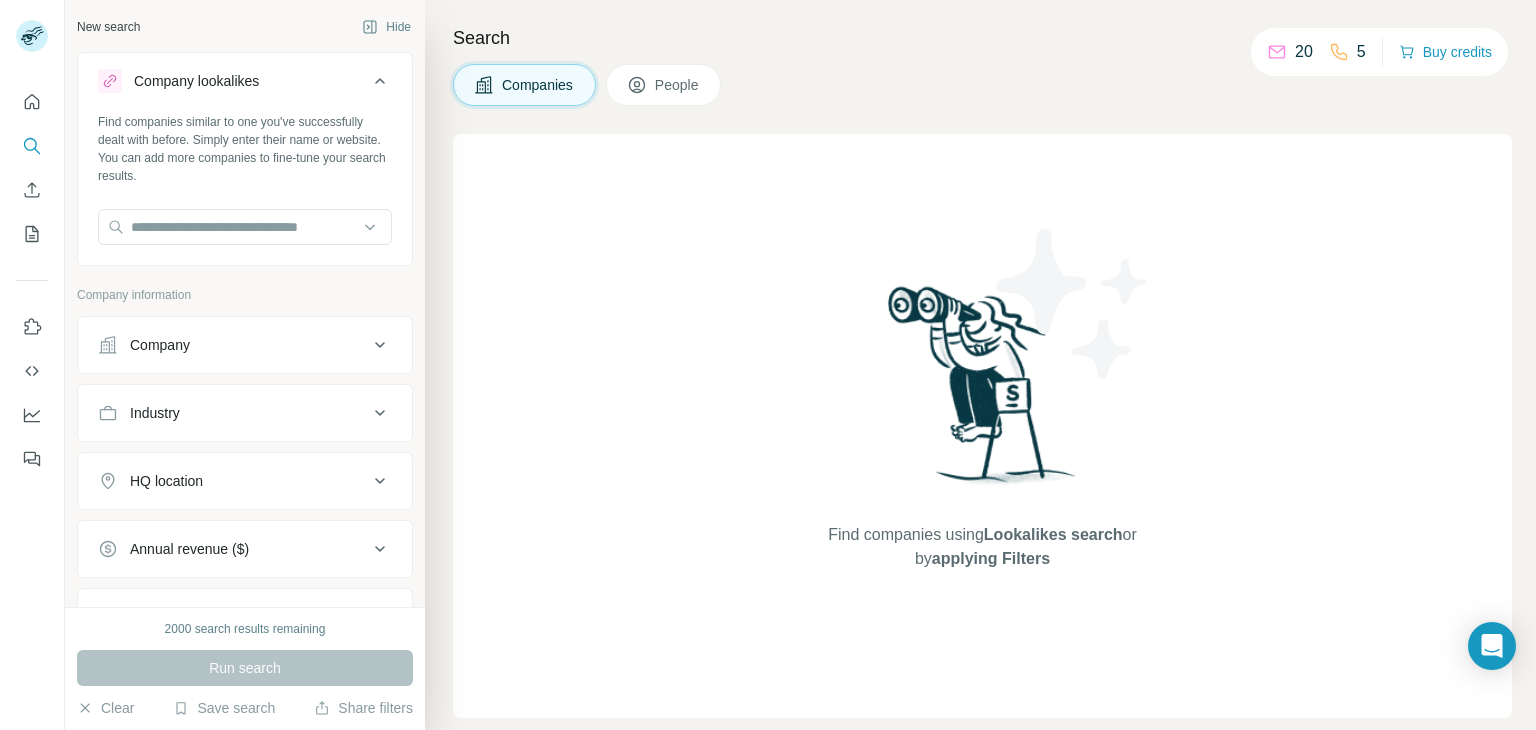 click 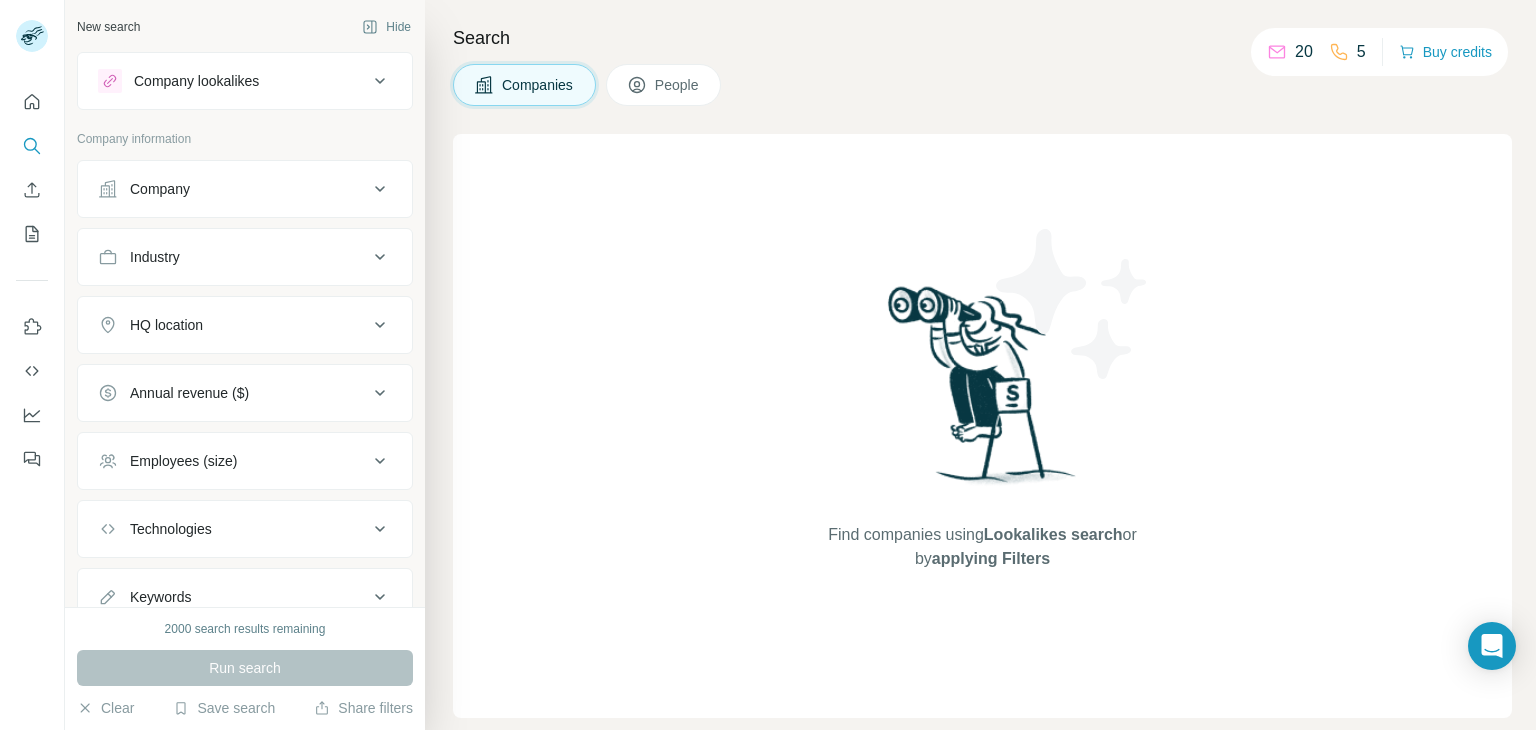 click on "Company" at bounding box center (245, 189) 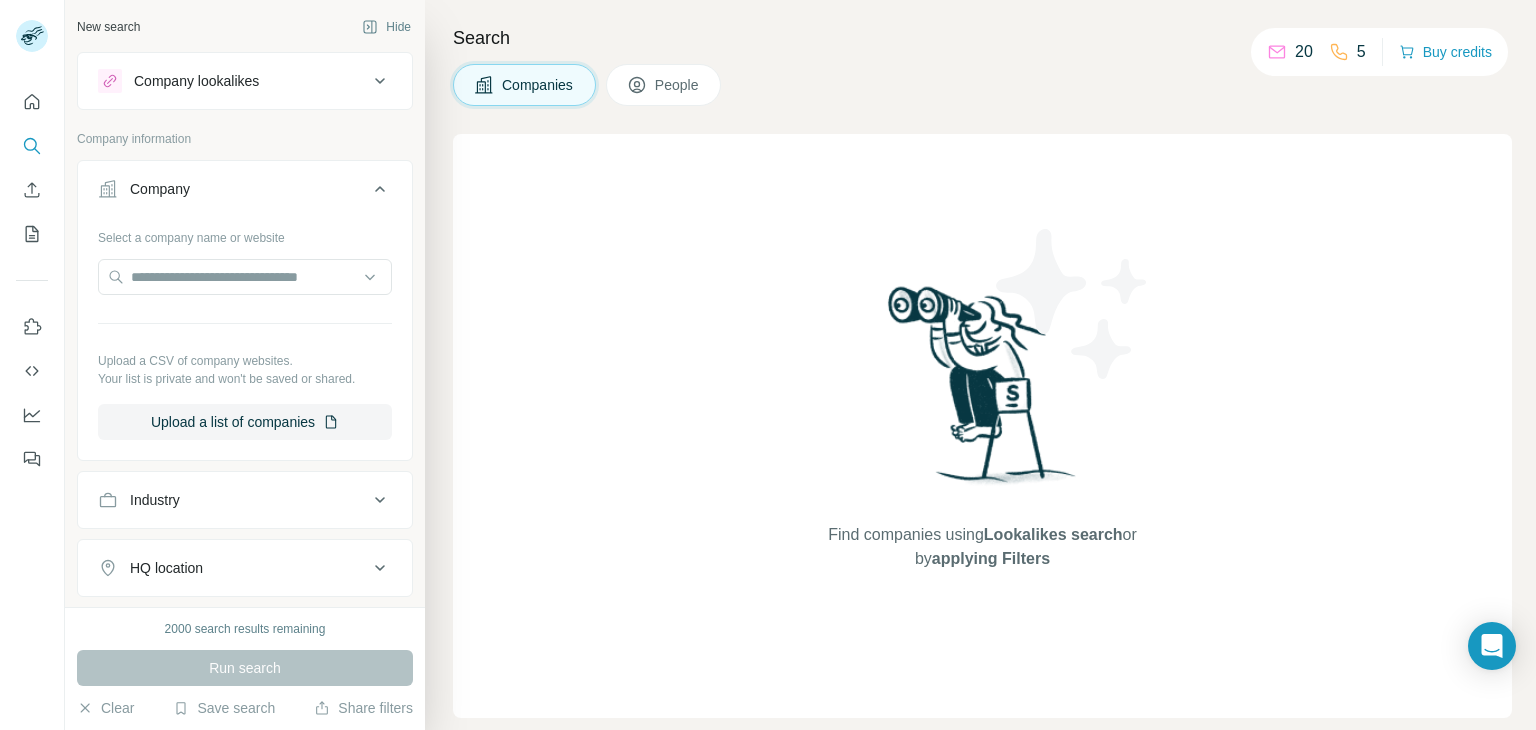 click 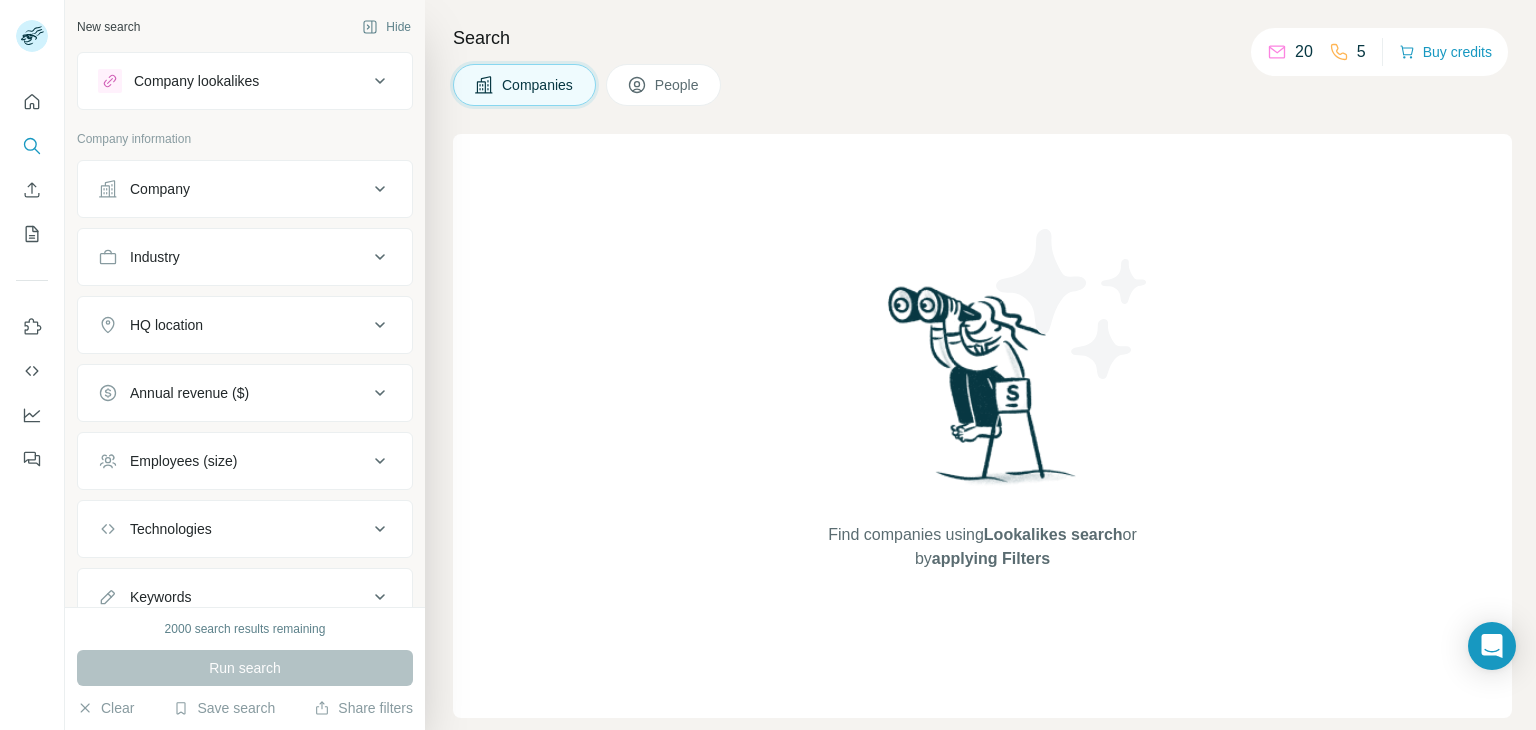 scroll, scrollTop: 72, scrollLeft: 0, axis: vertical 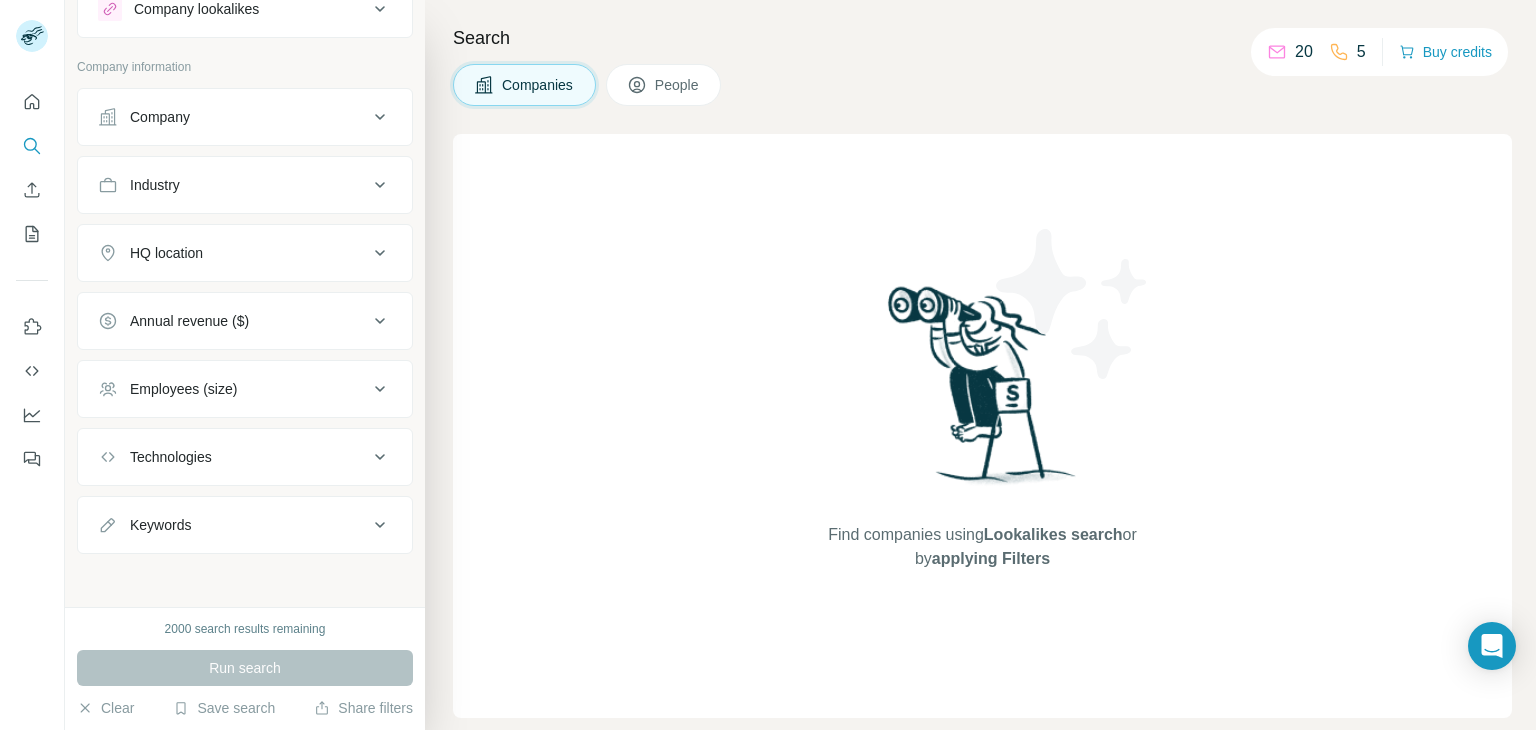 click 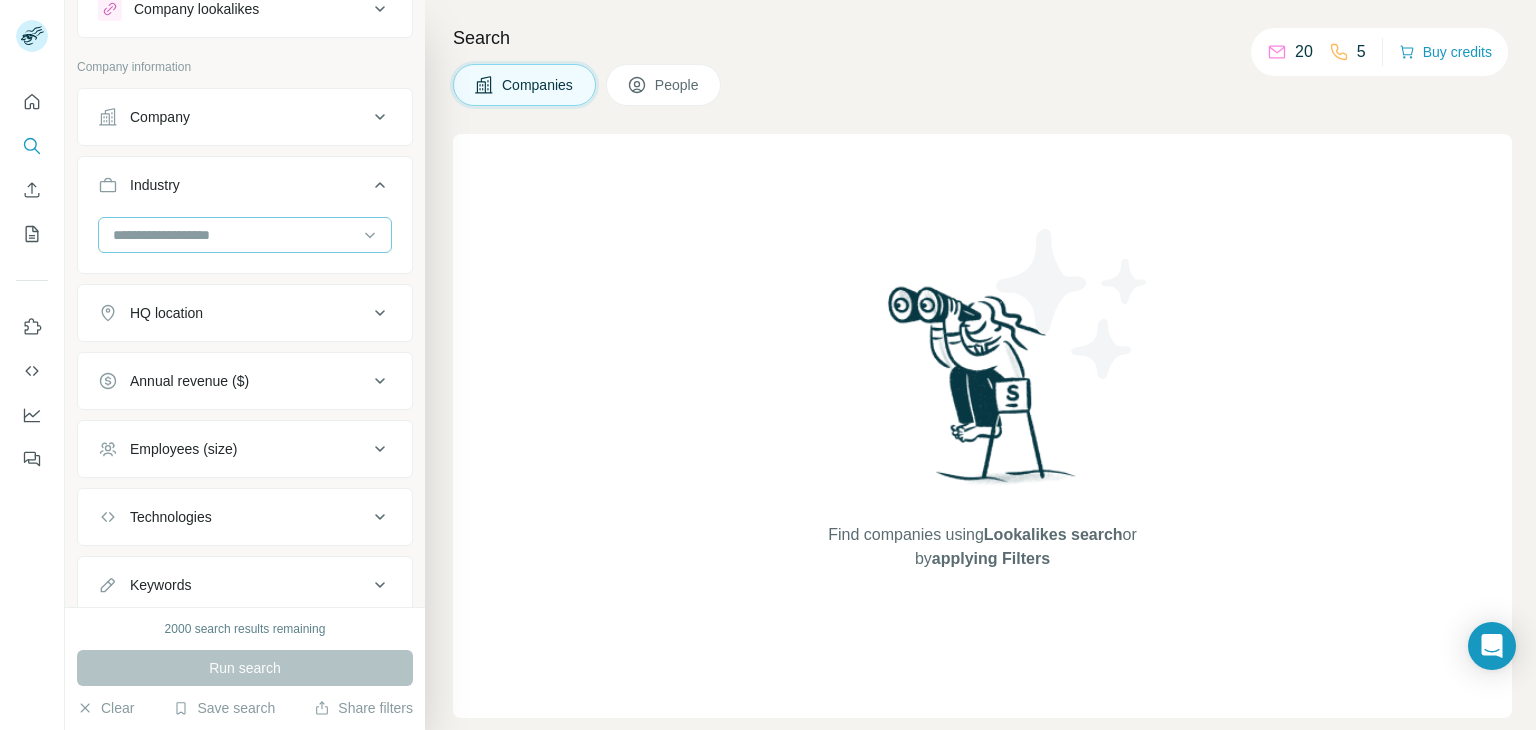 click at bounding box center [234, 235] 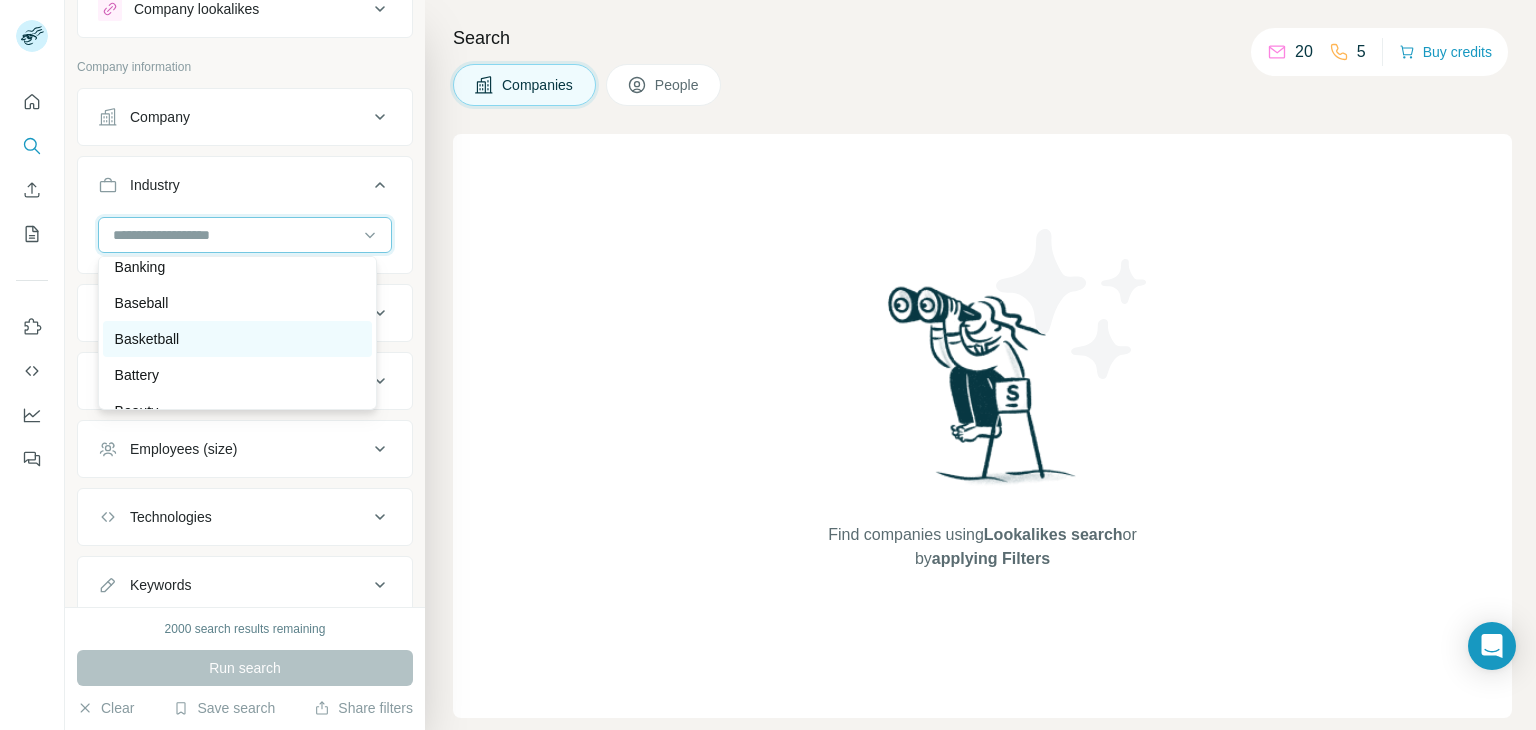 scroll, scrollTop: 1463, scrollLeft: 0, axis: vertical 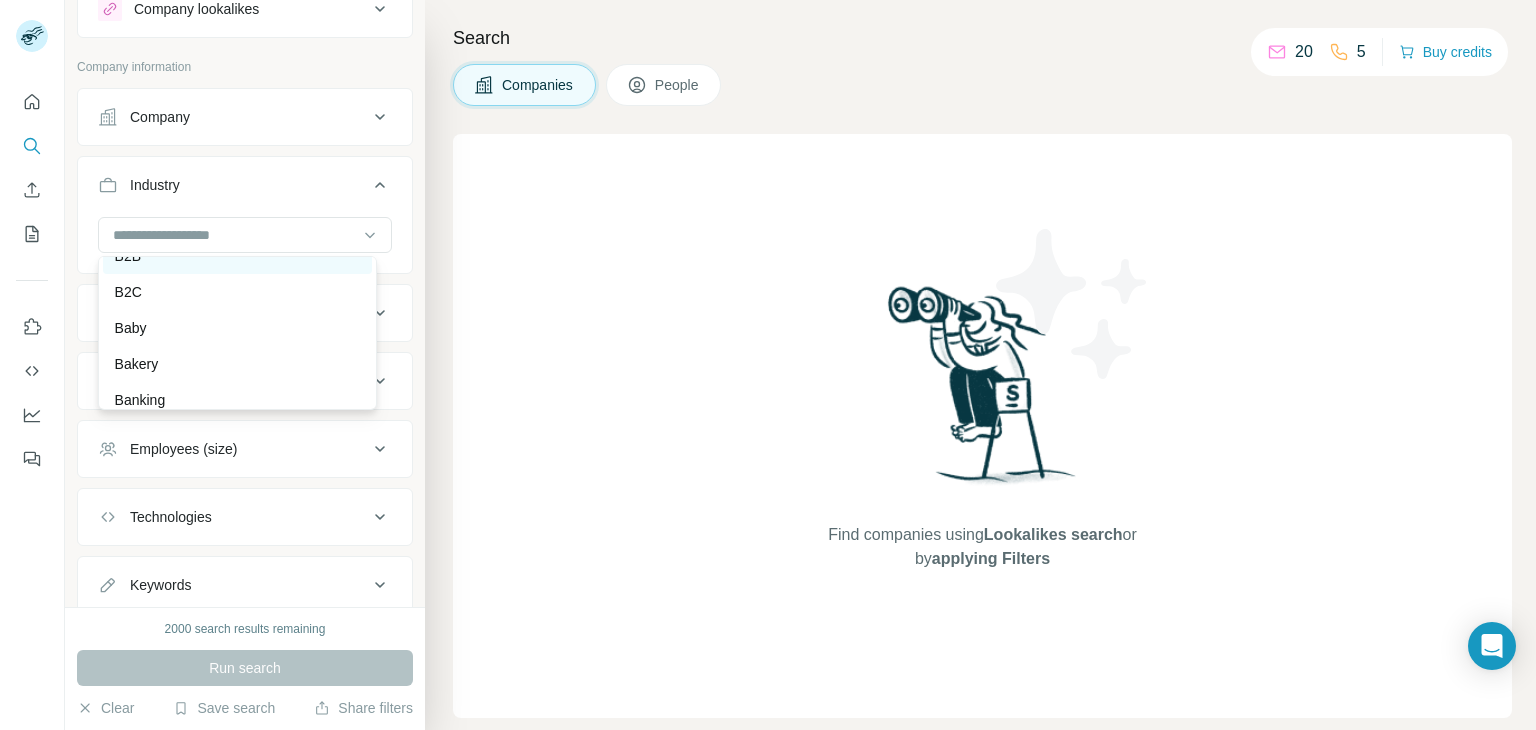 click on "B2B" at bounding box center (237, 256) 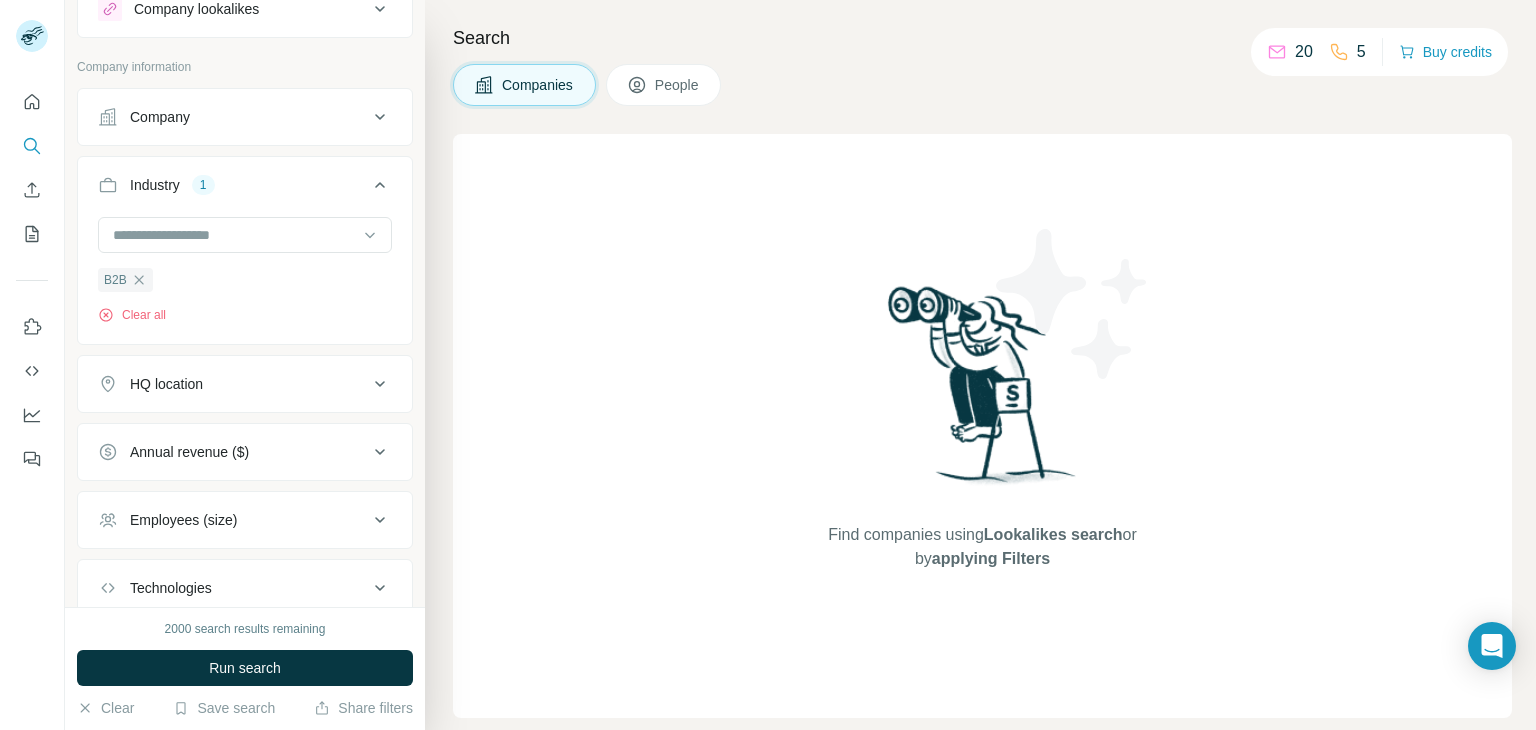 drag, startPoint x: 374, startPoint y: 385, endPoint x: 360, endPoint y: 393, distance: 16.124516 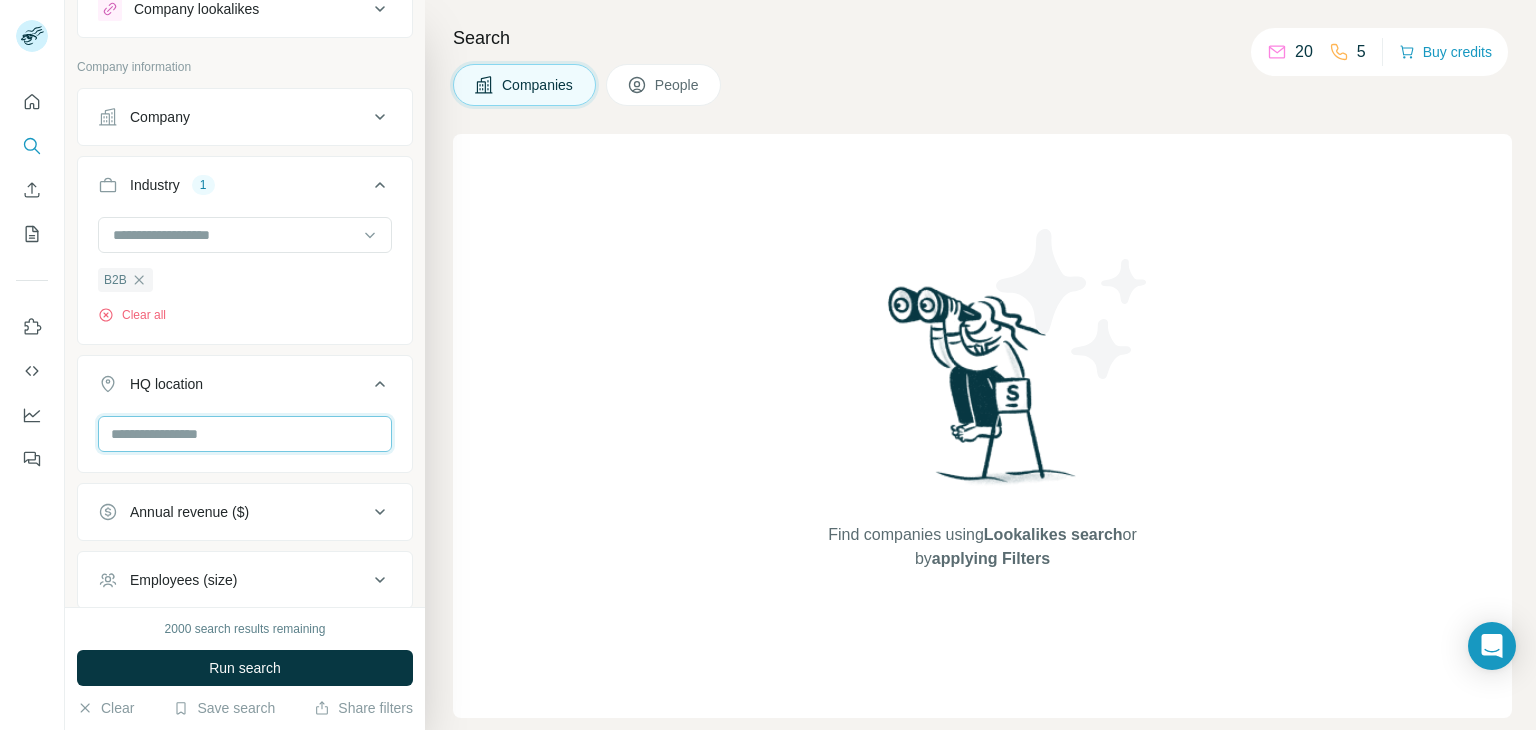 click at bounding box center [245, 434] 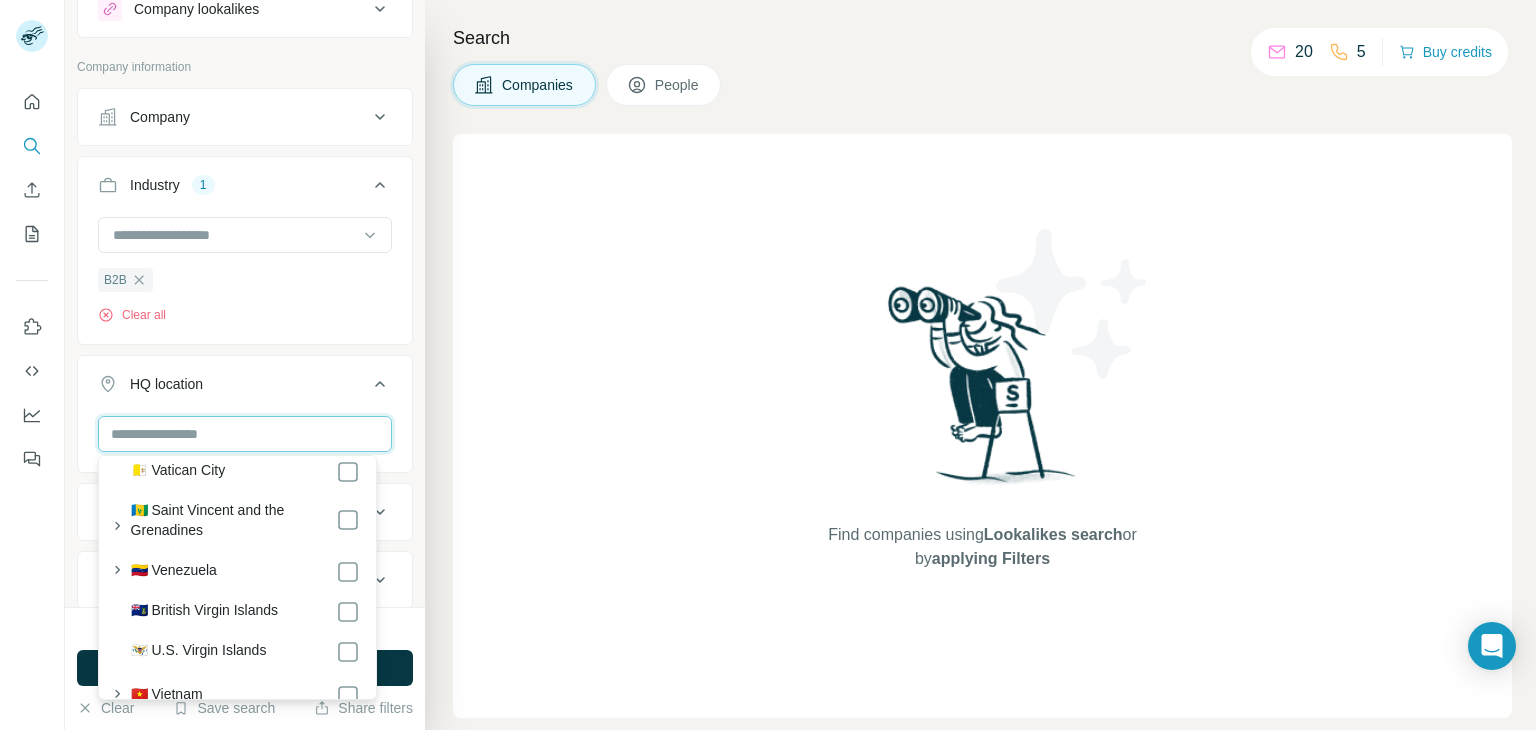 scroll, scrollTop: 10001, scrollLeft: 0, axis: vertical 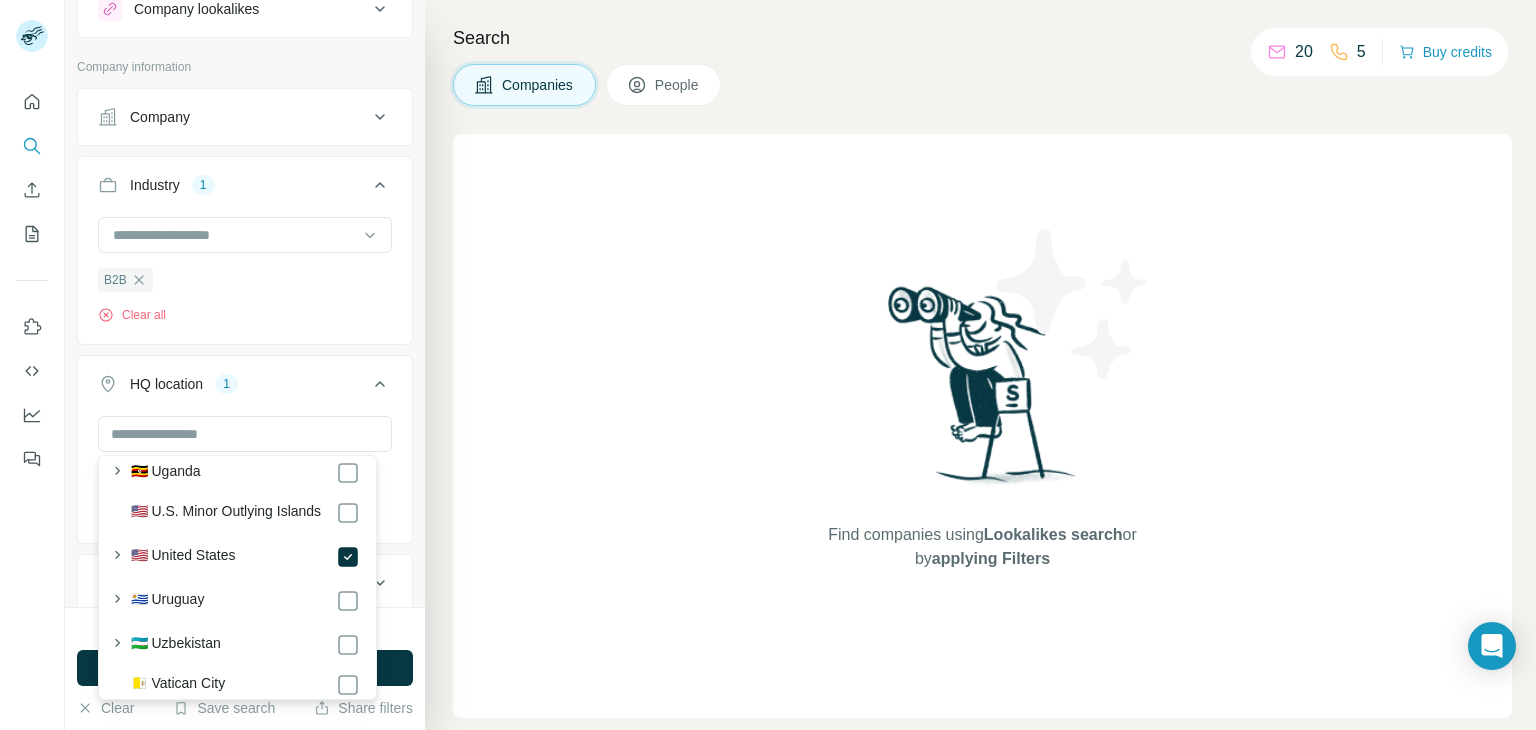 click 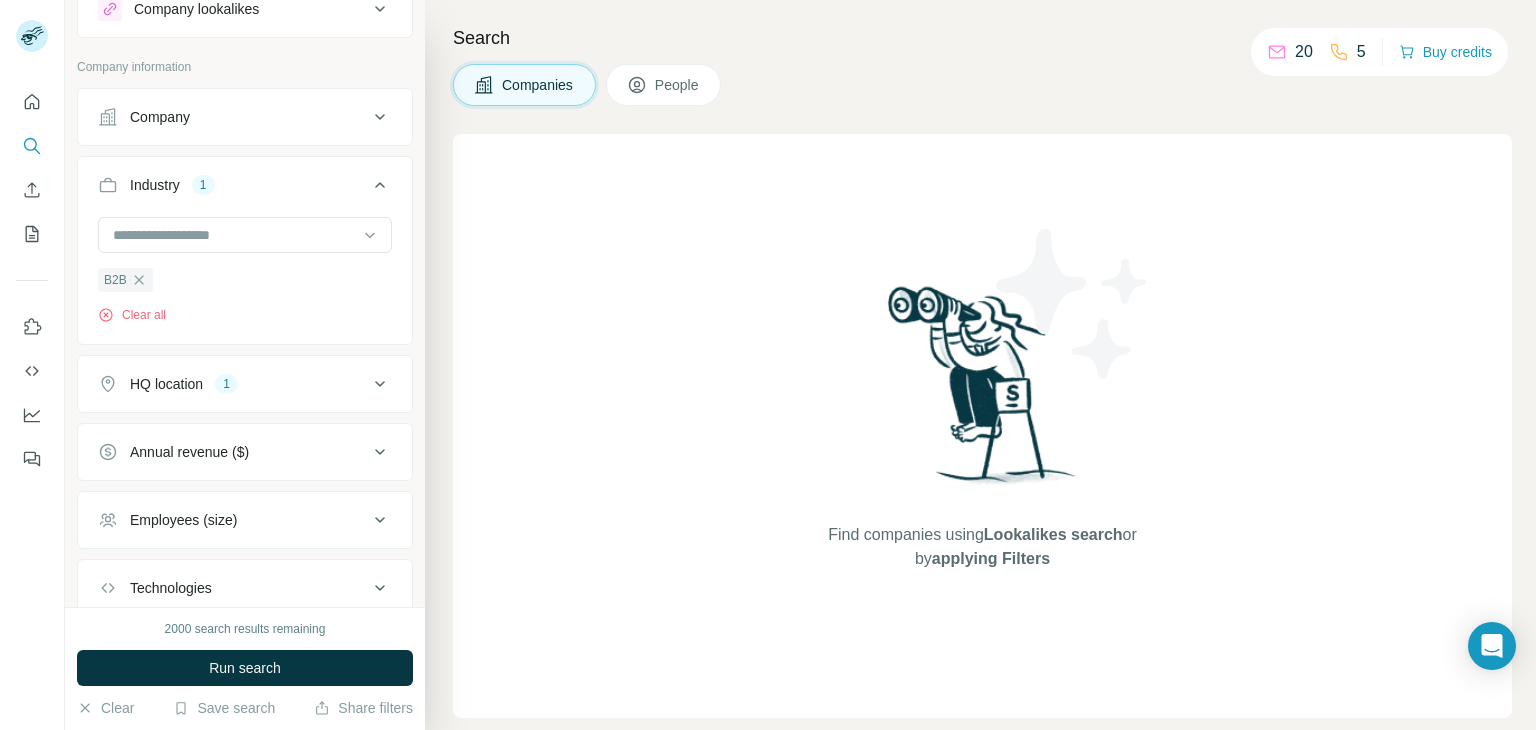 click 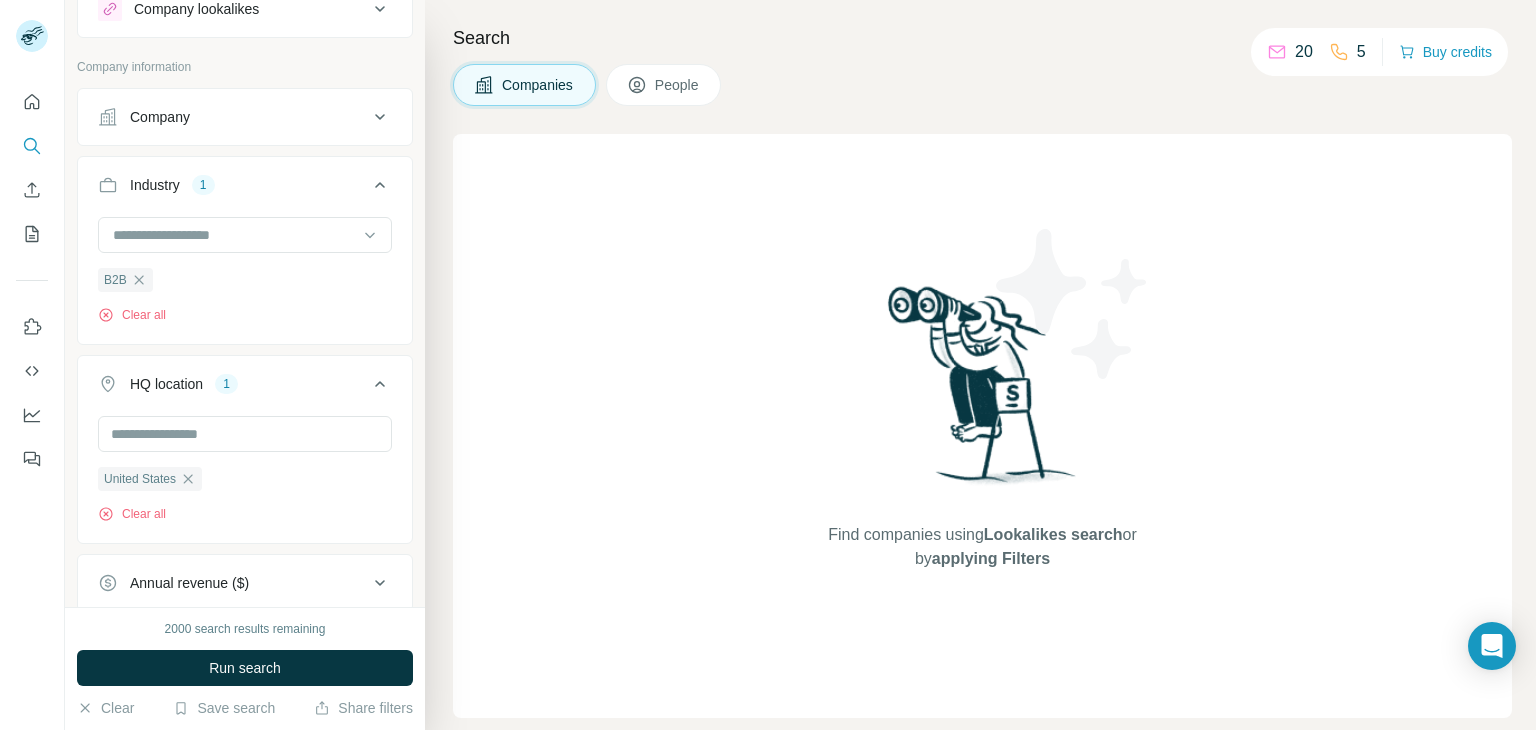 scroll, scrollTop: 335, scrollLeft: 0, axis: vertical 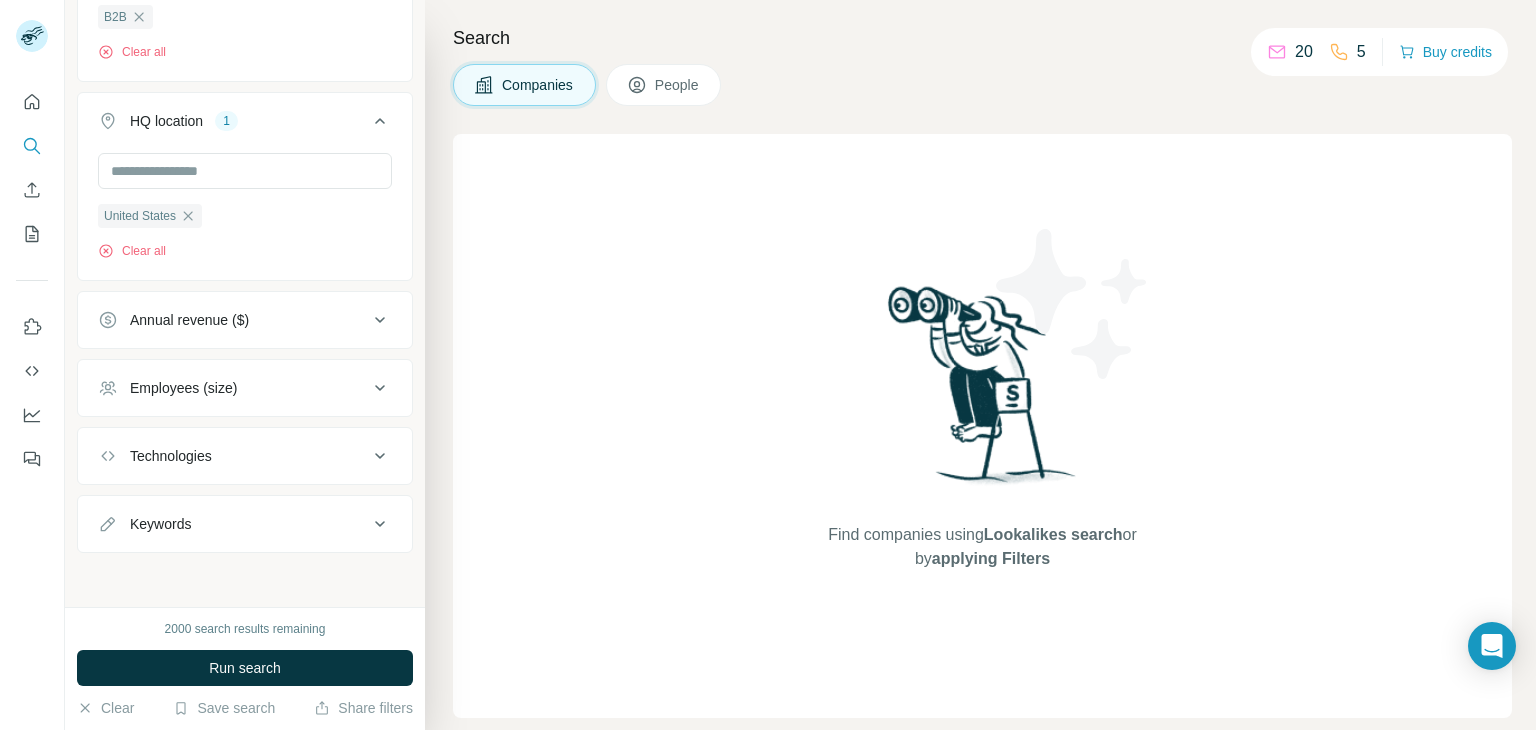 click 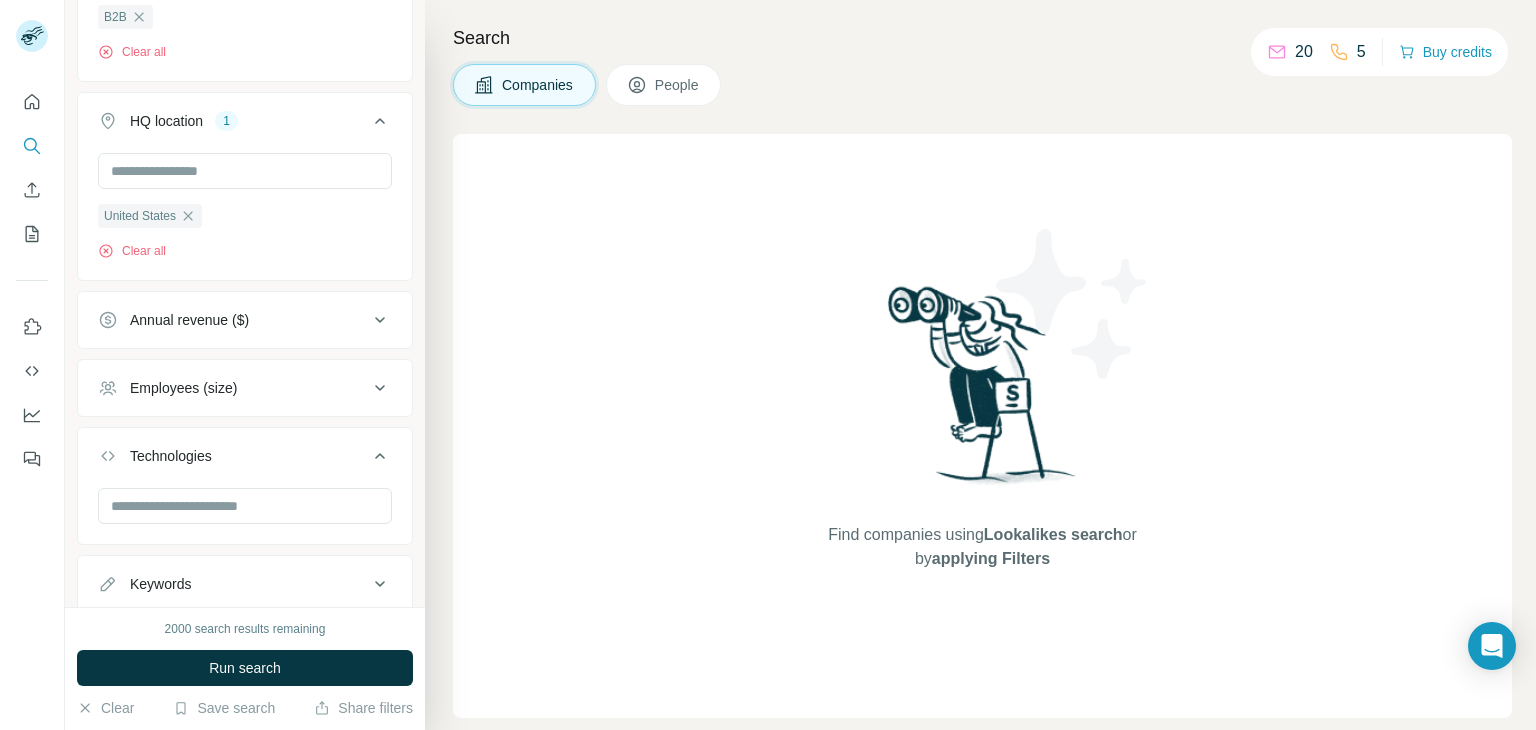 click 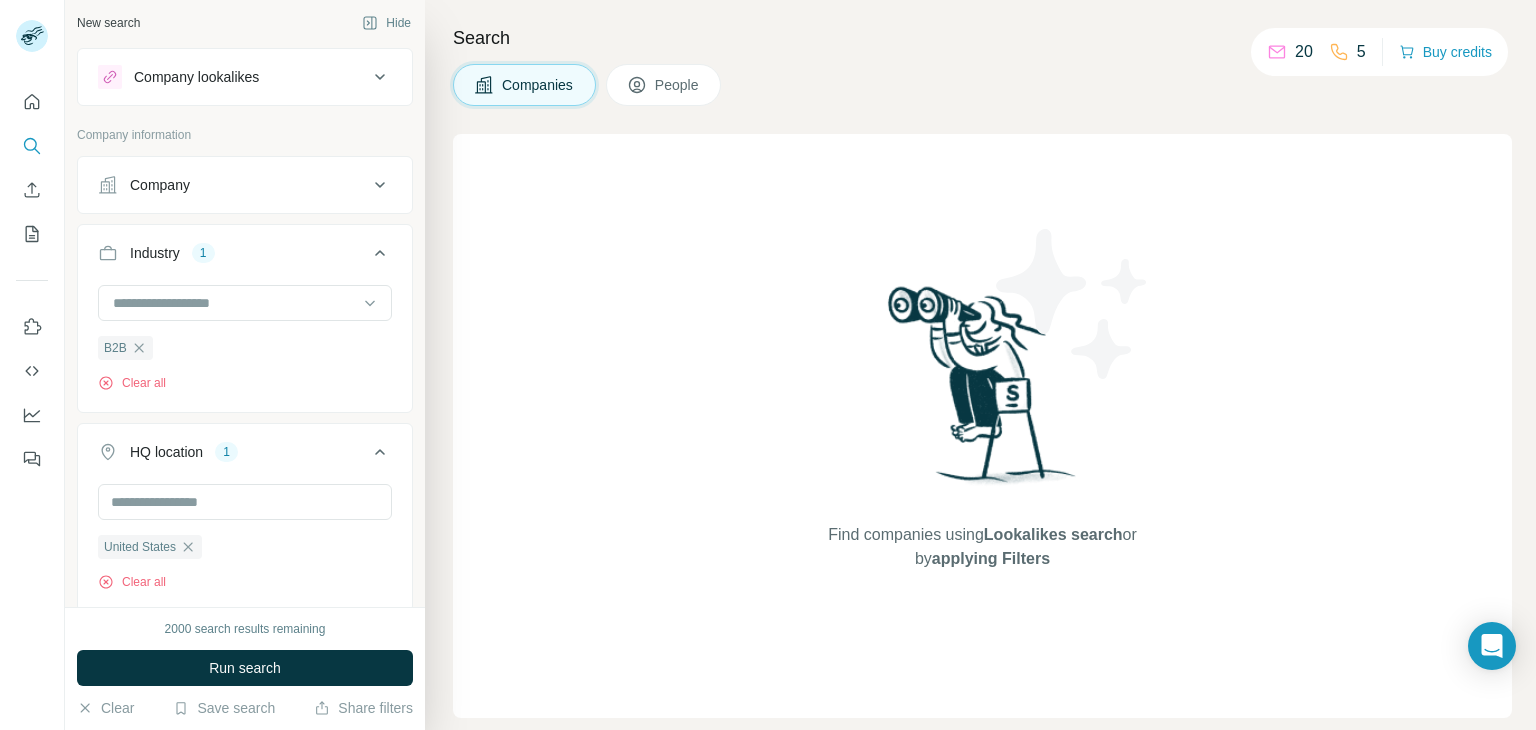 scroll, scrollTop: 0, scrollLeft: 0, axis: both 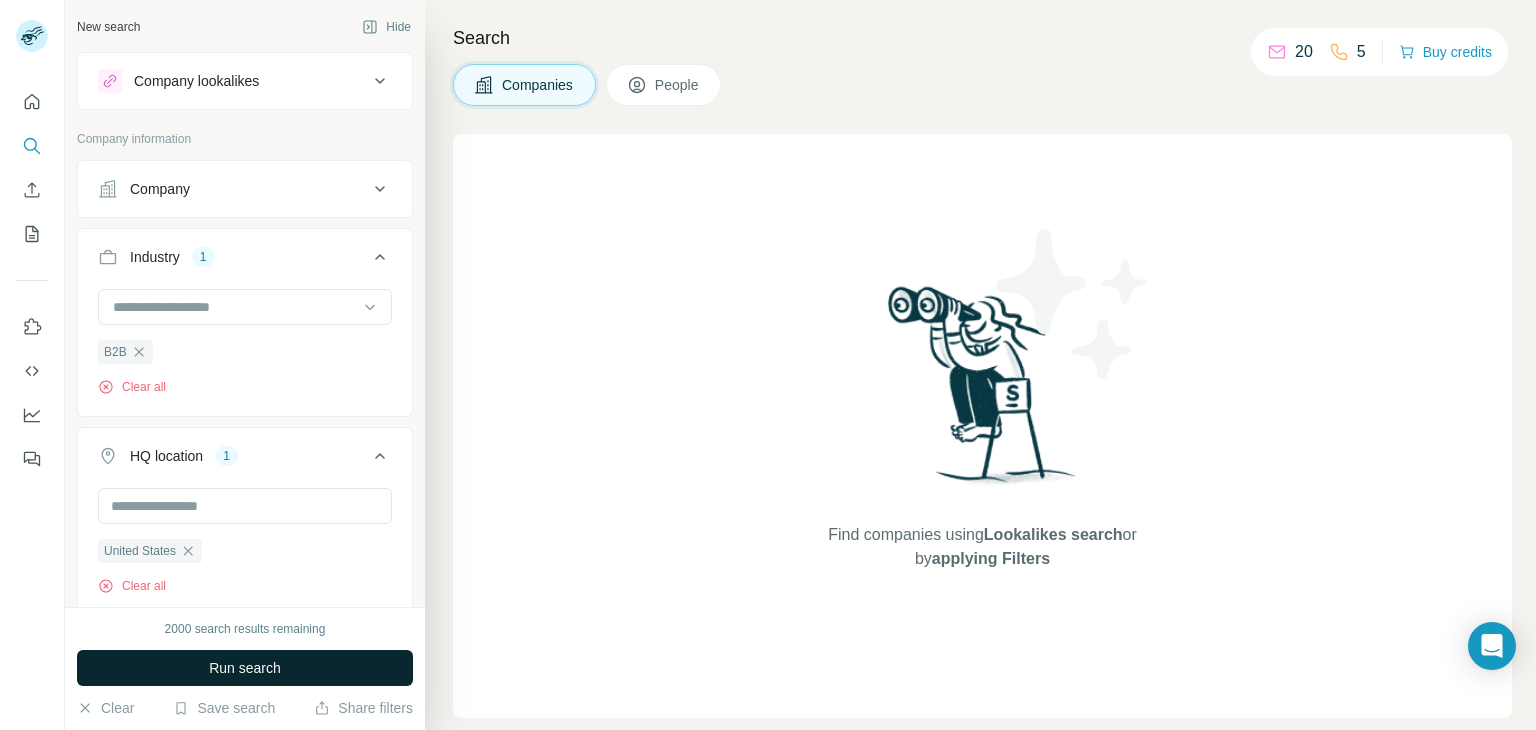 click on "Run search" at bounding box center (245, 668) 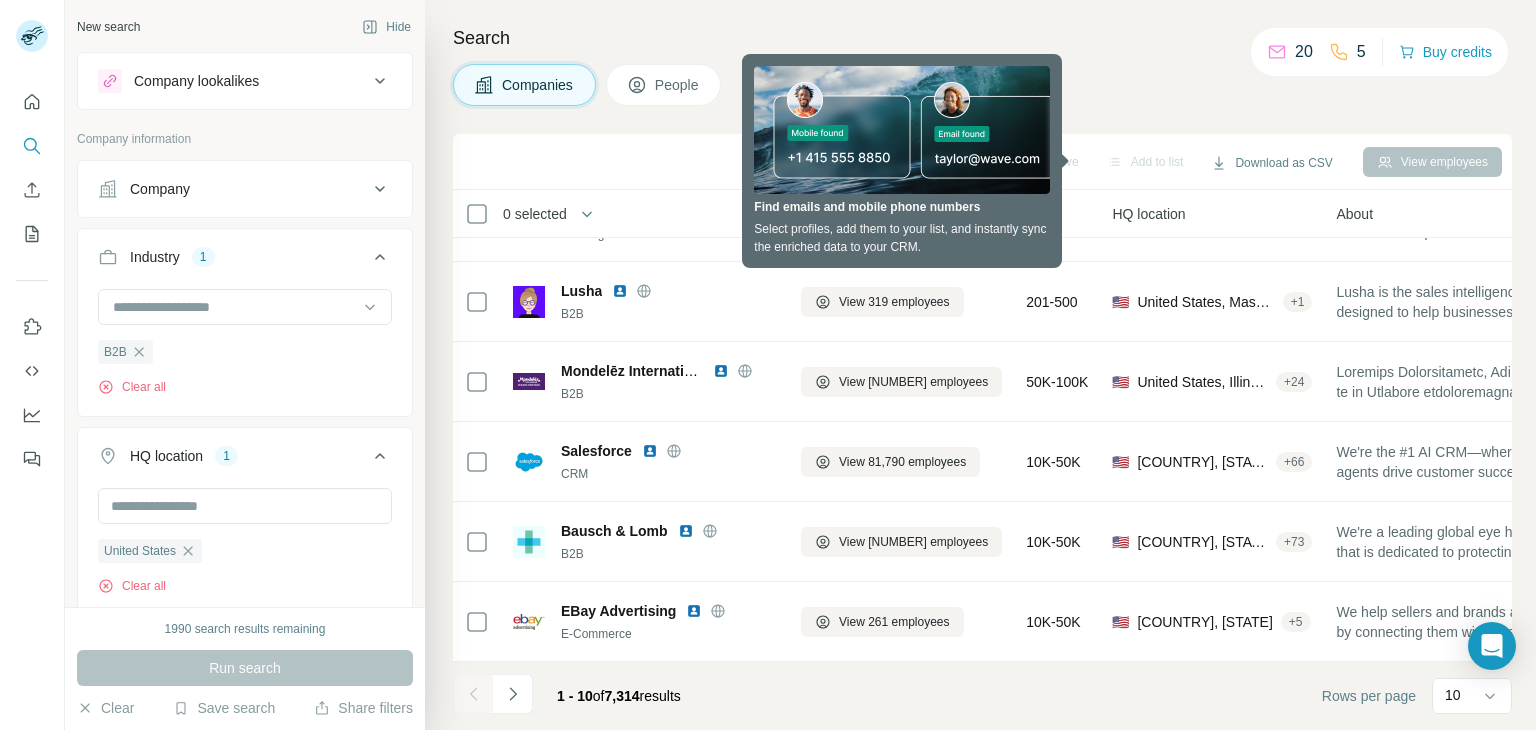 scroll, scrollTop: 0, scrollLeft: 0, axis: both 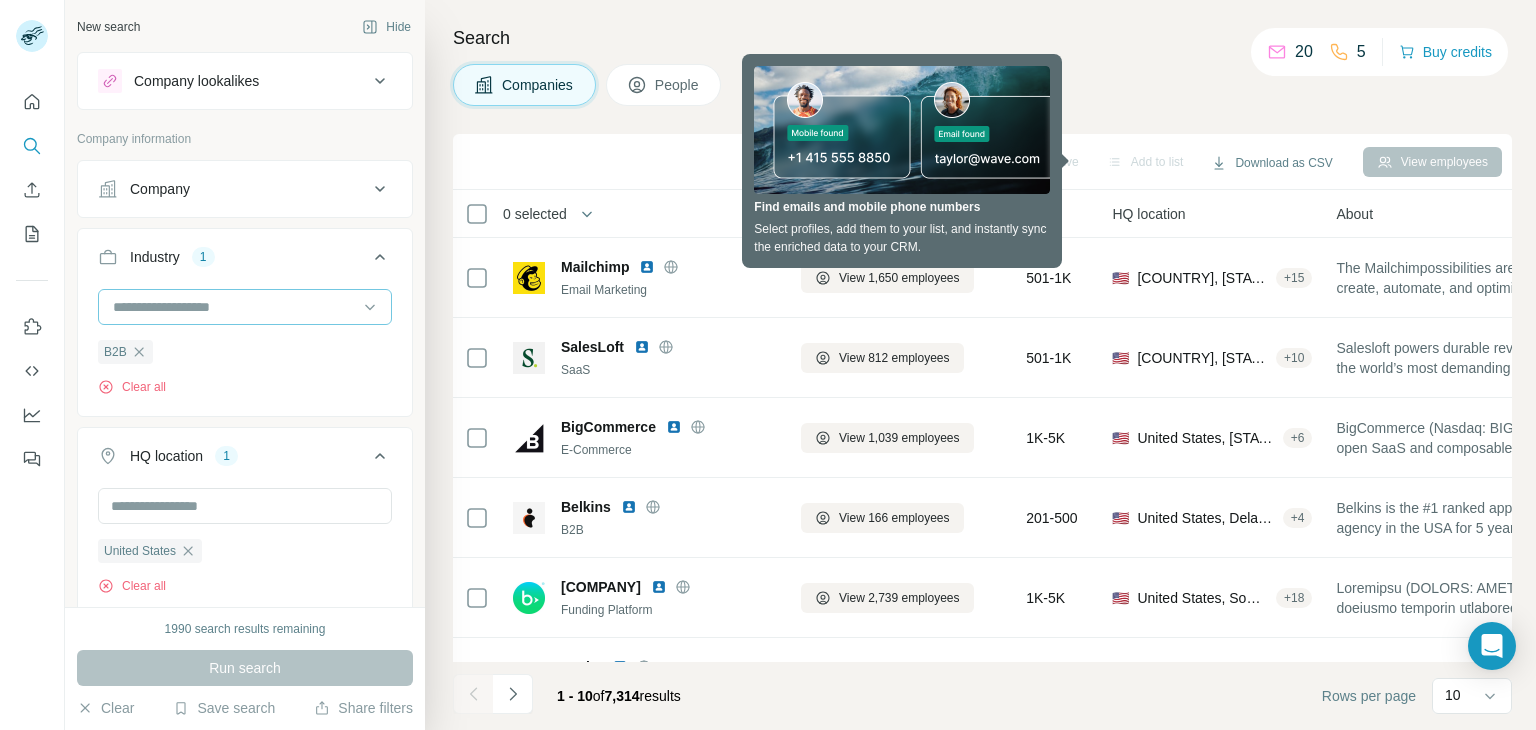 click 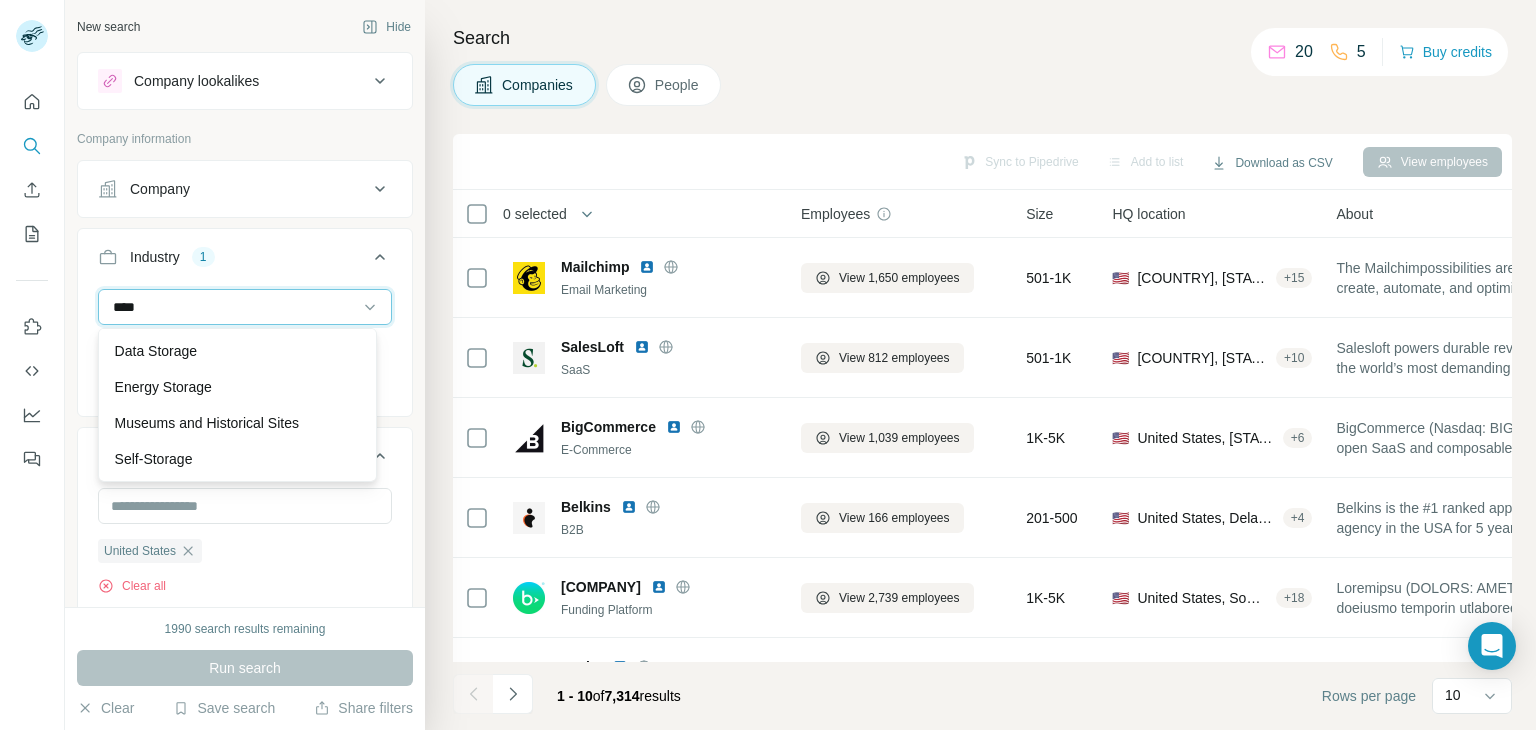 scroll, scrollTop: 36, scrollLeft: 0, axis: vertical 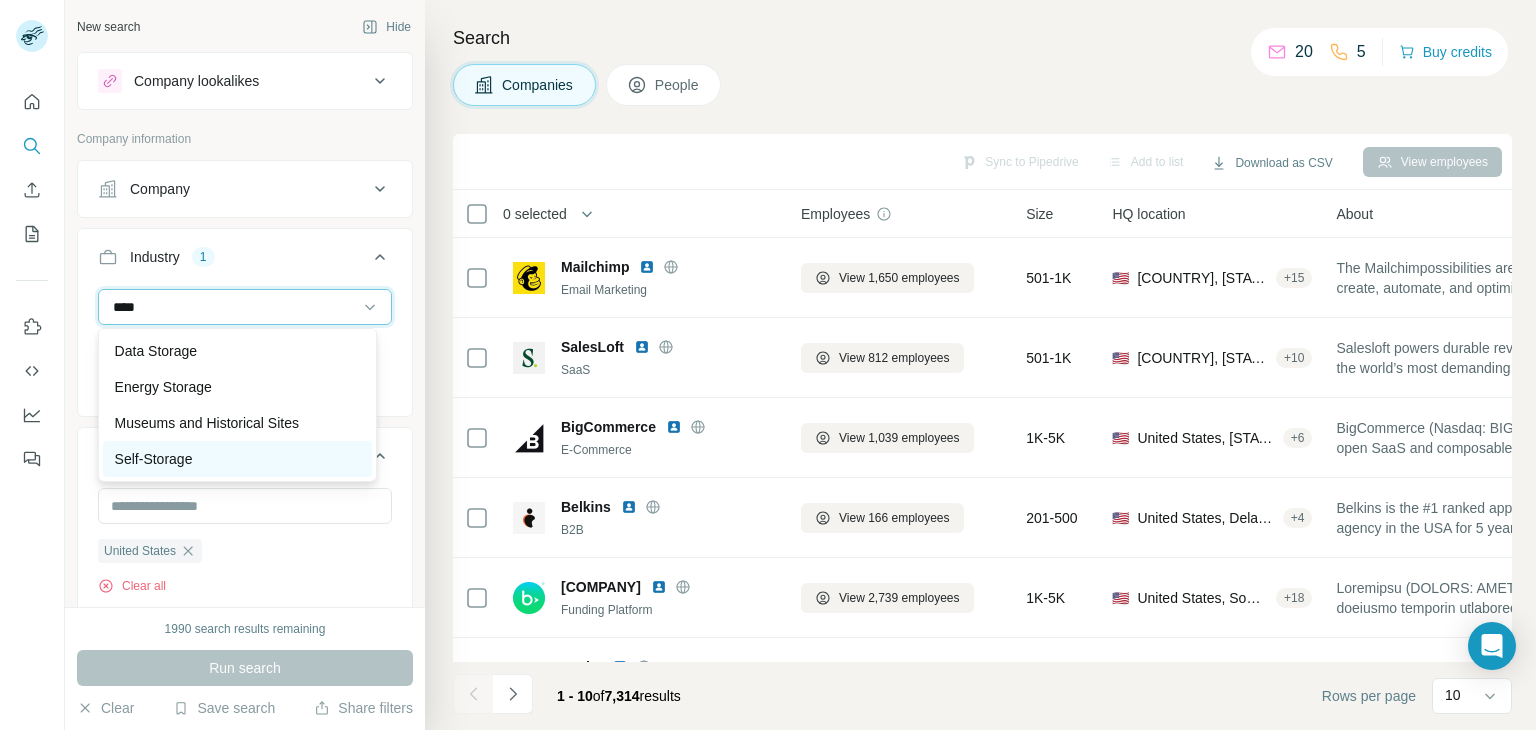type on "****" 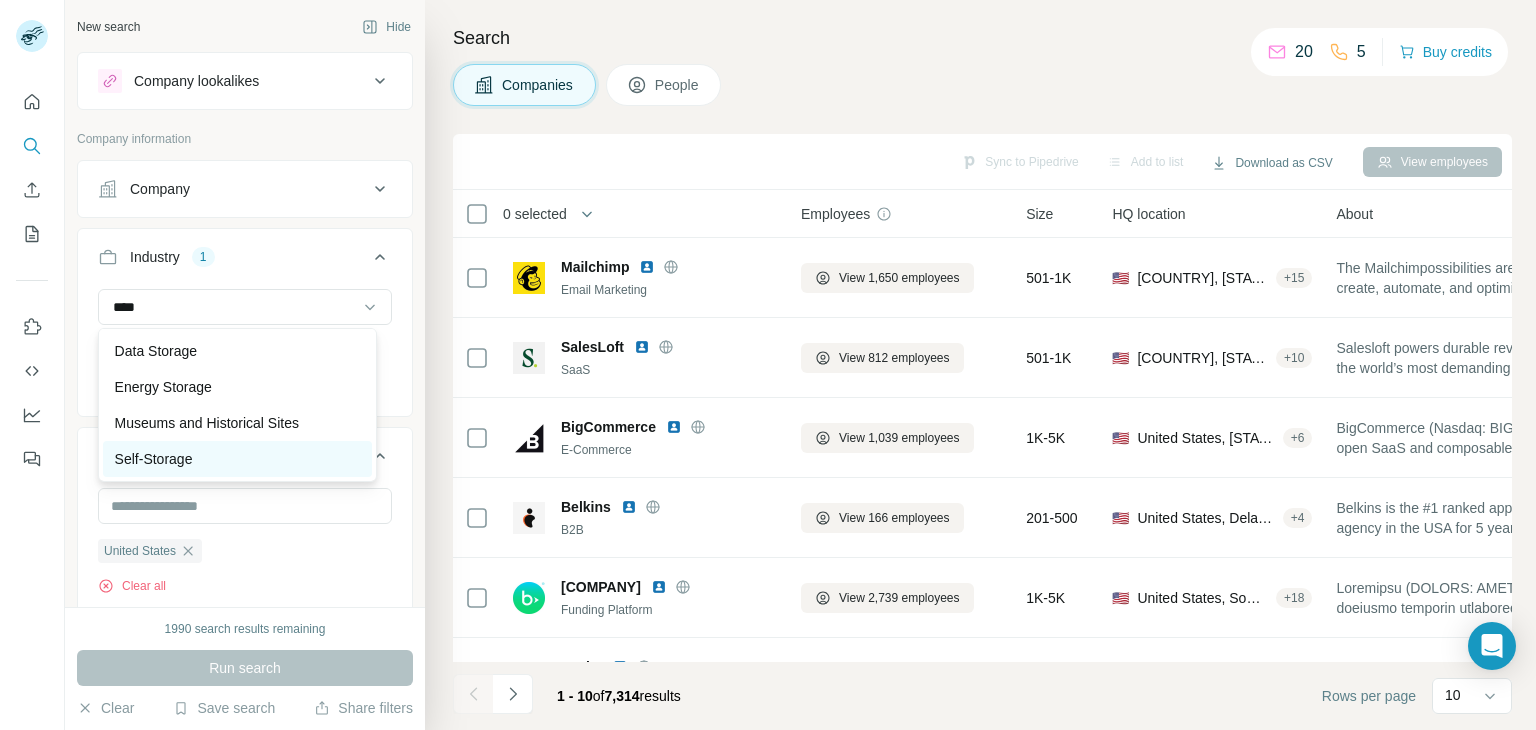 click on "Self-Storage" at bounding box center (237, 459) 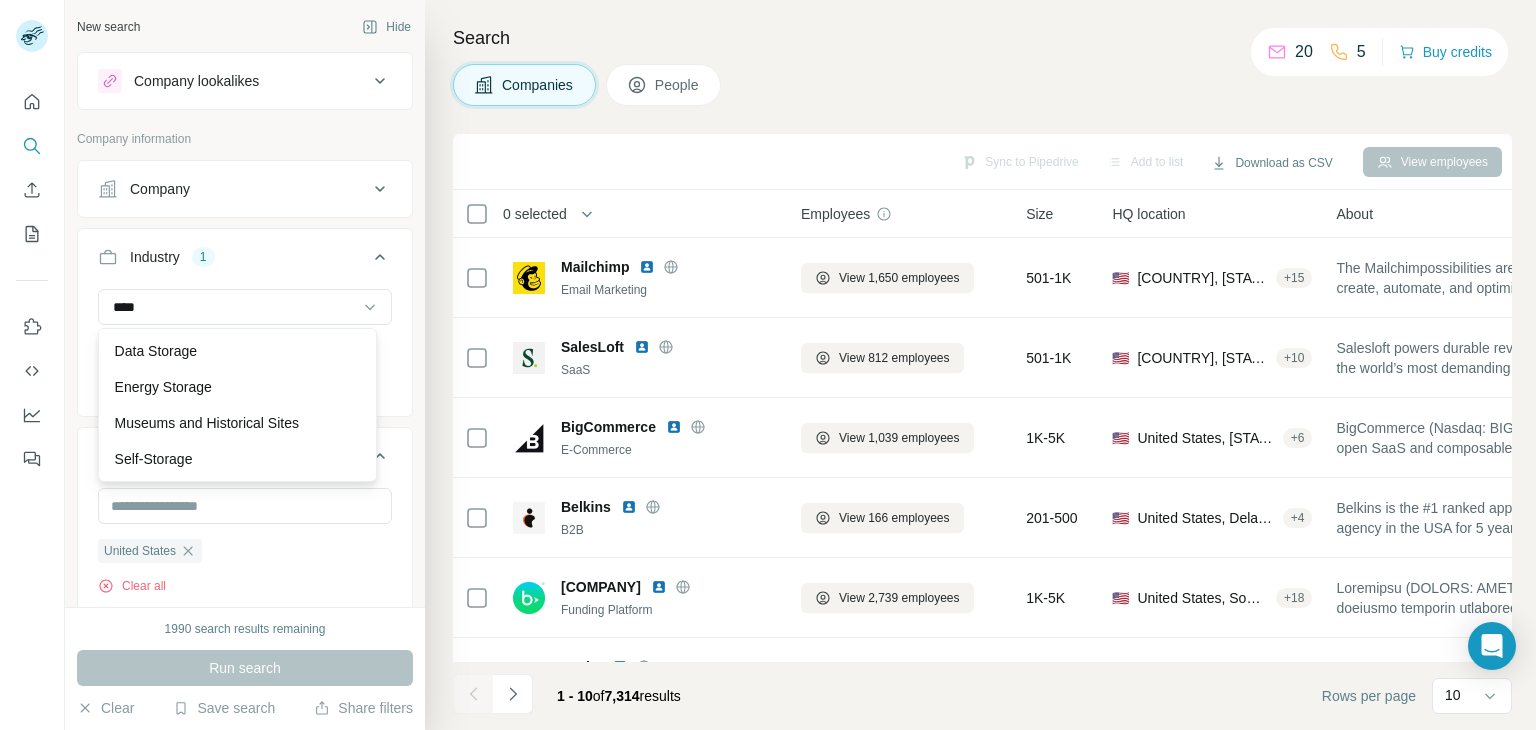 type 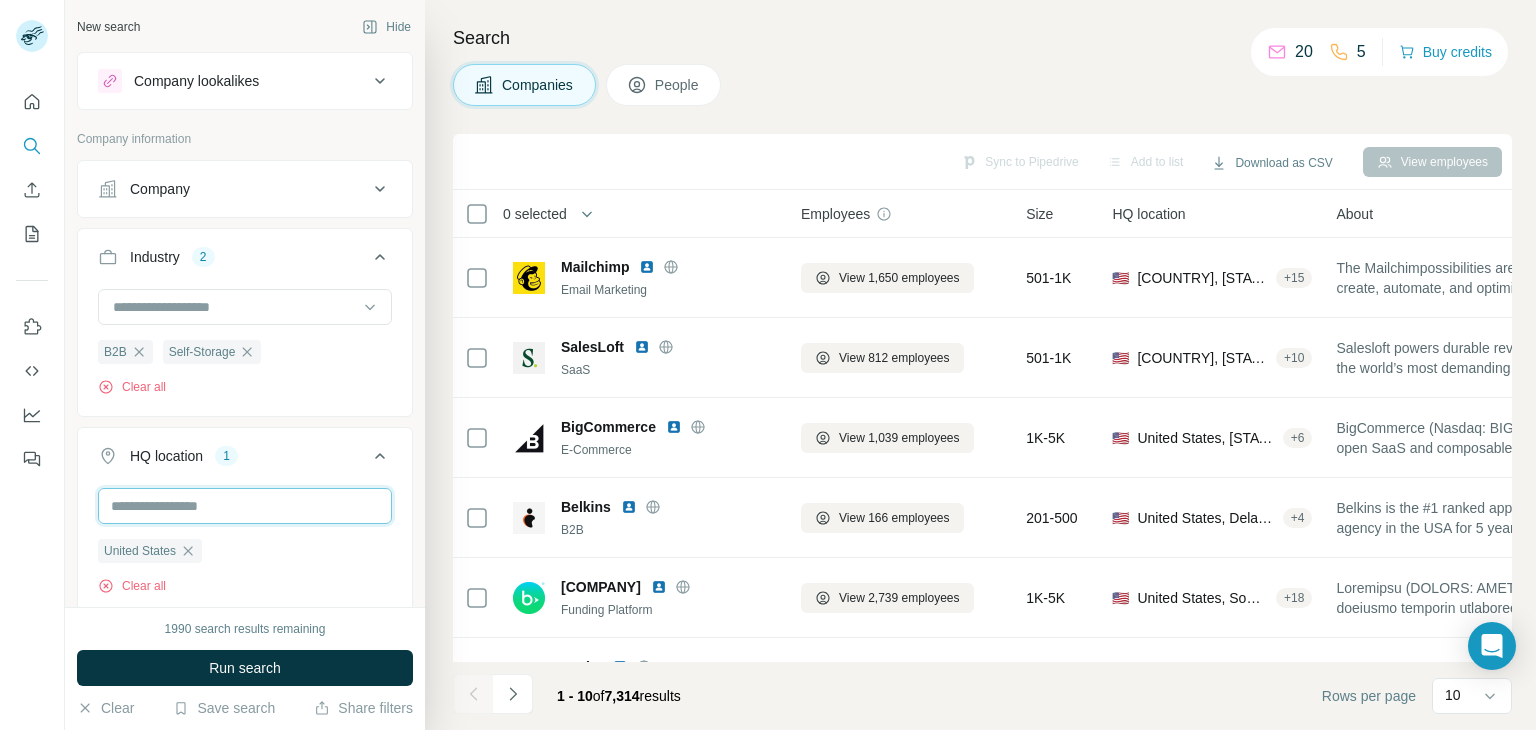 click at bounding box center [245, 506] 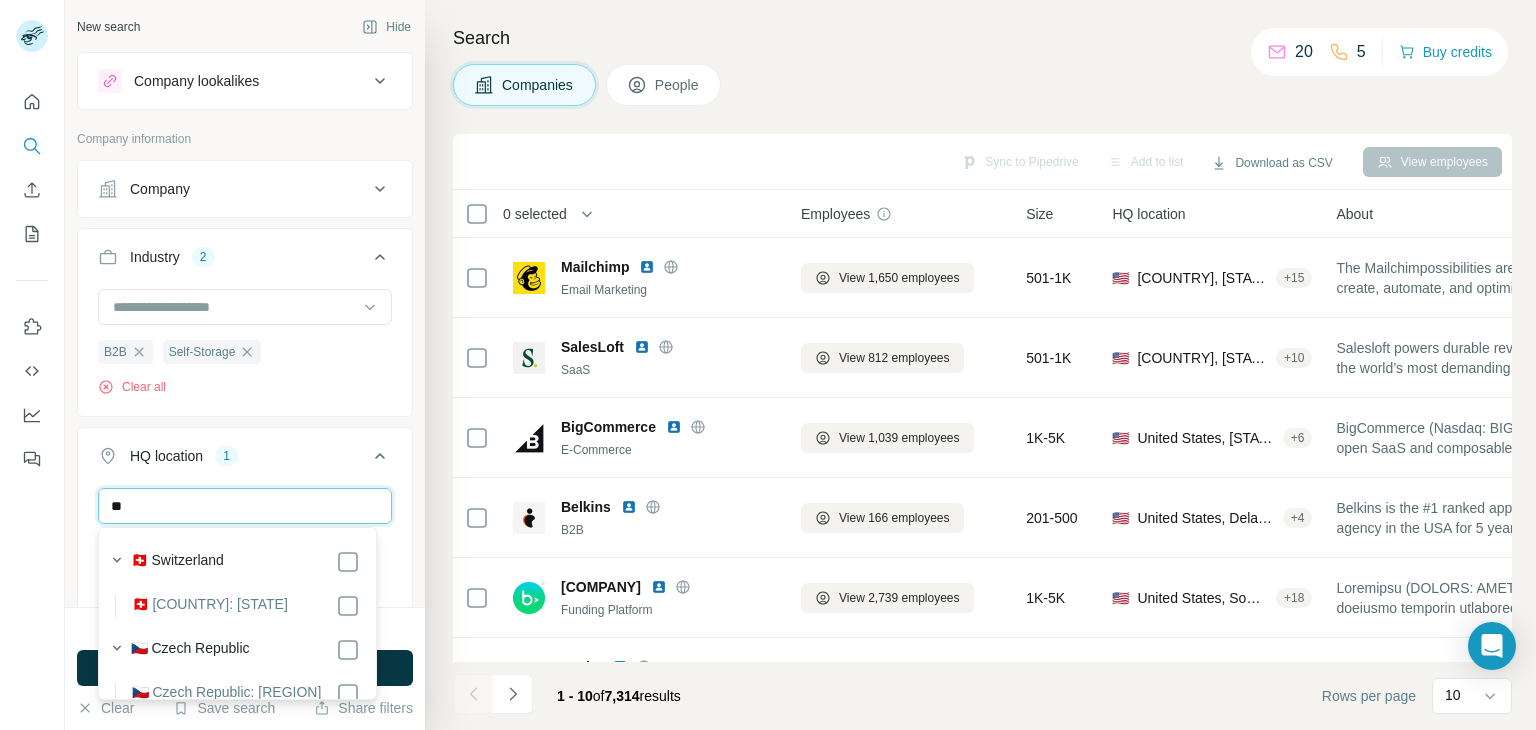 type on "*" 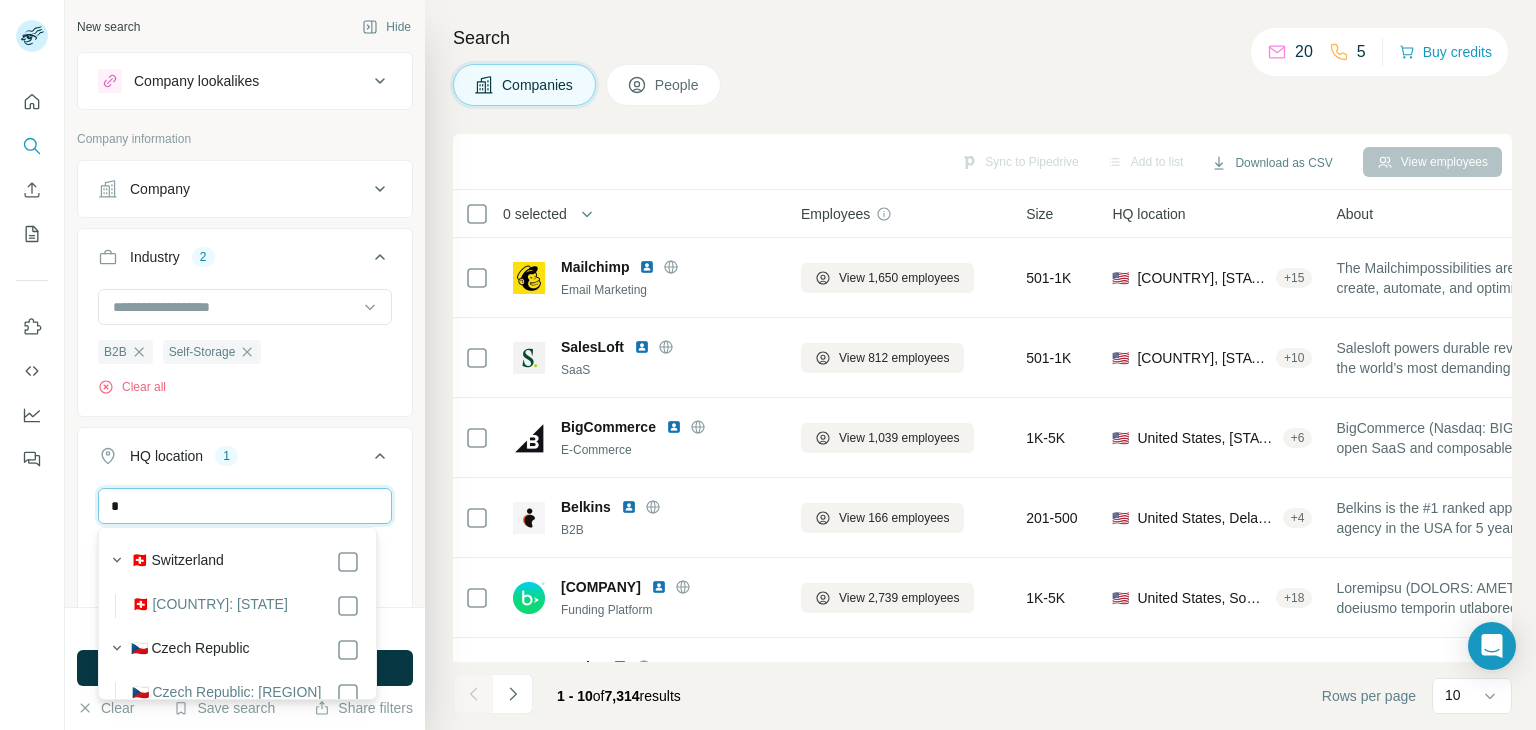type 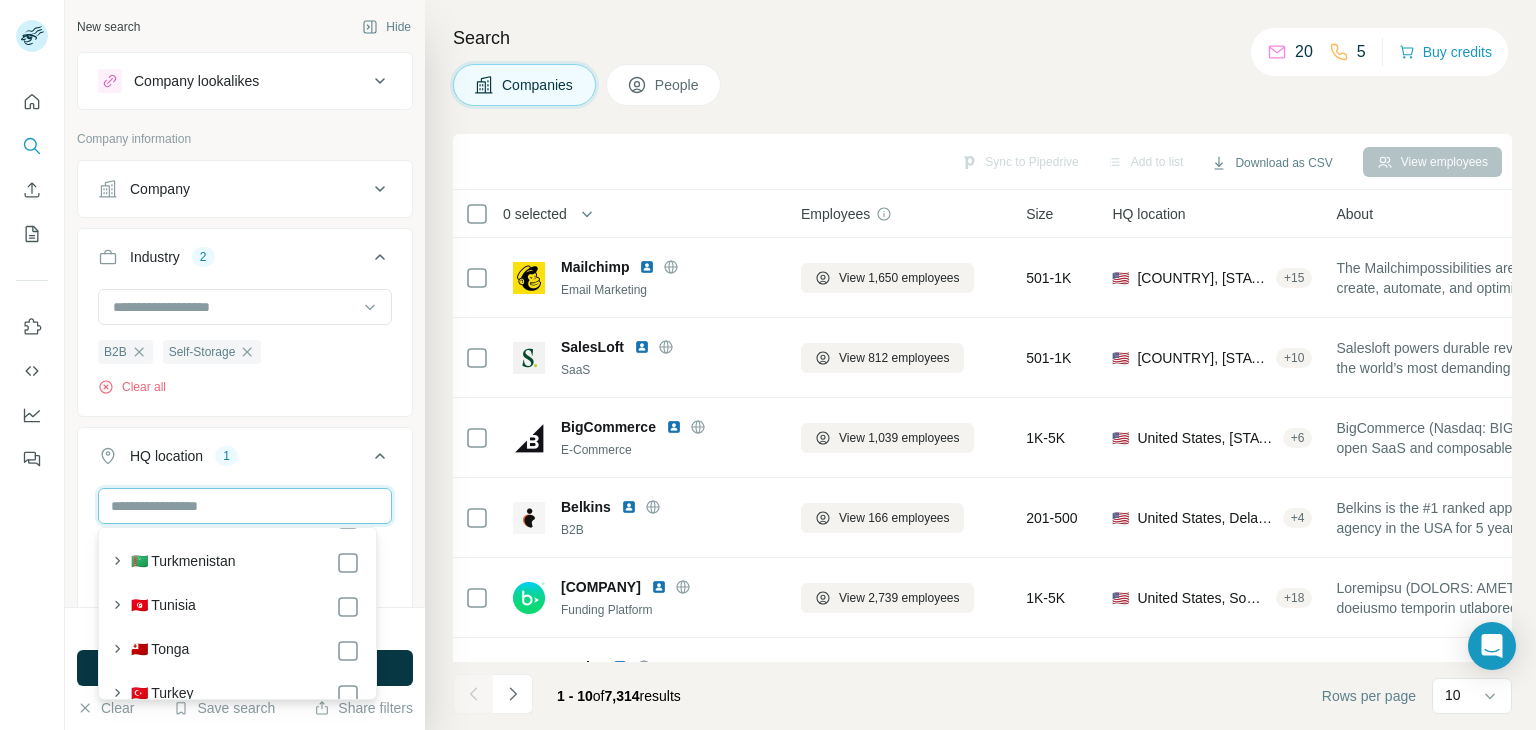 scroll, scrollTop: 10036, scrollLeft: 0, axis: vertical 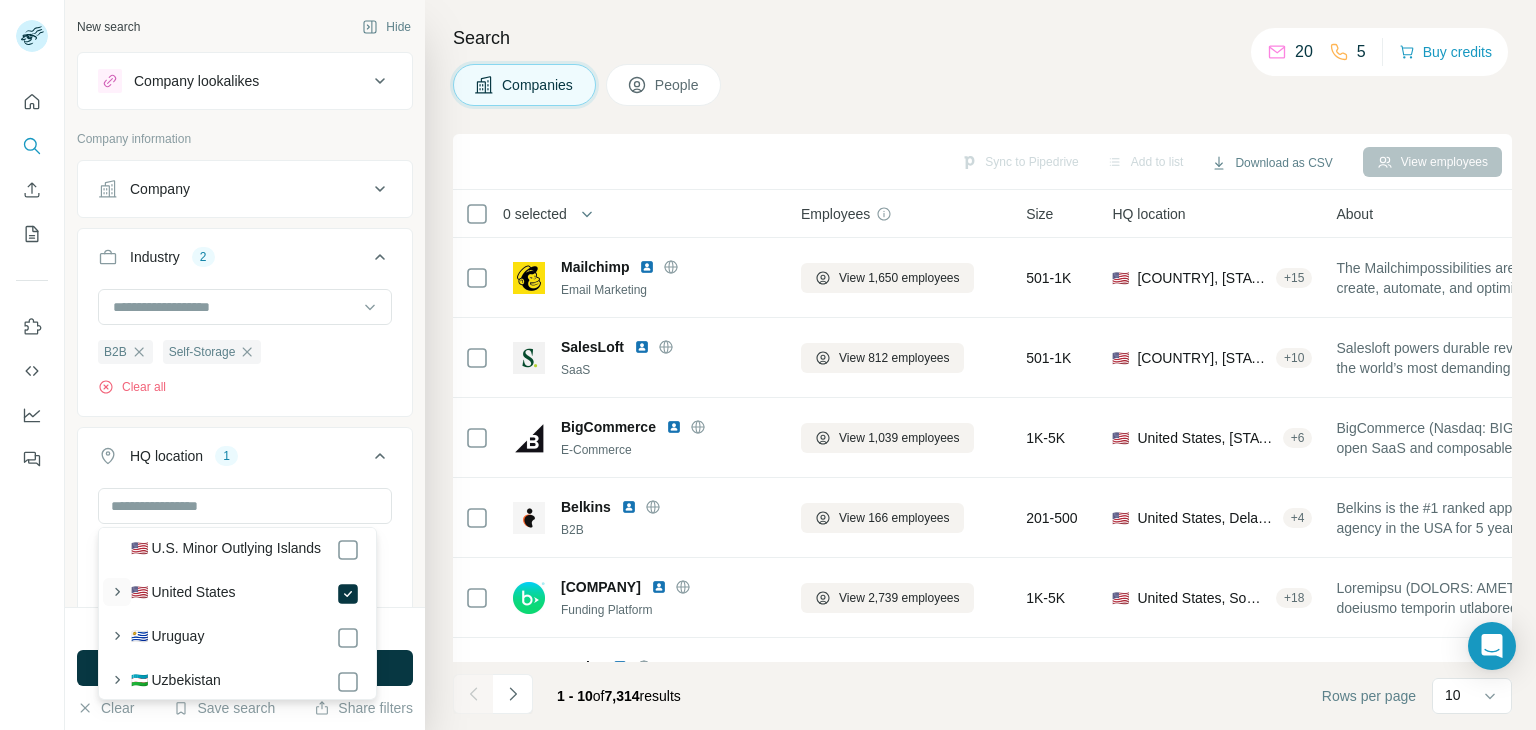 click 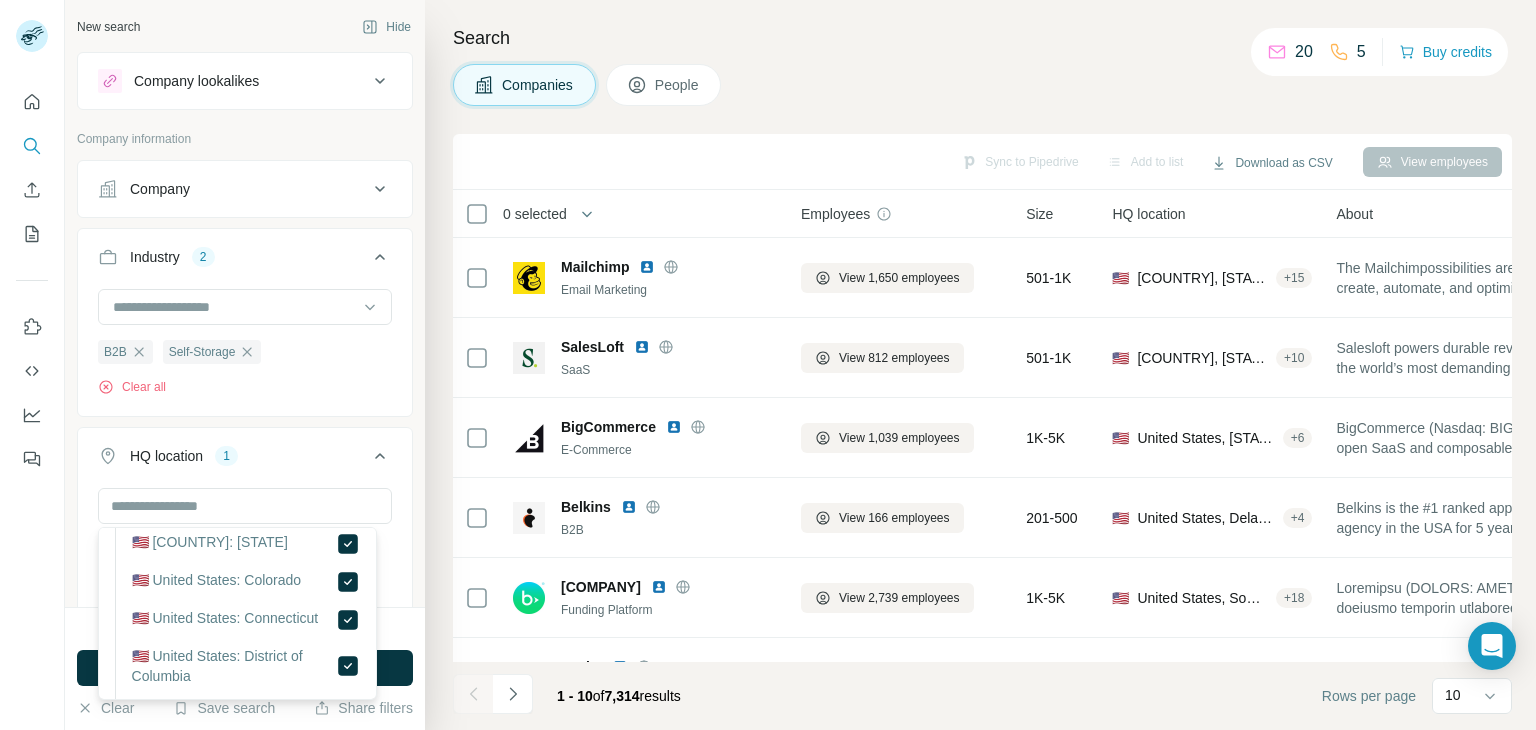 scroll, scrollTop: 10186, scrollLeft: 0, axis: vertical 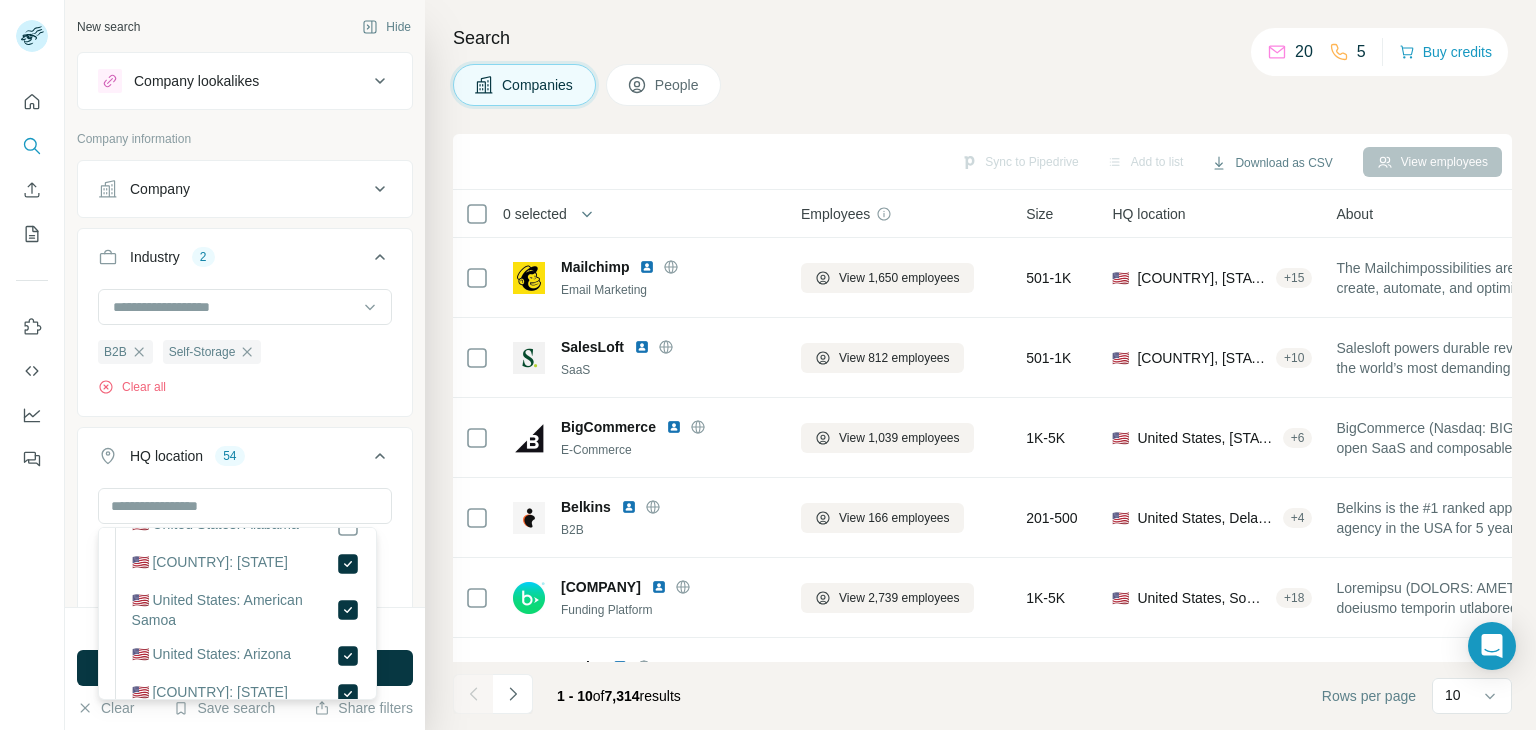 click 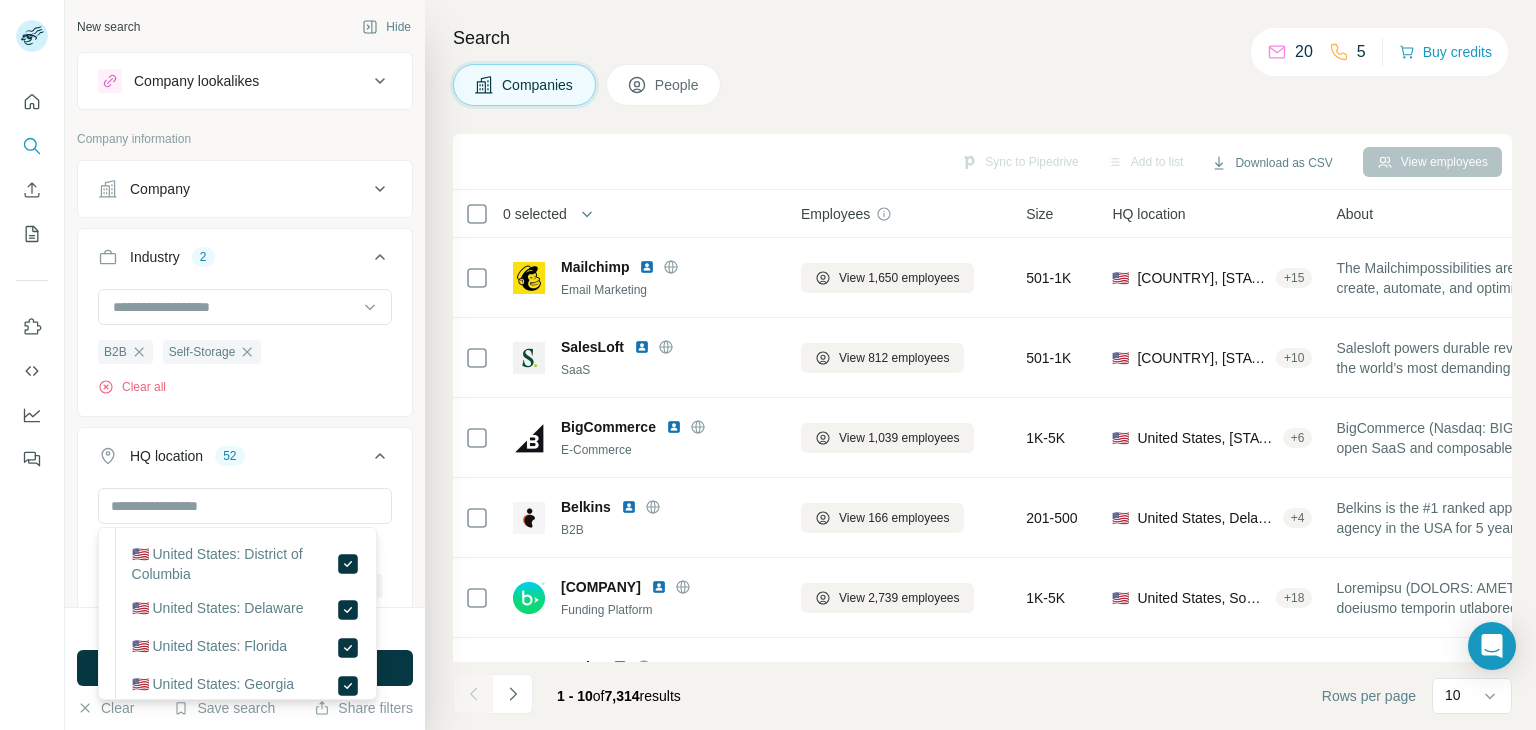 scroll, scrollTop: 10255, scrollLeft: 0, axis: vertical 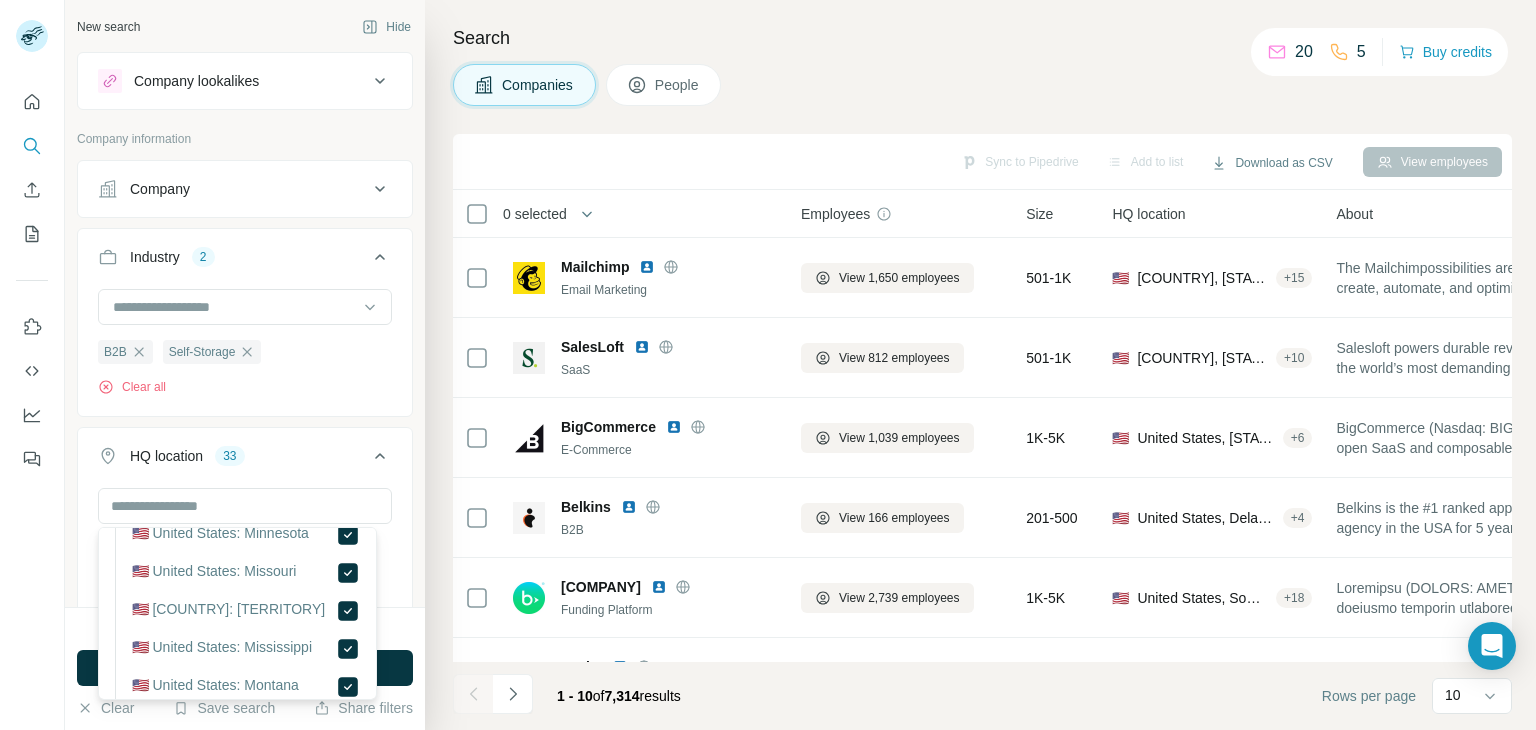 click on "🇺🇸 United States: Maine" at bounding box center [237, 466] 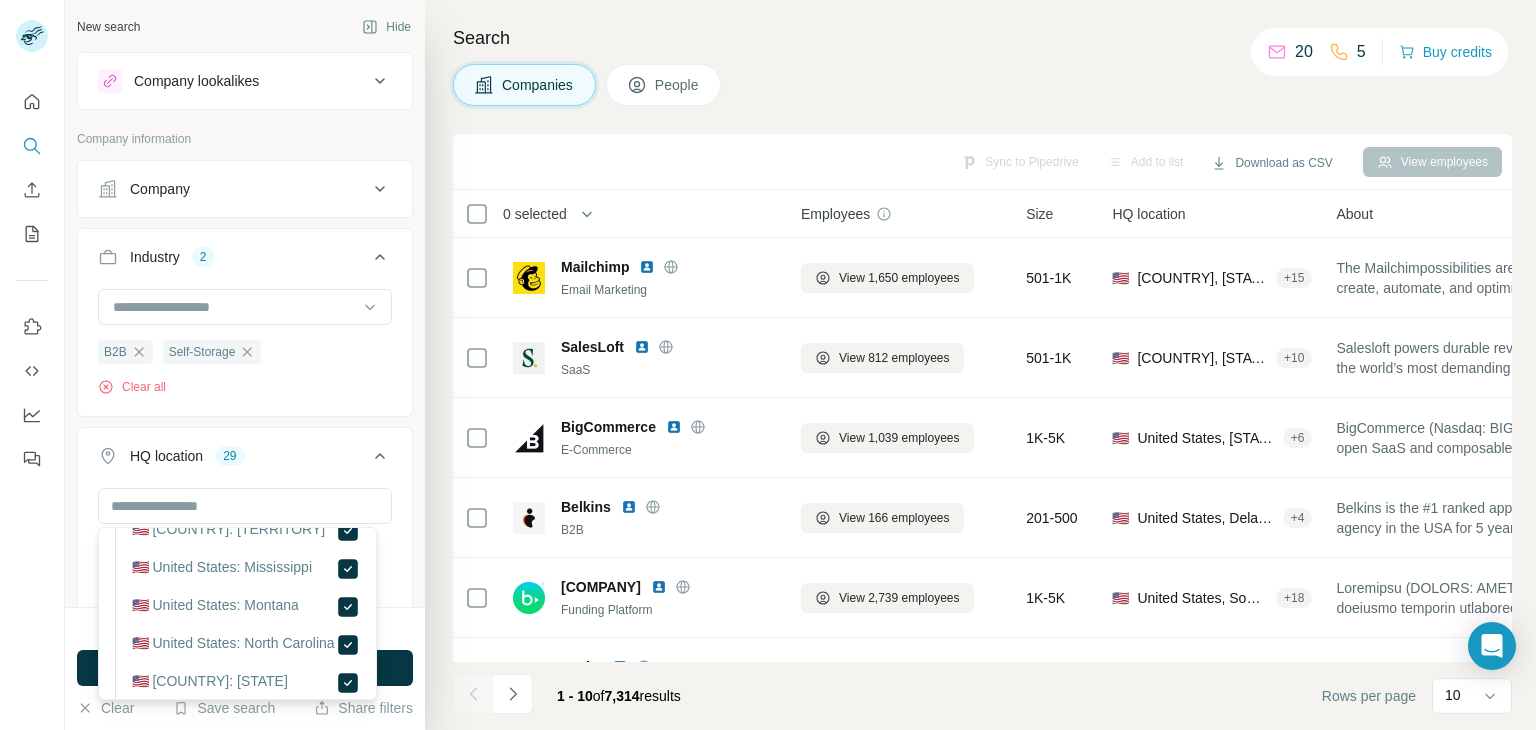 scroll, scrollTop: 11241, scrollLeft: 0, axis: vertical 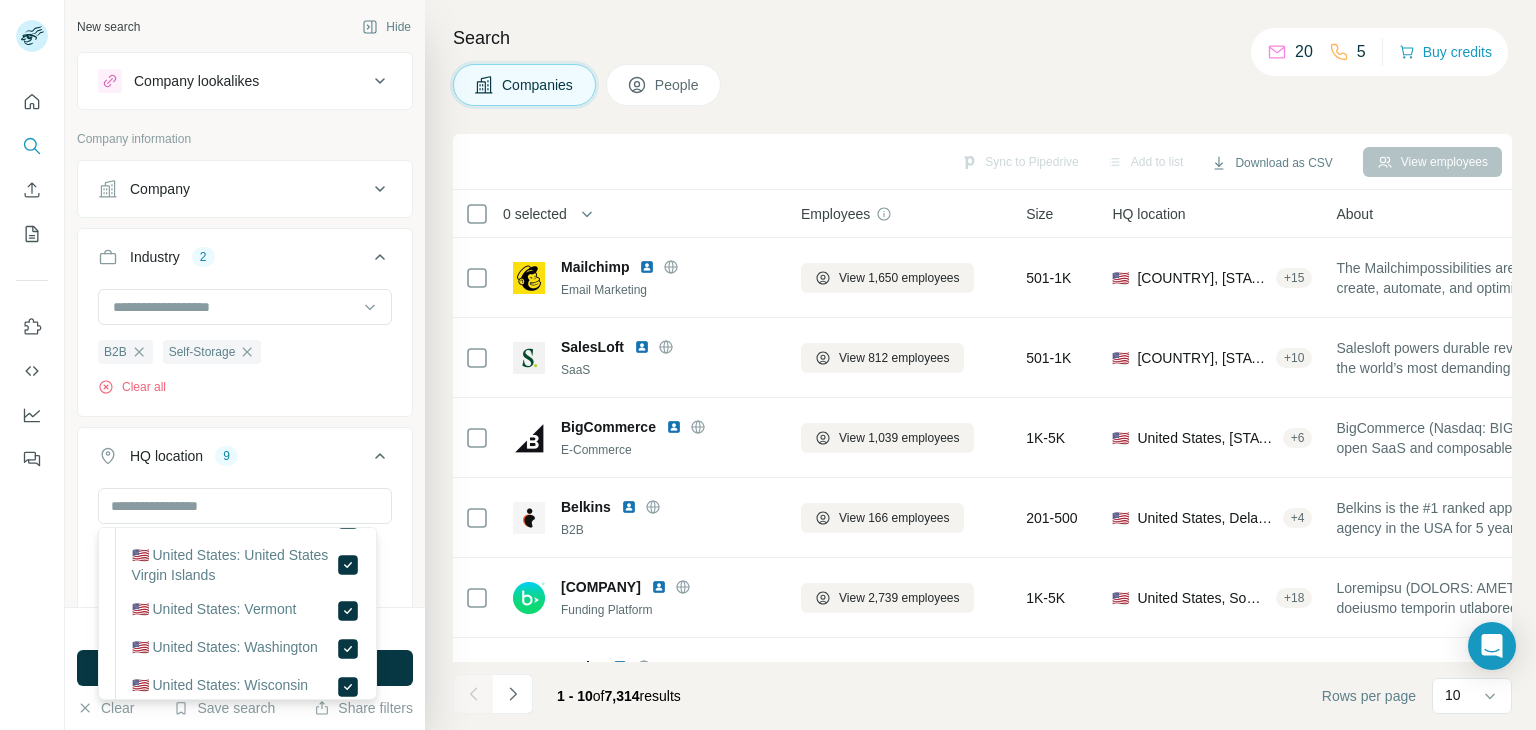 click on "🇺🇸 United States: [STATE]" at bounding box center (237, 450) 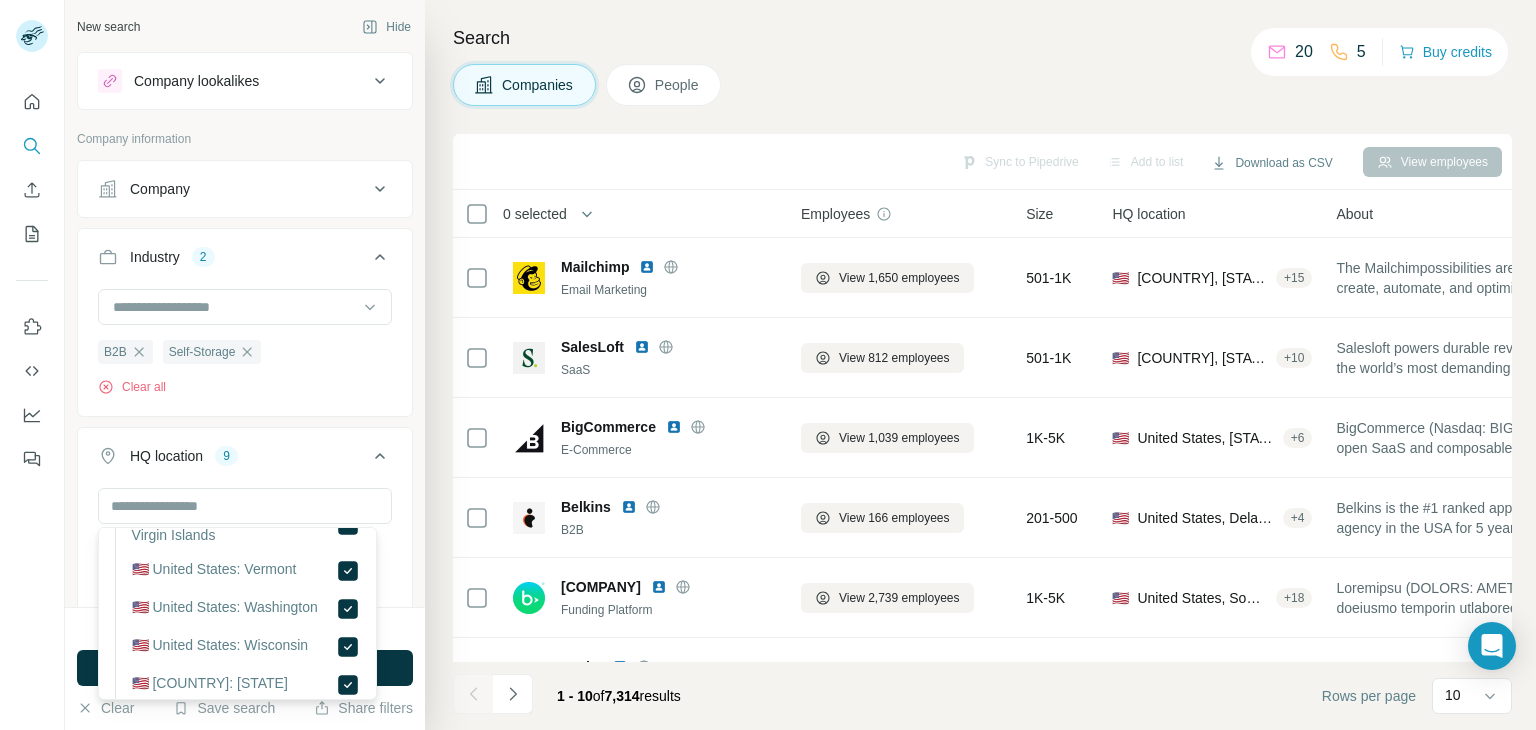 scroll, scrollTop: 12161, scrollLeft: 0, axis: vertical 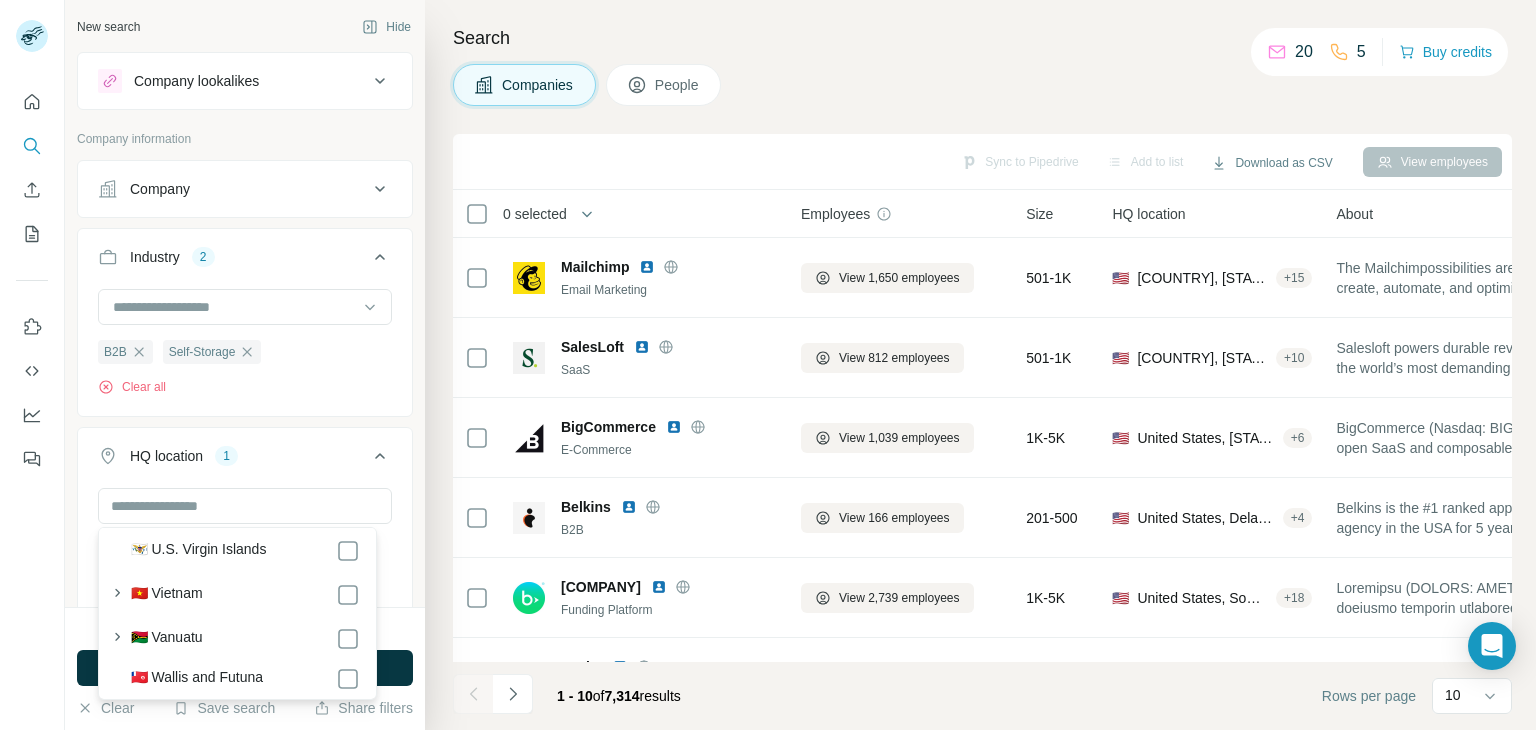 click 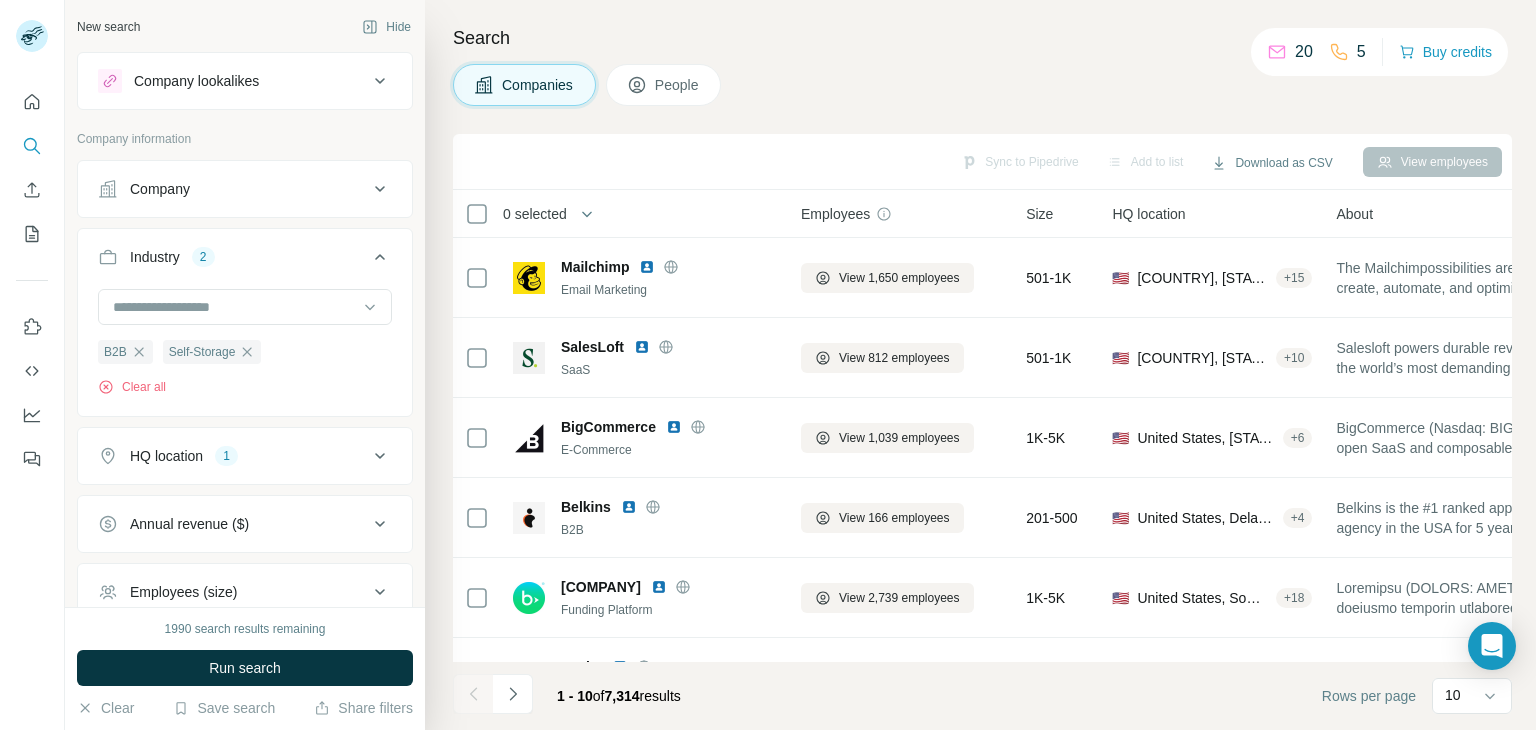 click on "Run search" at bounding box center (245, 668) 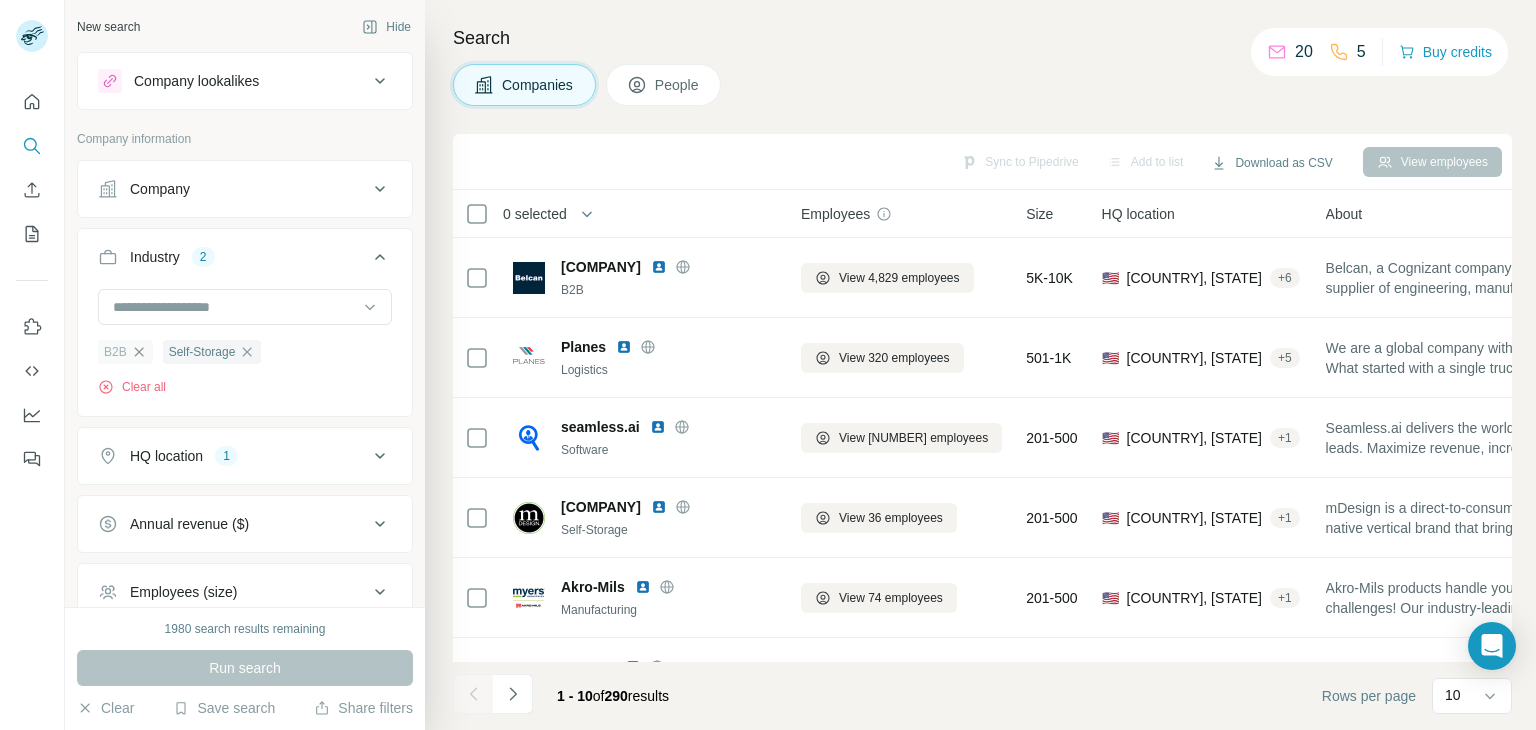 click 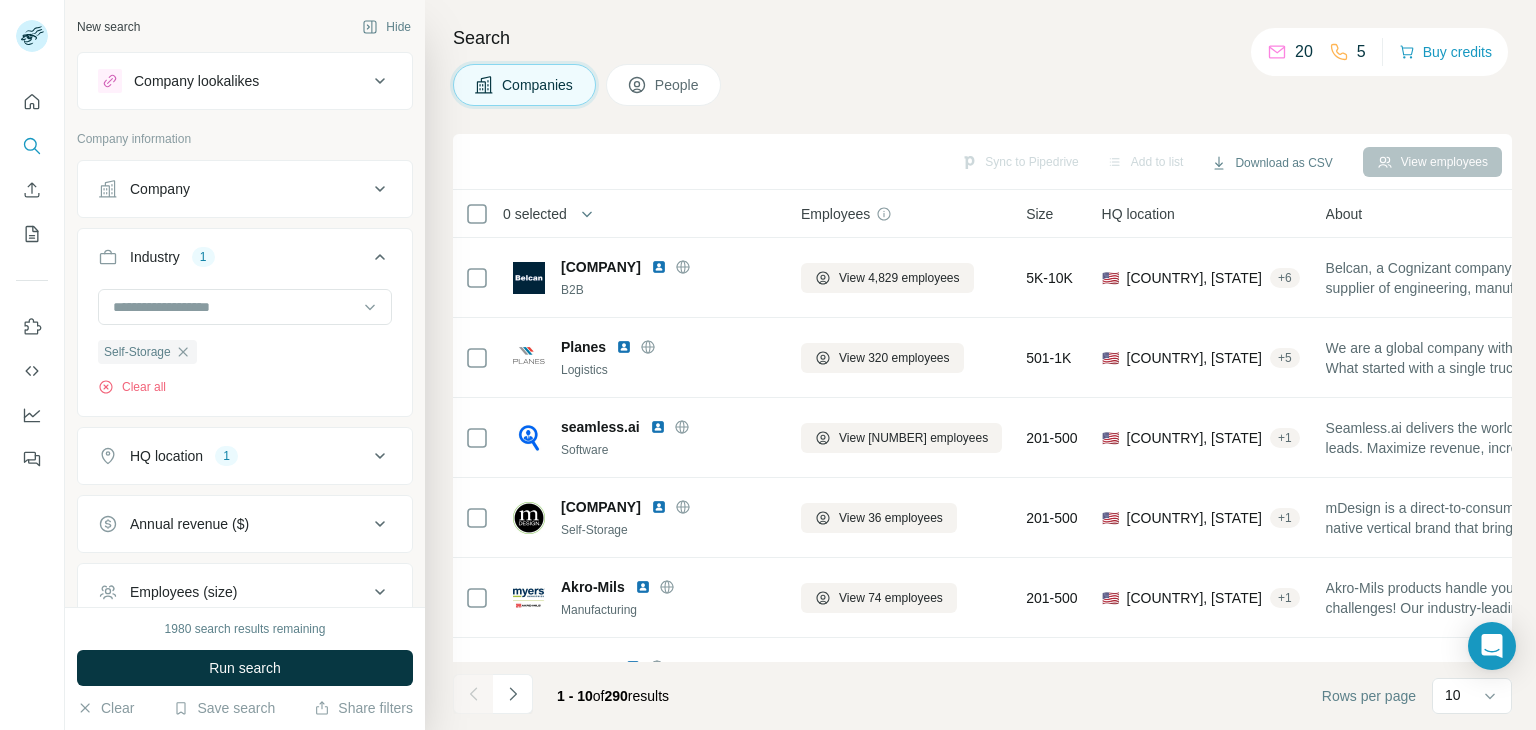 click on "Run search" at bounding box center [245, 668] 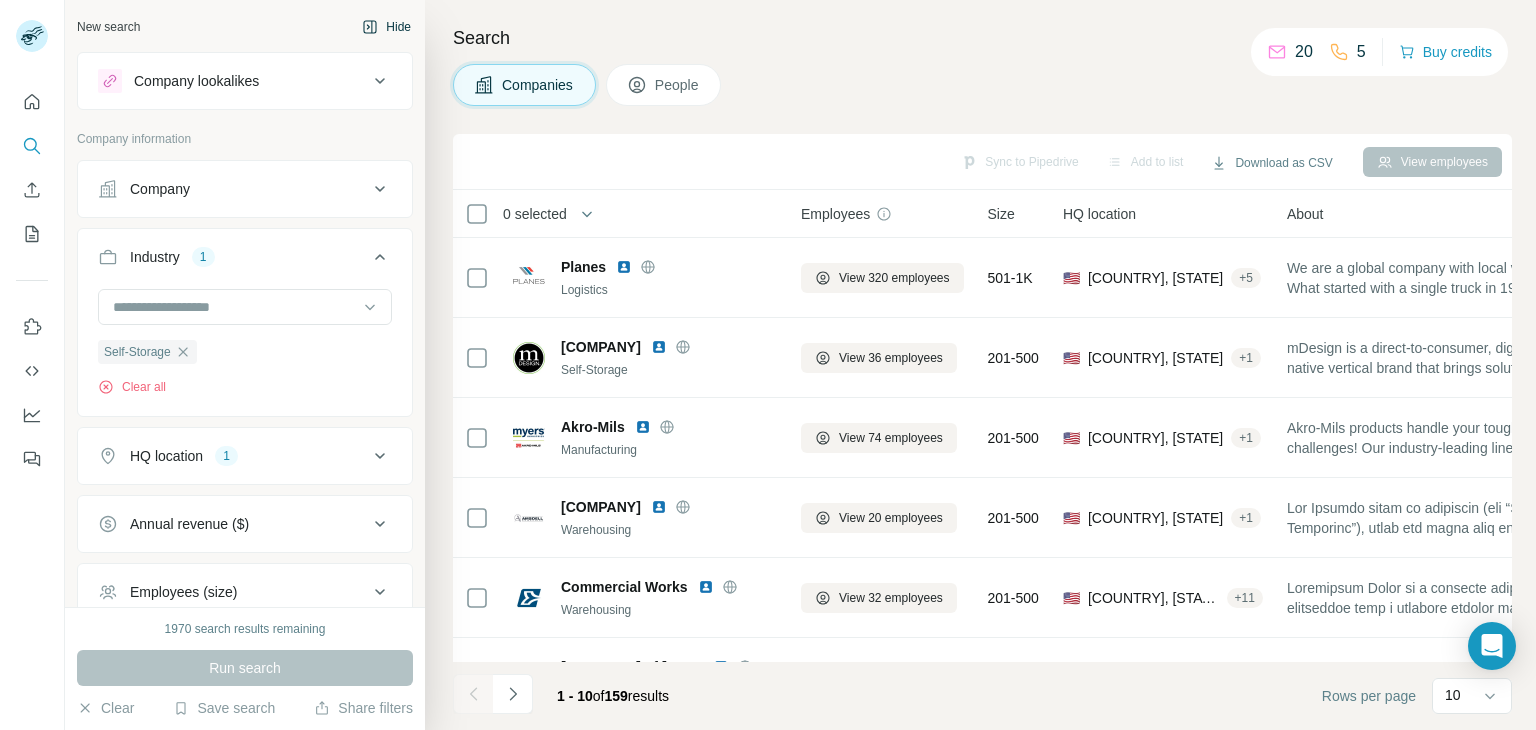 click on "Hide" at bounding box center (386, 27) 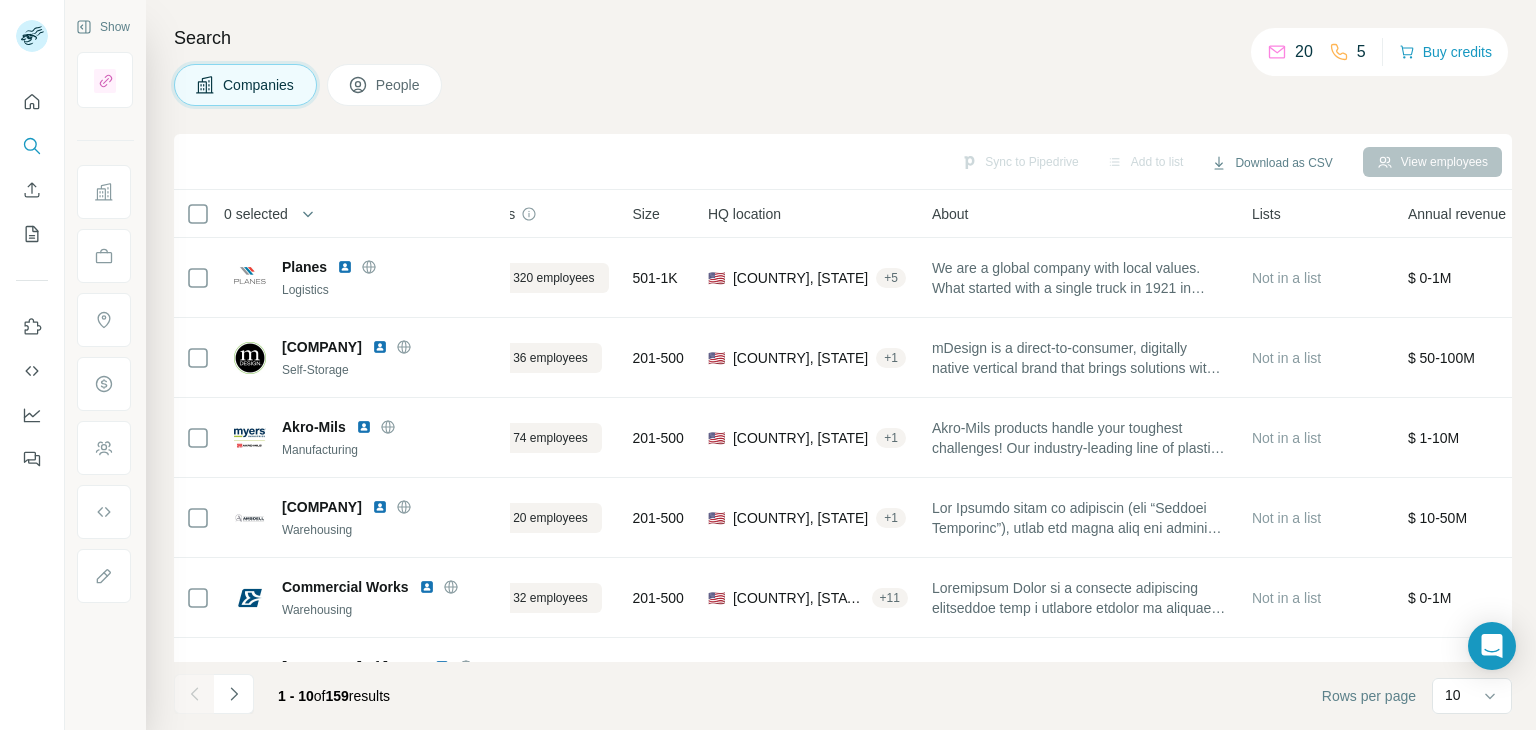 scroll, scrollTop: 0, scrollLeft: 68, axis: horizontal 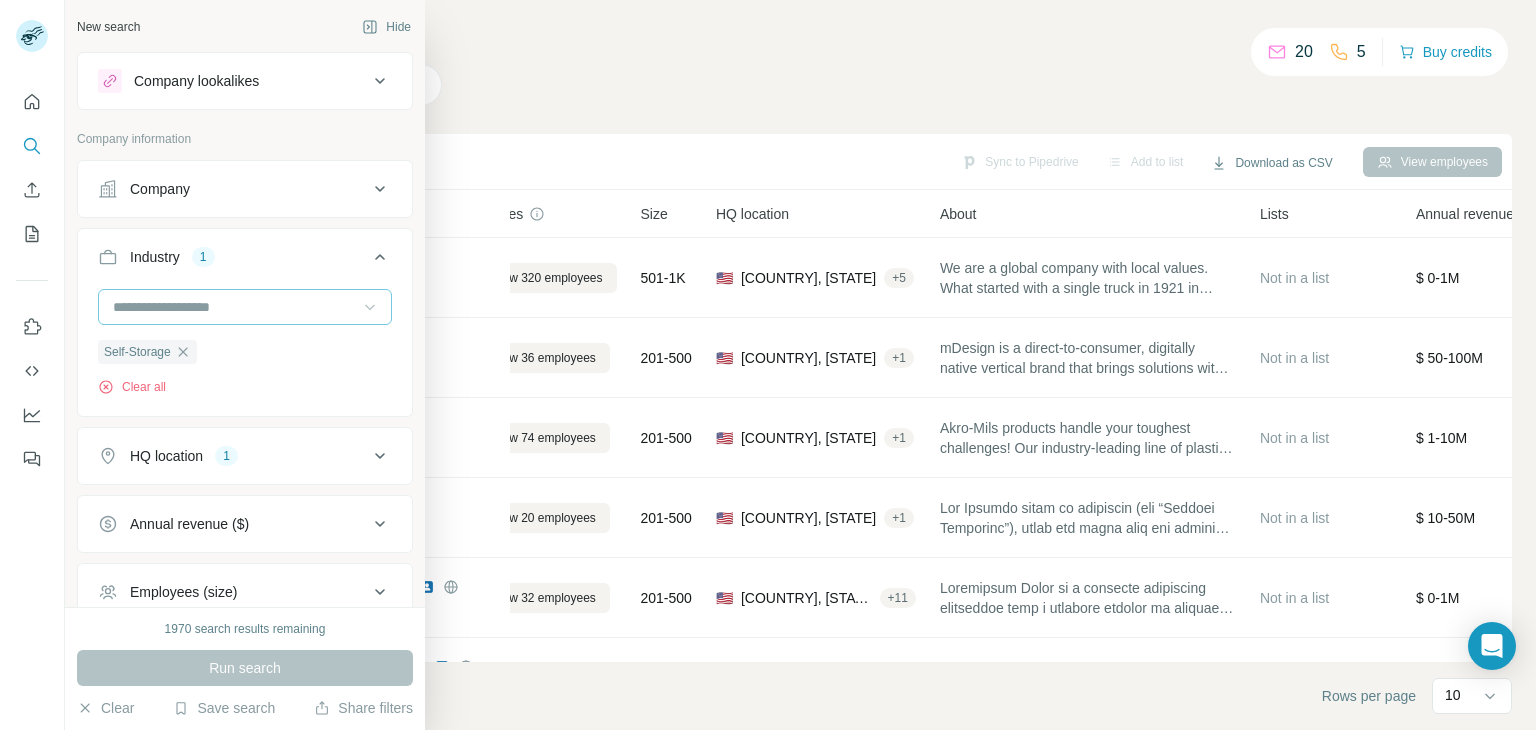 click 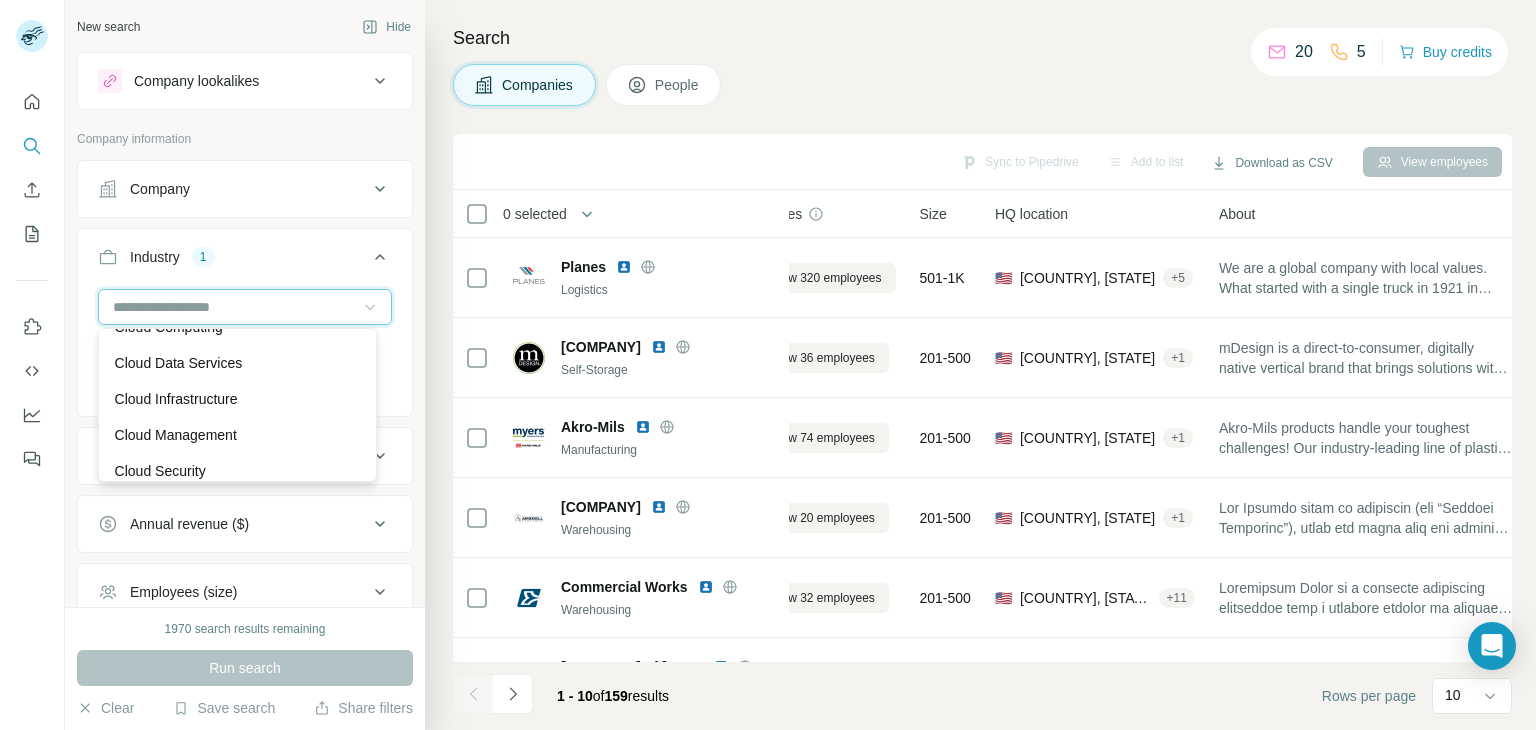 scroll, scrollTop: 3324, scrollLeft: 0, axis: vertical 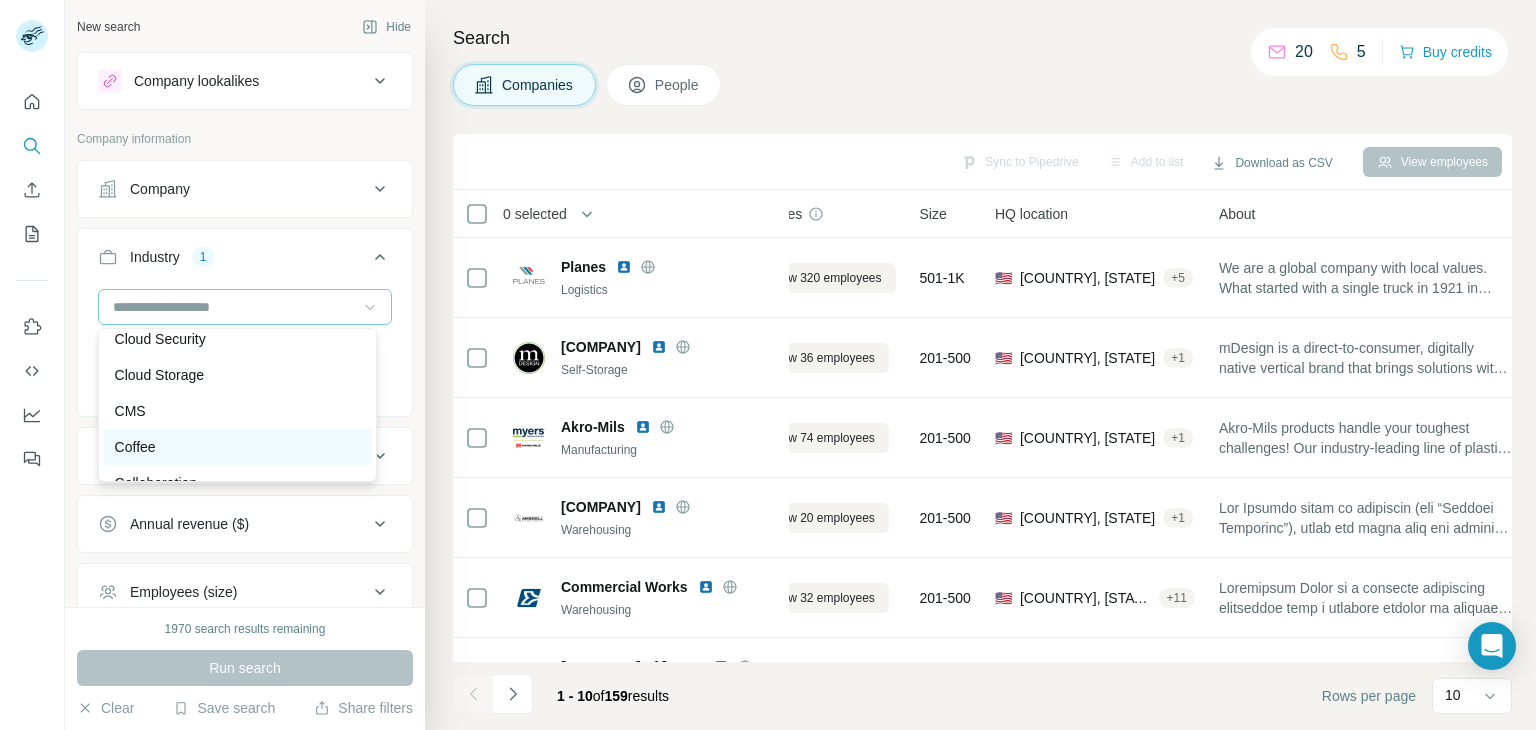 click on "Coffee" at bounding box center (237, 447) 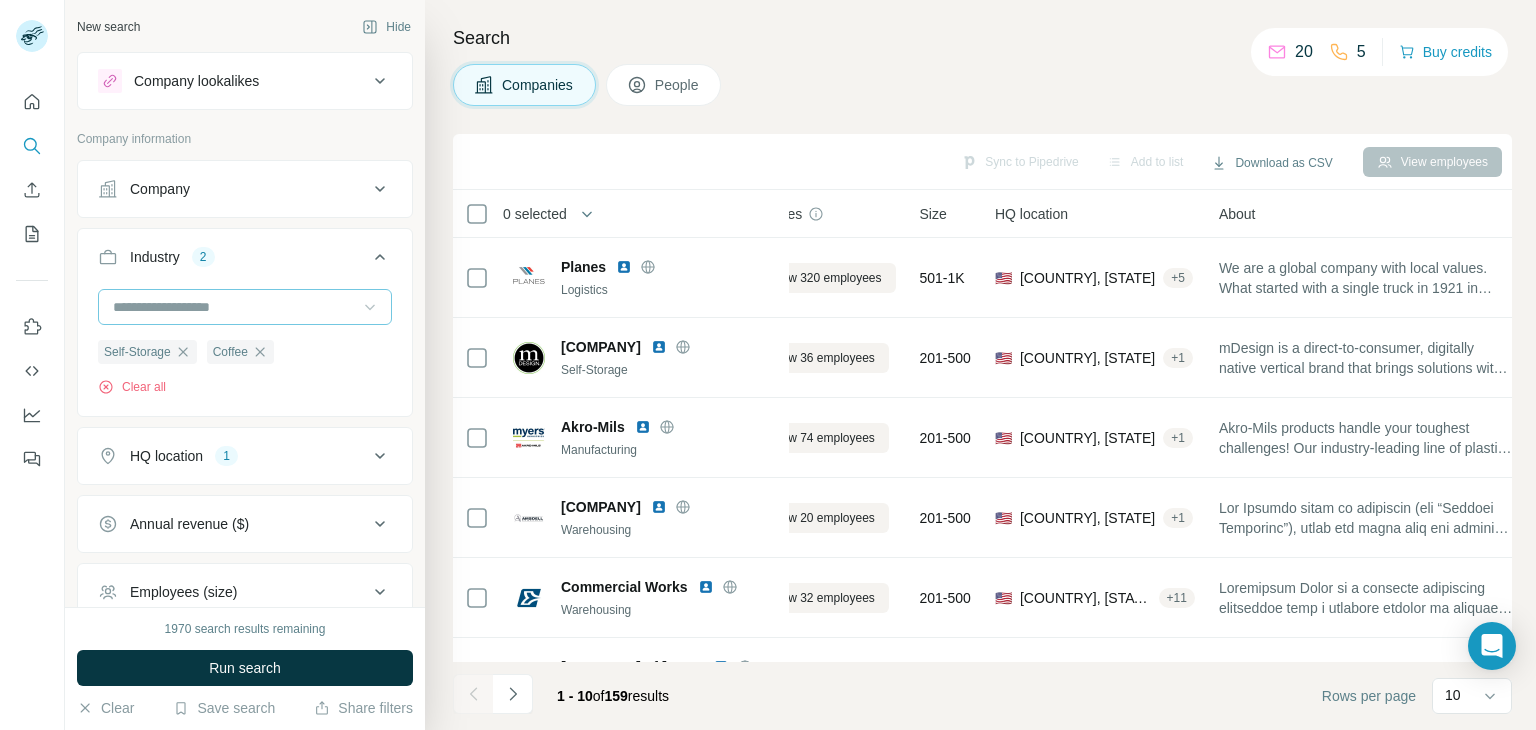 click 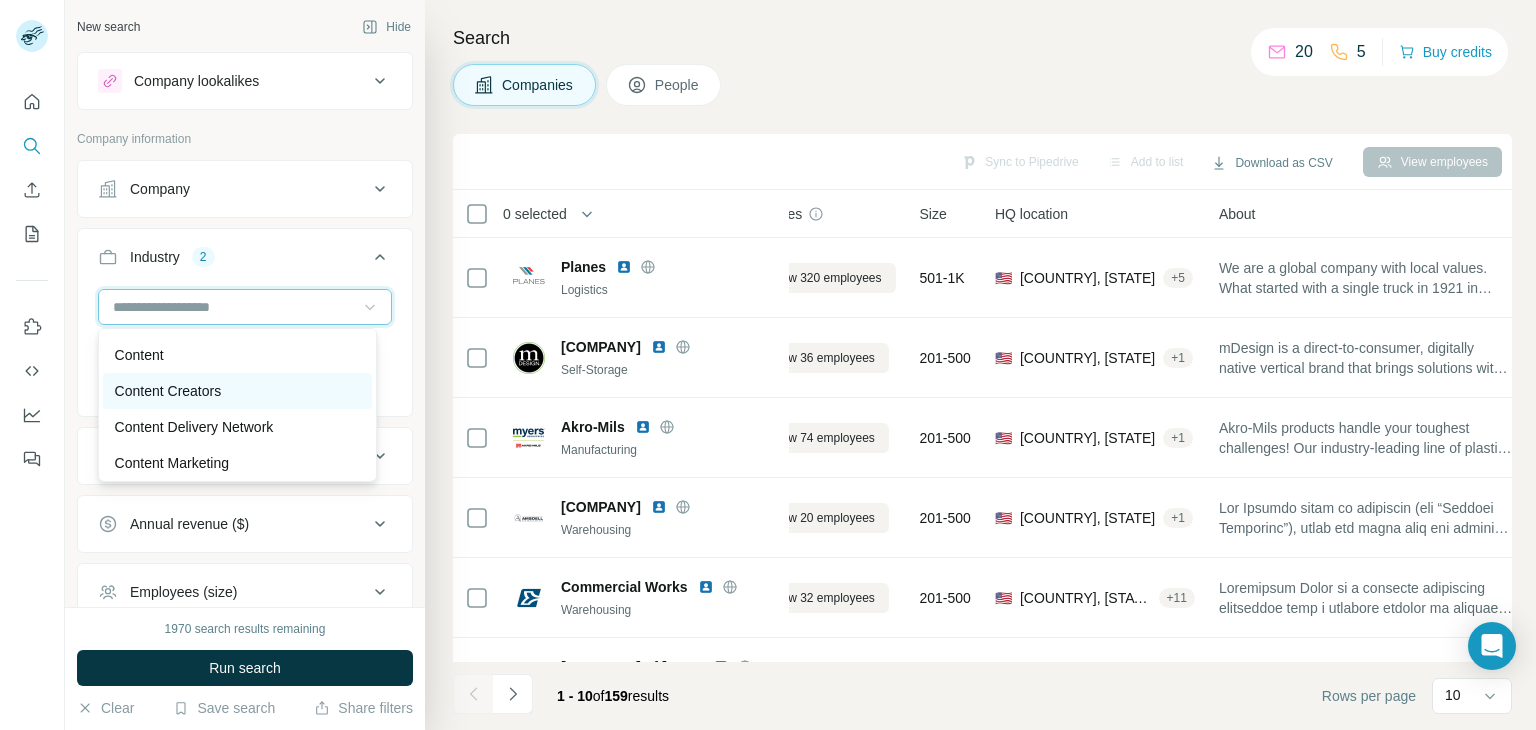 scroll, scrollTop: 4522, scrollLeft: 0, axis: vertical 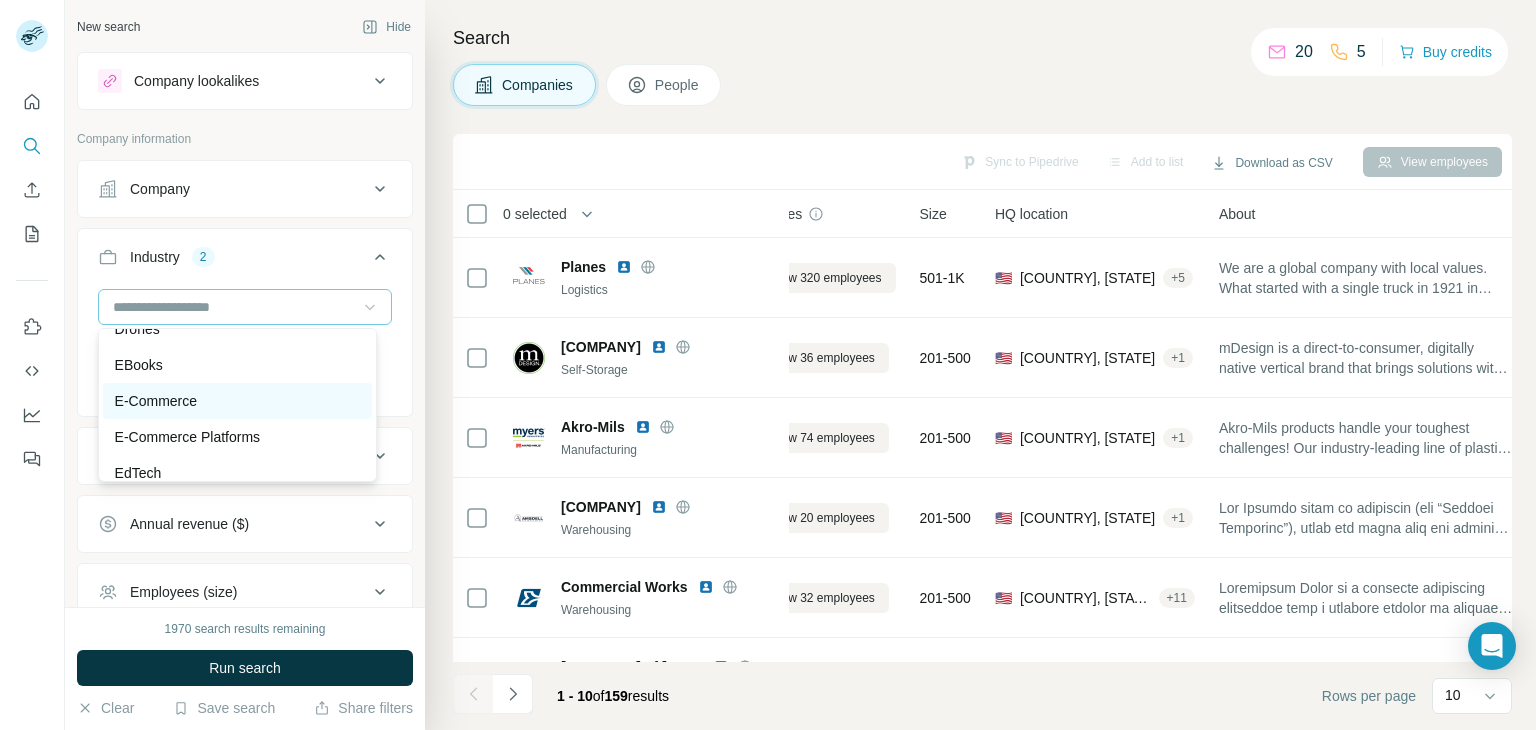 click on "E-Commerce" at bounding box center (237, 401) 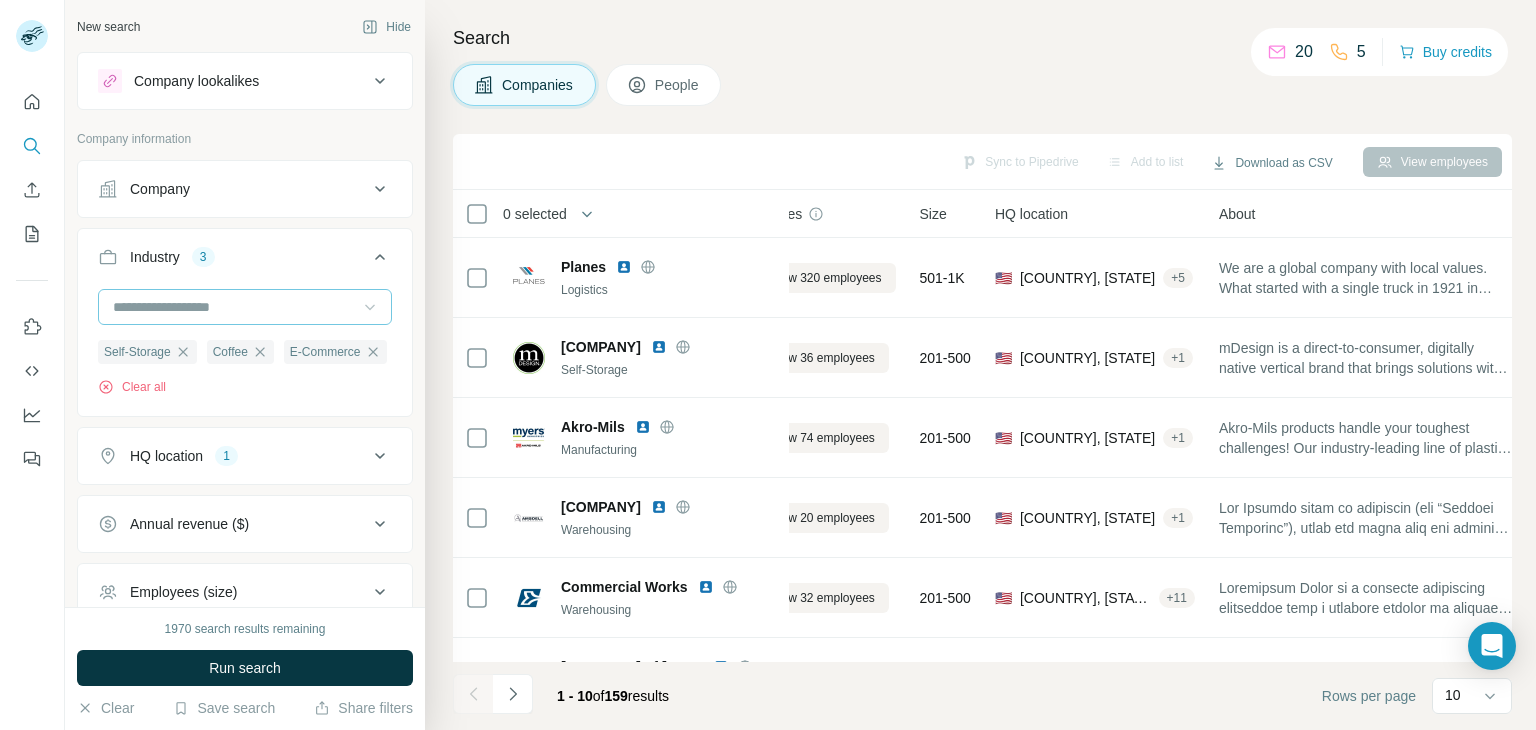 click 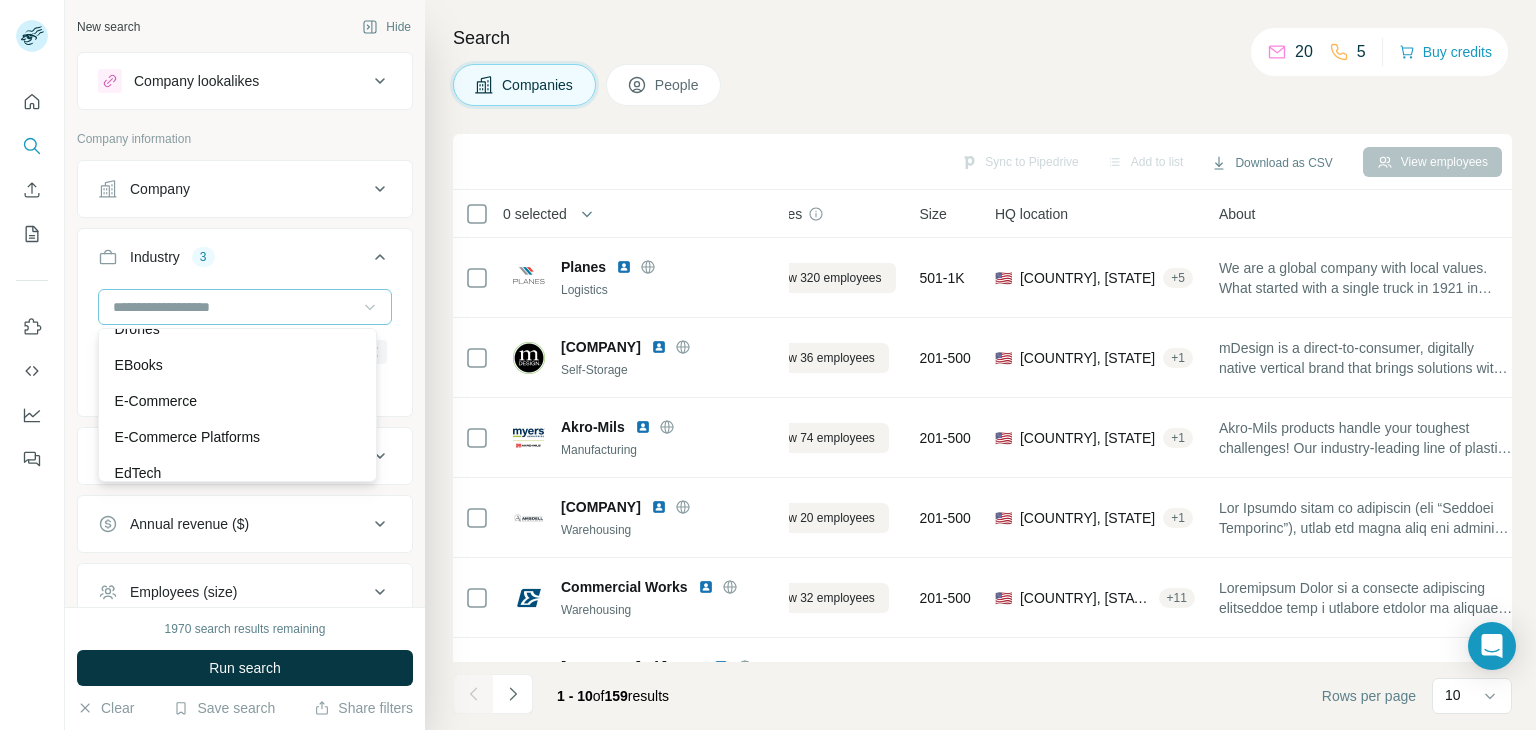 click on "E-Commerce Platforms" at bounding box center (237, 437) 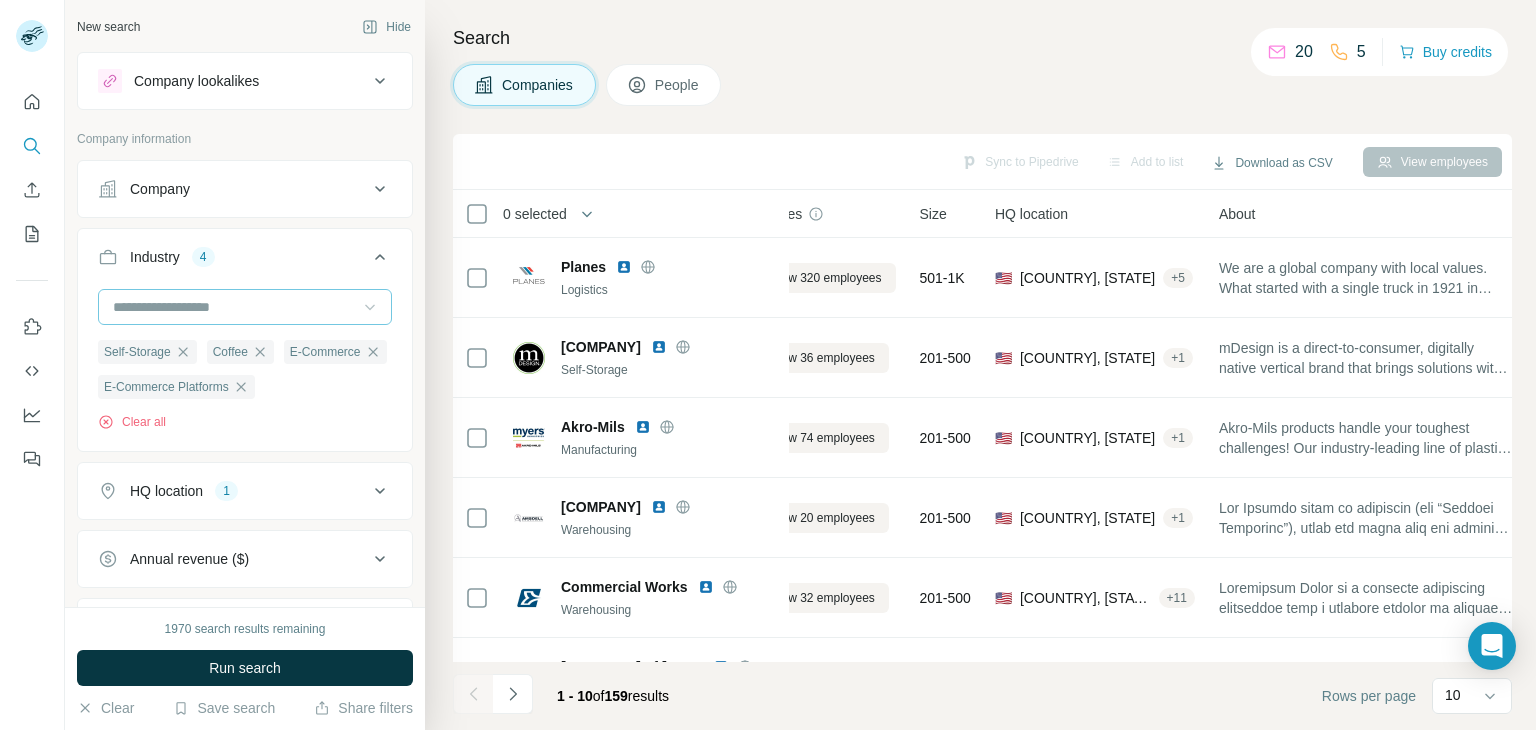 click 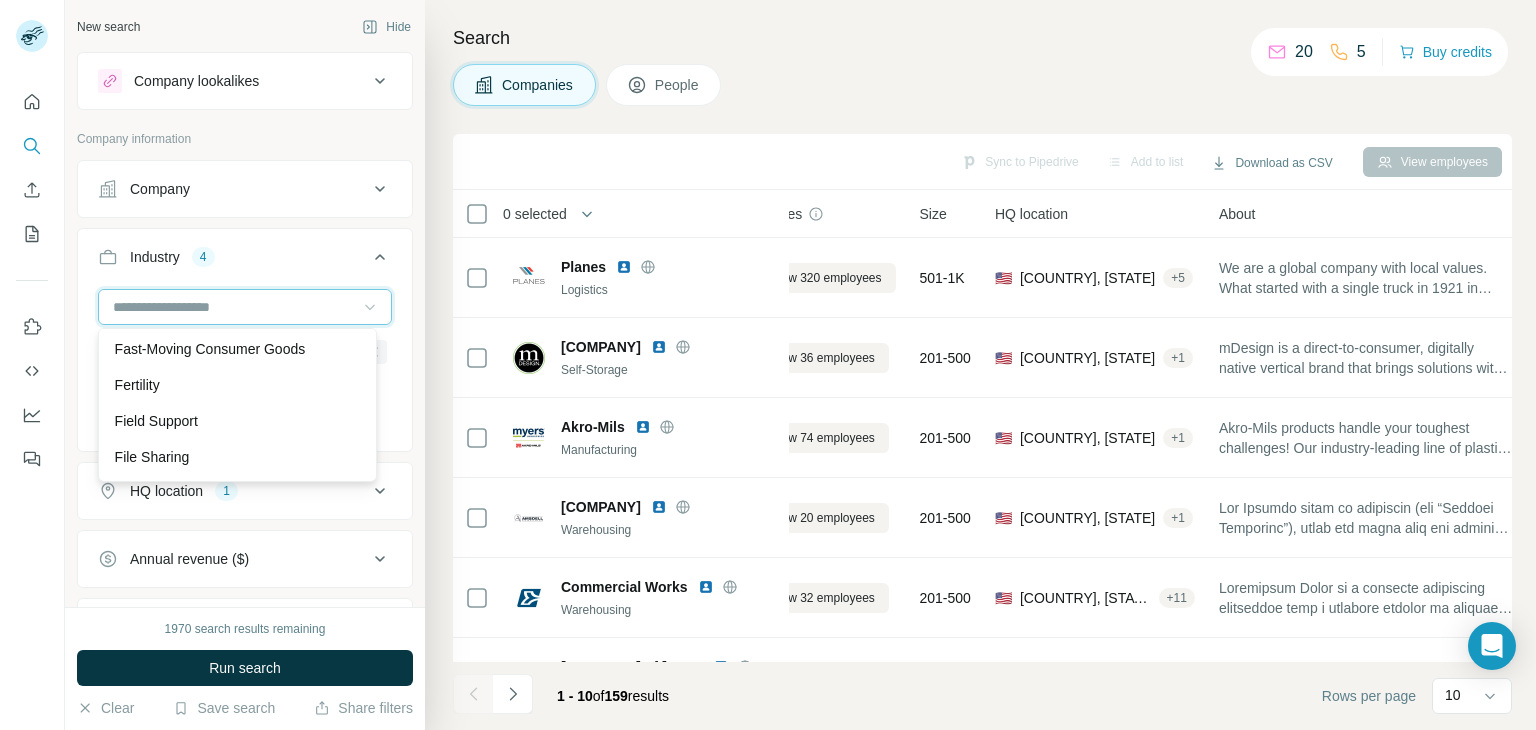 scroll, scrollTop: 7962, scrollLeft: 0, axis: vertical 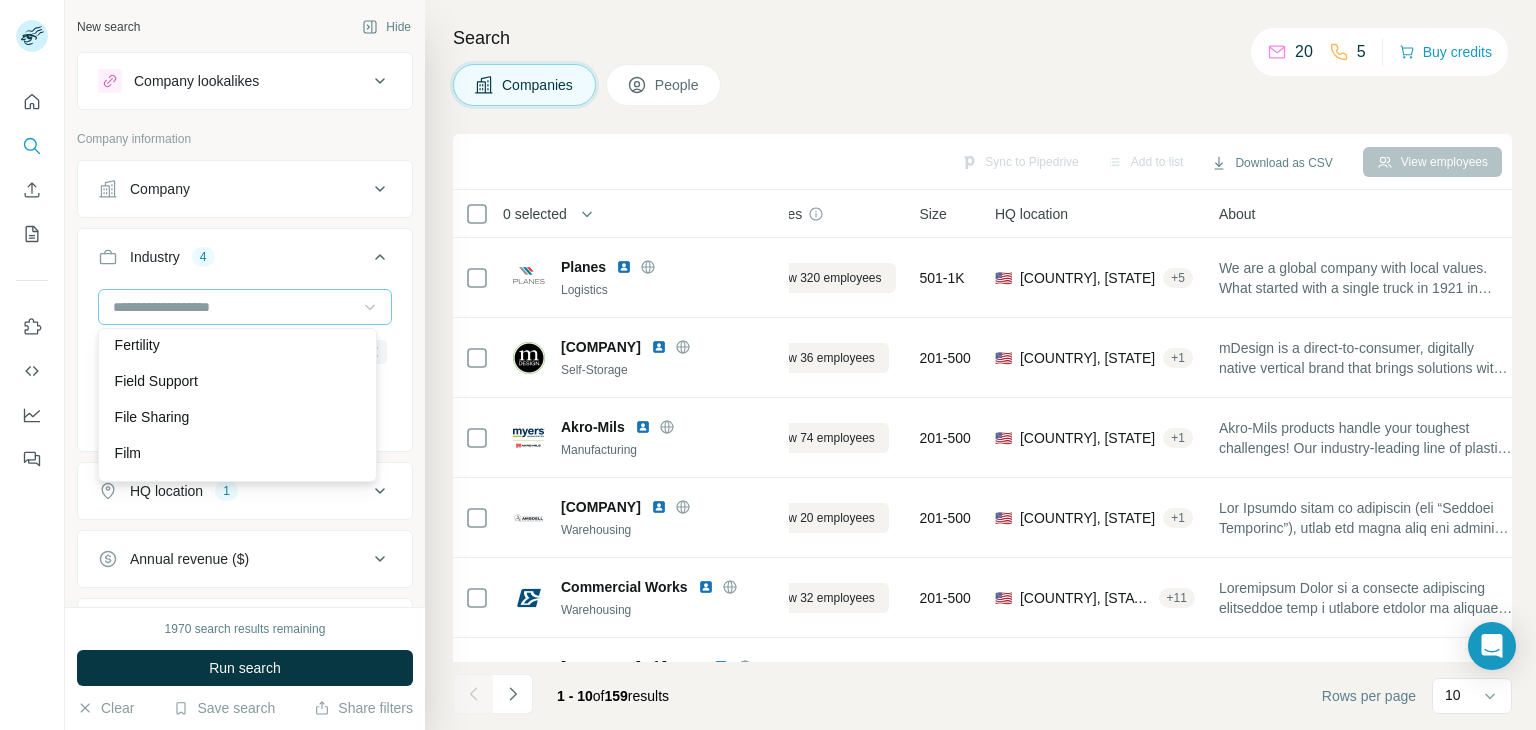 click on "Fast-Moving Consumer Goods" at bounding box center (237, 309) 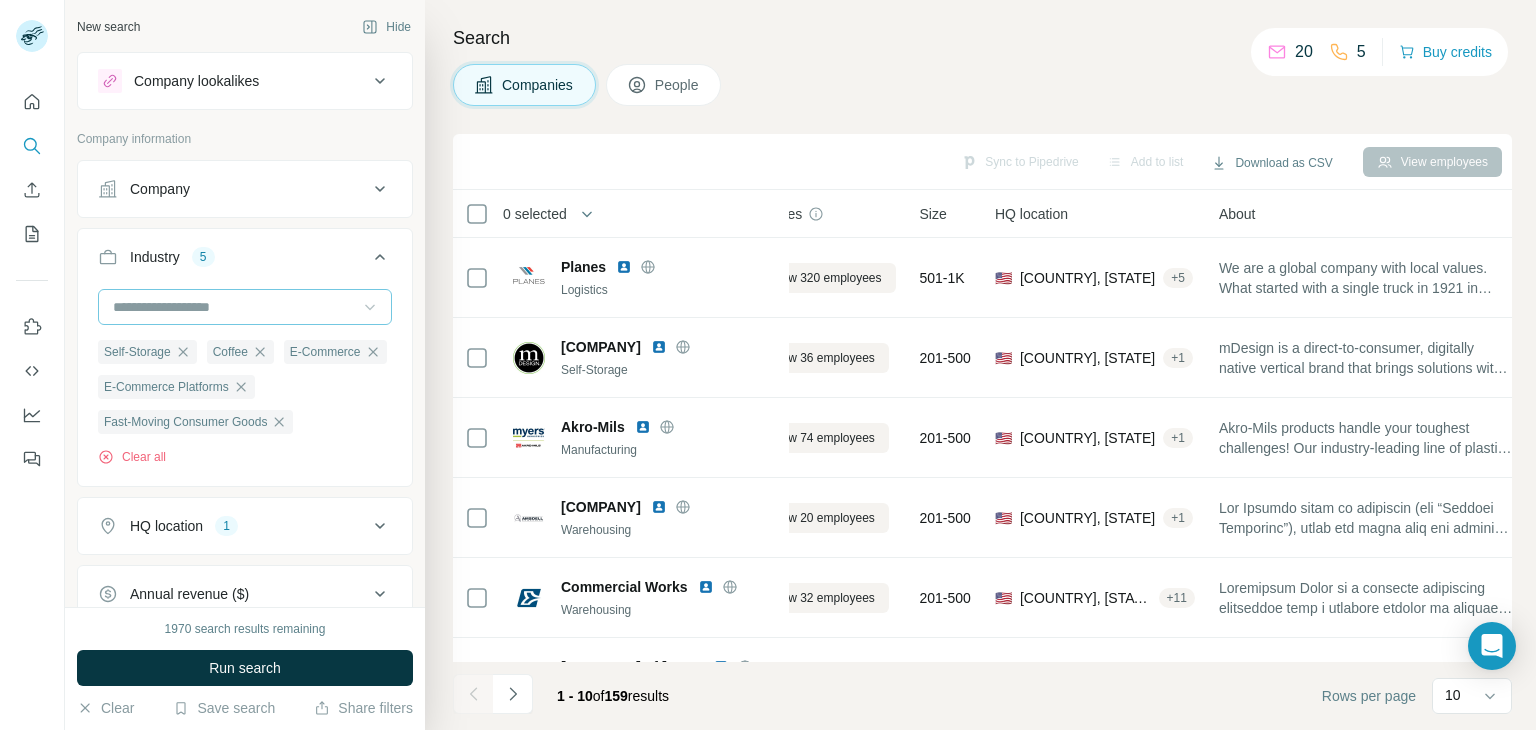 click 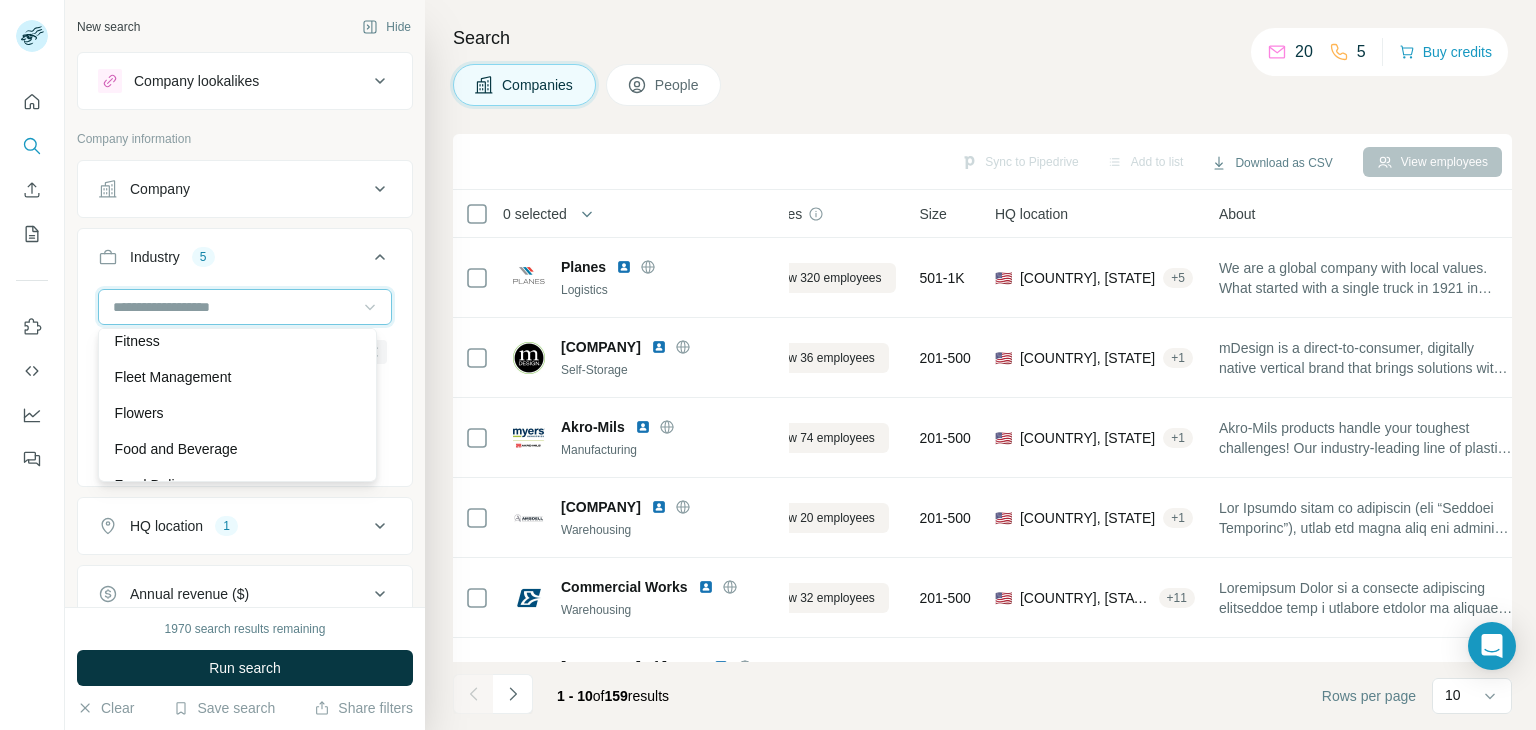 scroll, scrollTop: 8402, scrollLeft: 0, axis: vertical 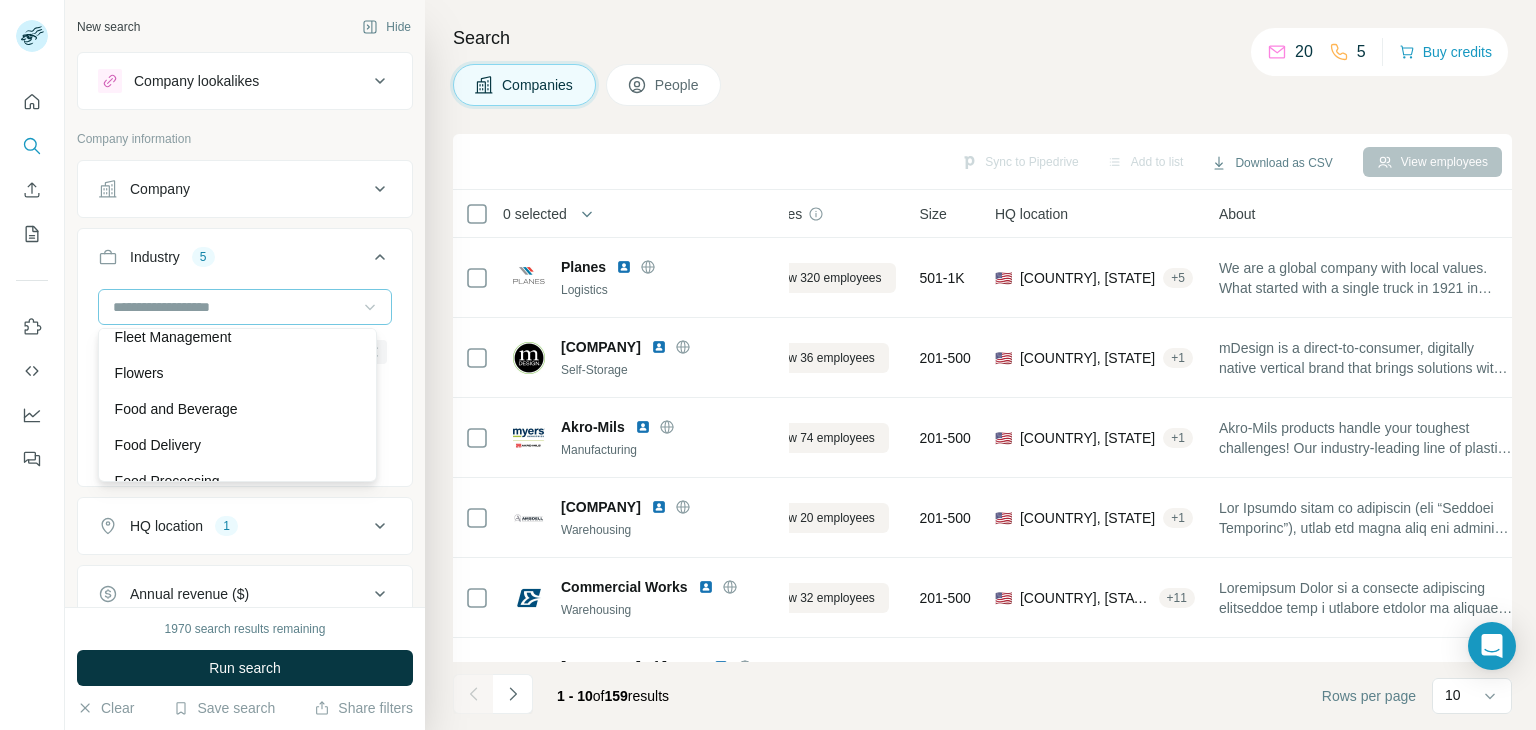 click on "Fitness" at bounding box center [237, 301] 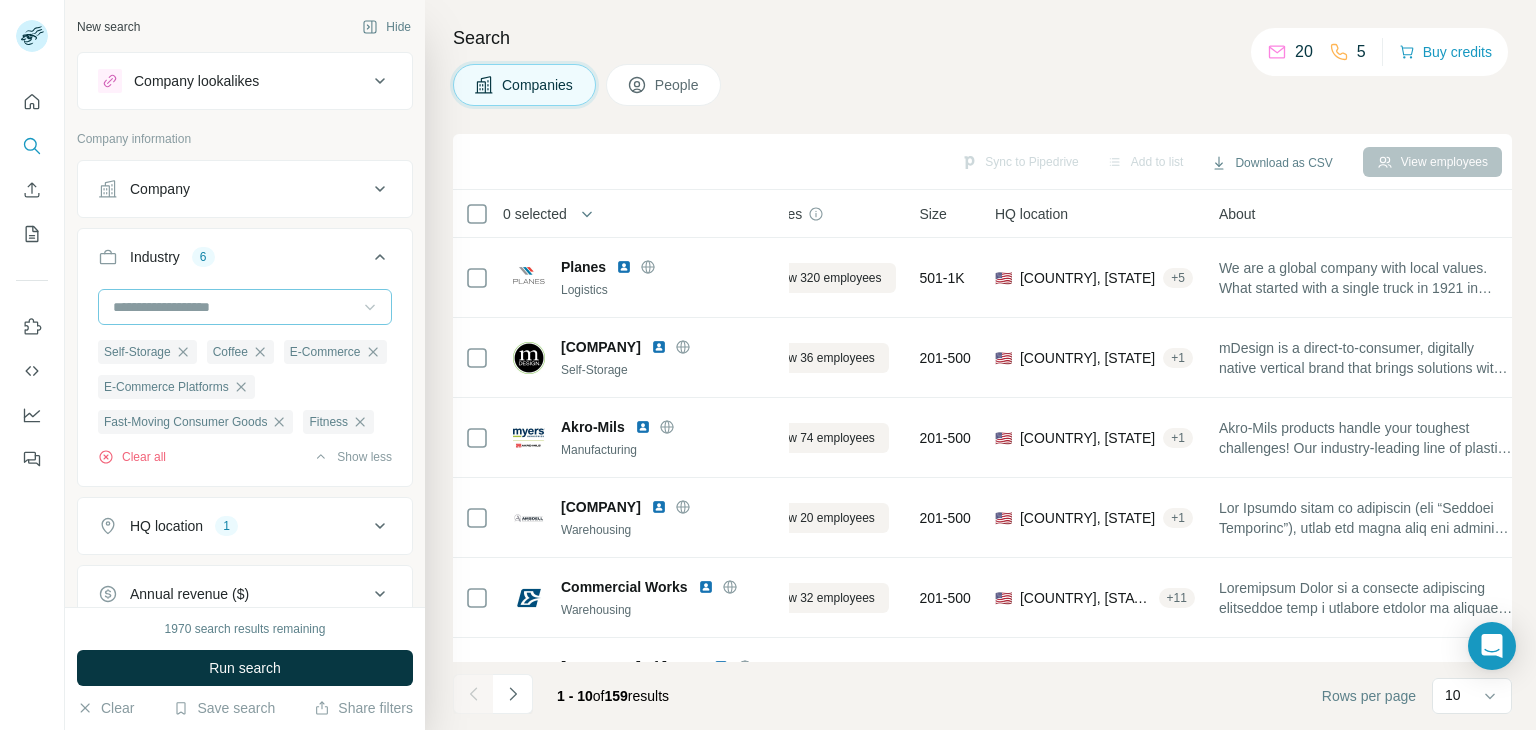 click 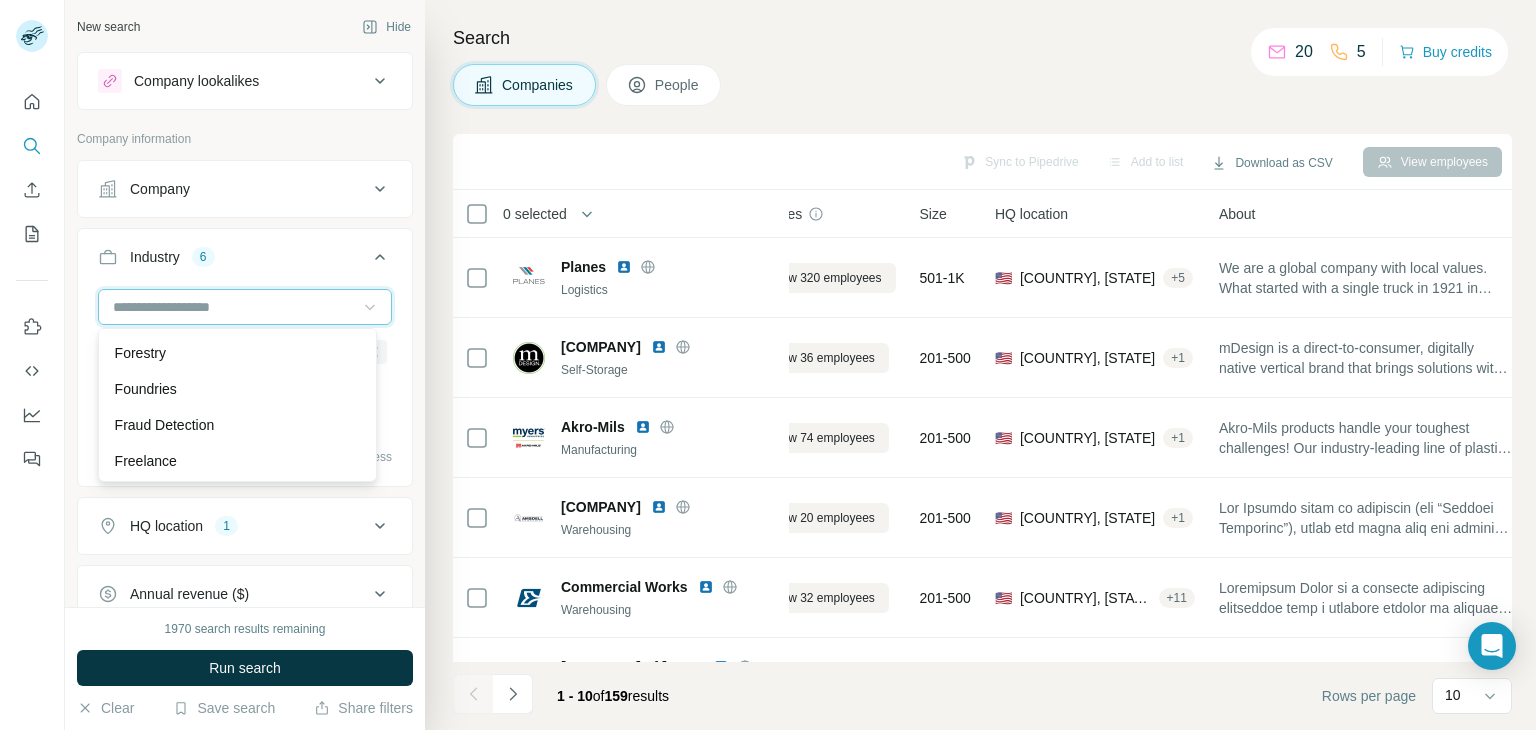 scroll, scrollTop: 8642, scrollLeft: 0, axis: vertical 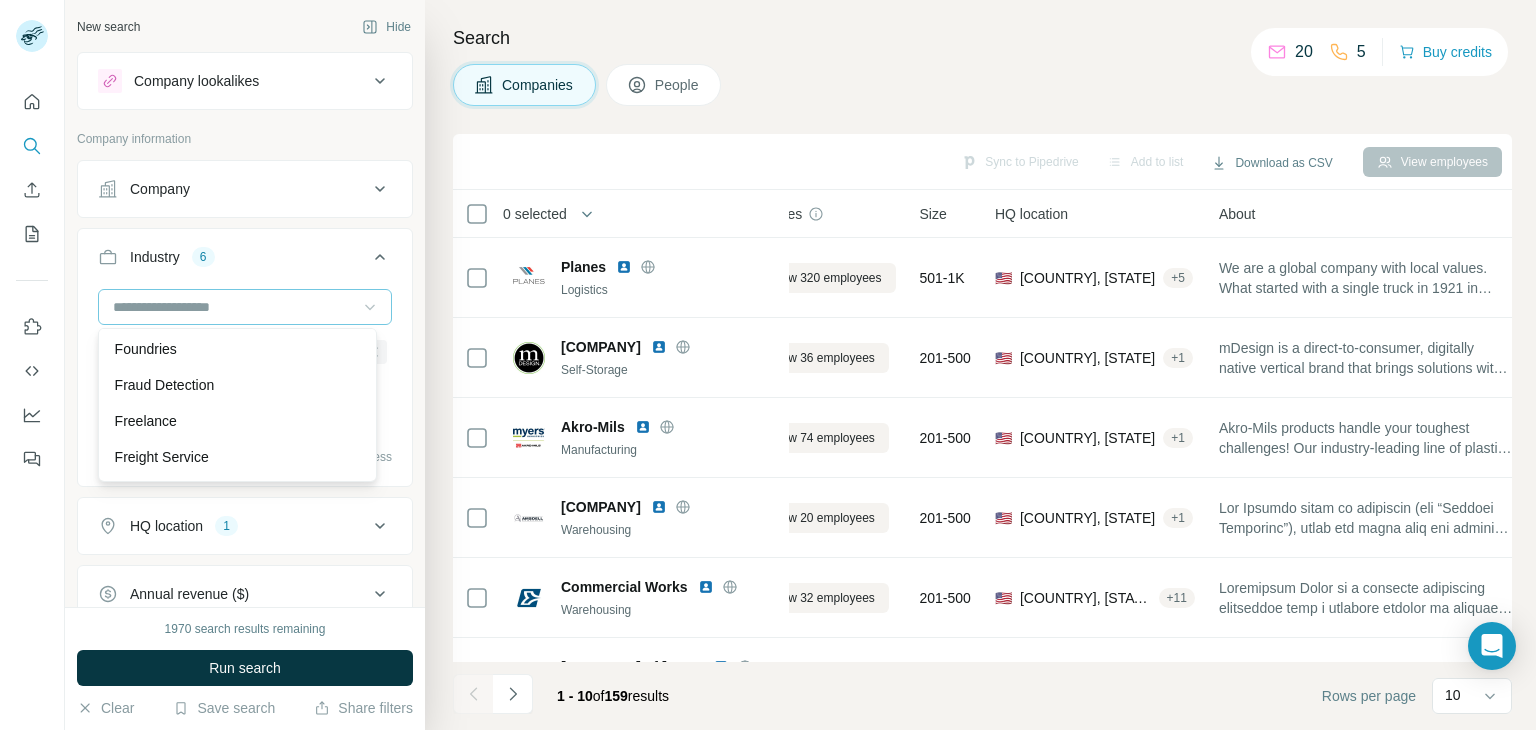 click on "Food Trucks" at bounding box center [237, 277] 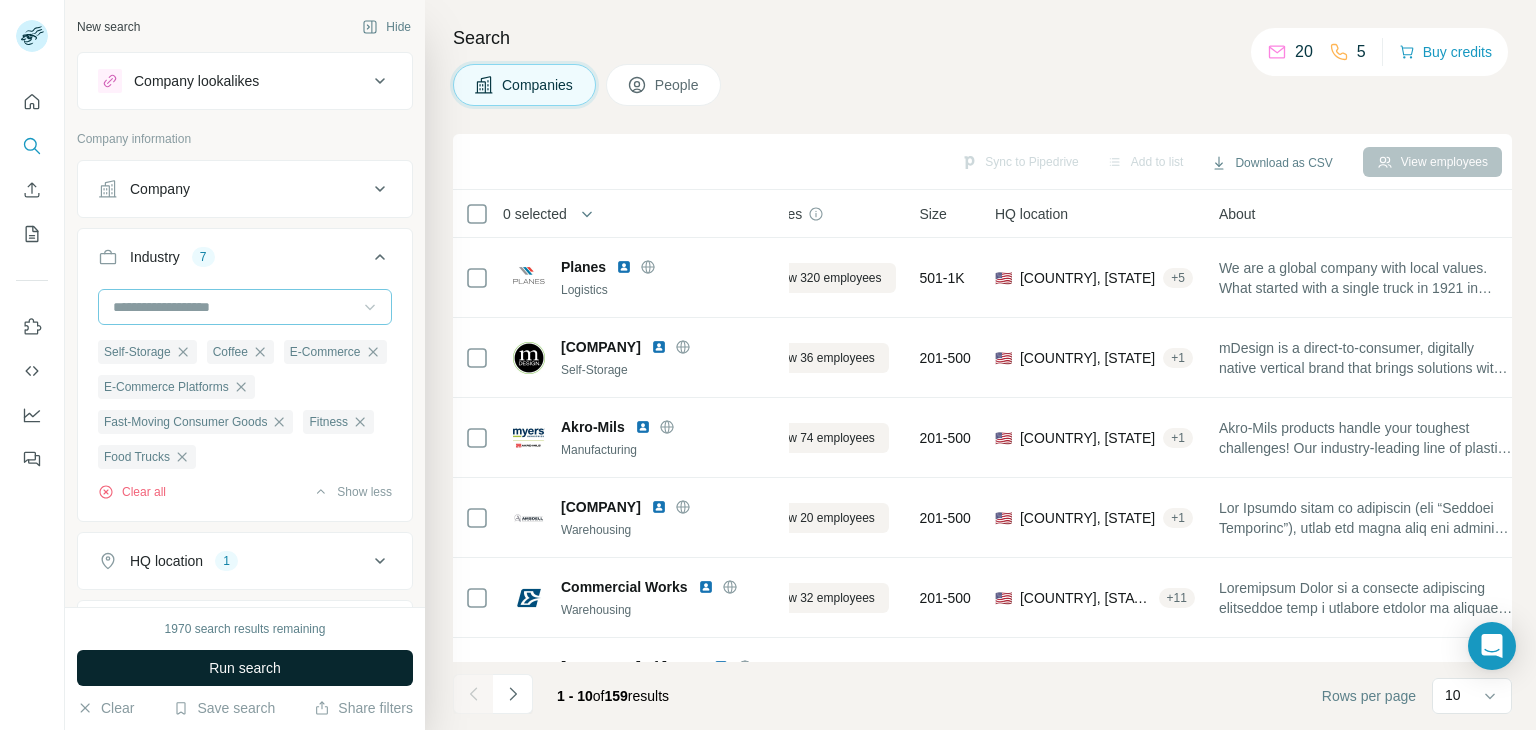click on "Run search" at bounding box center [245, 668] 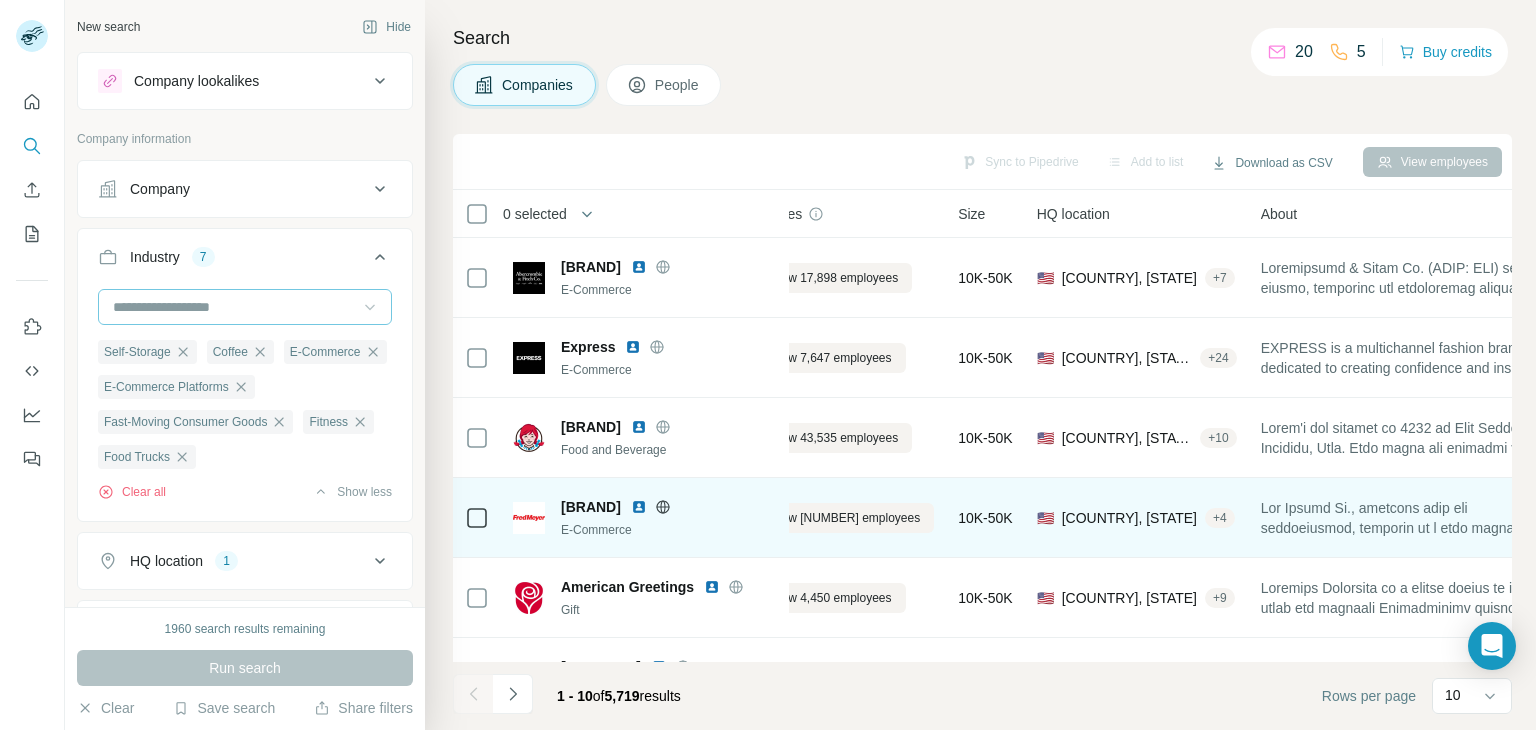 scroll, scrollTop: 386, scrollLeft: 68, axis: both 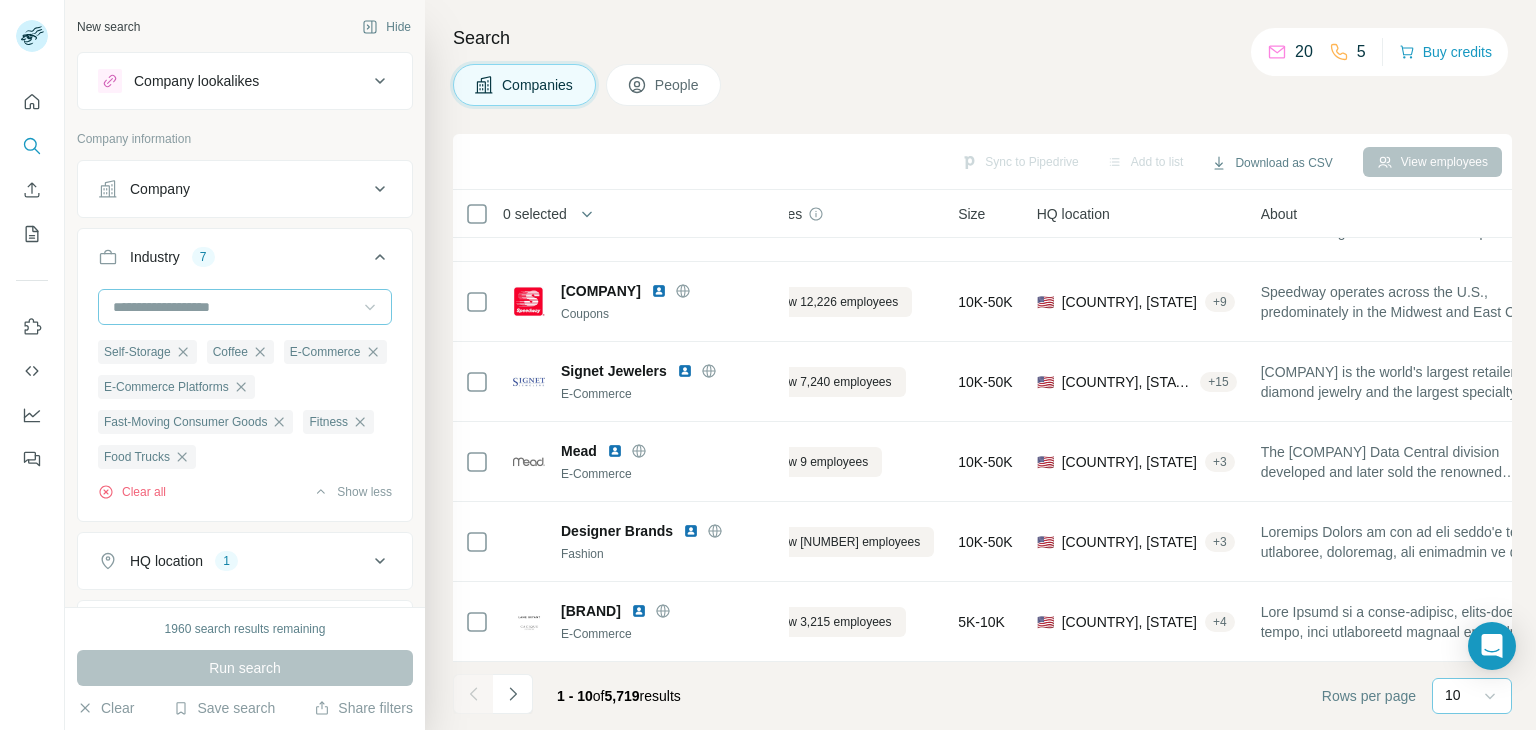 click 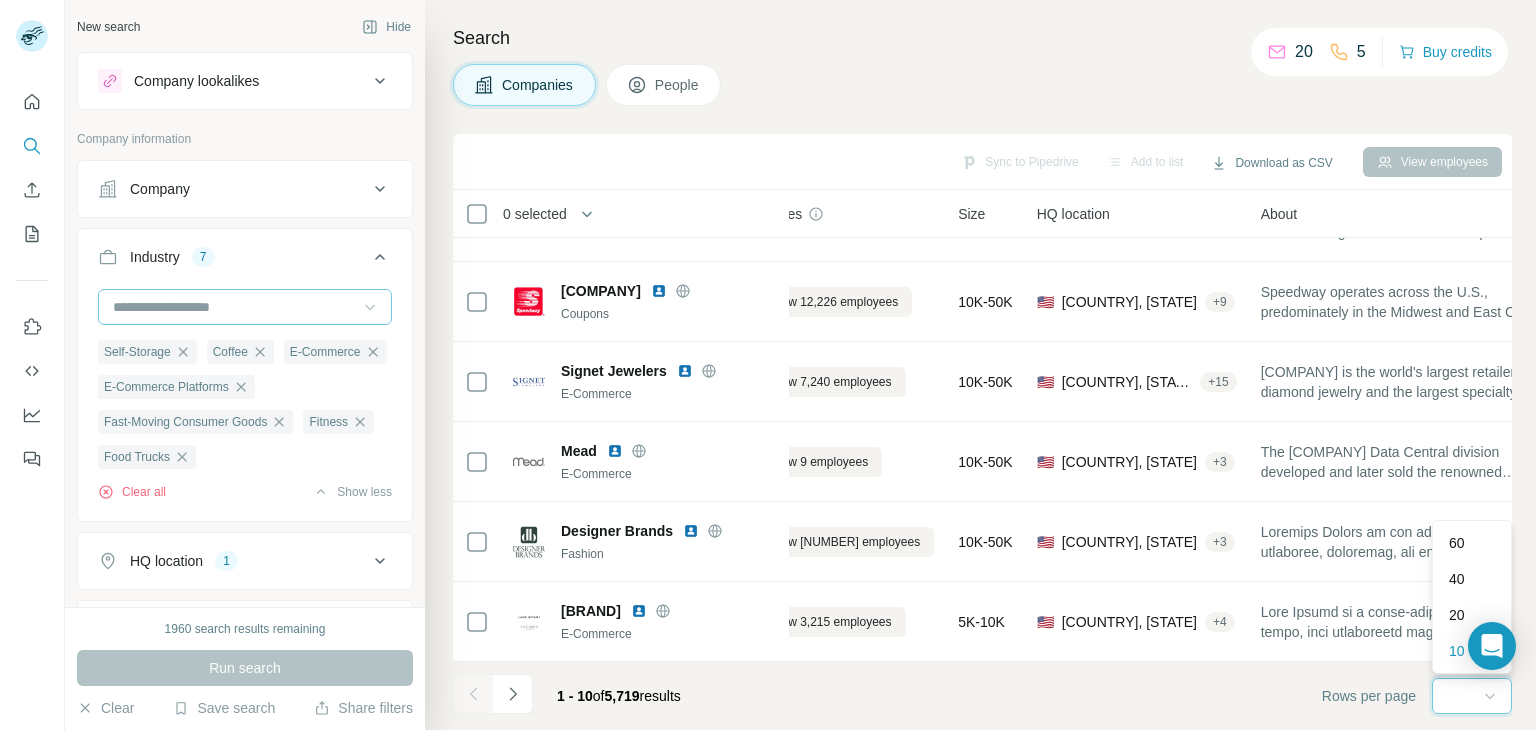 scroll, scrollTop: 0, scrollLeft: 0, axis: both 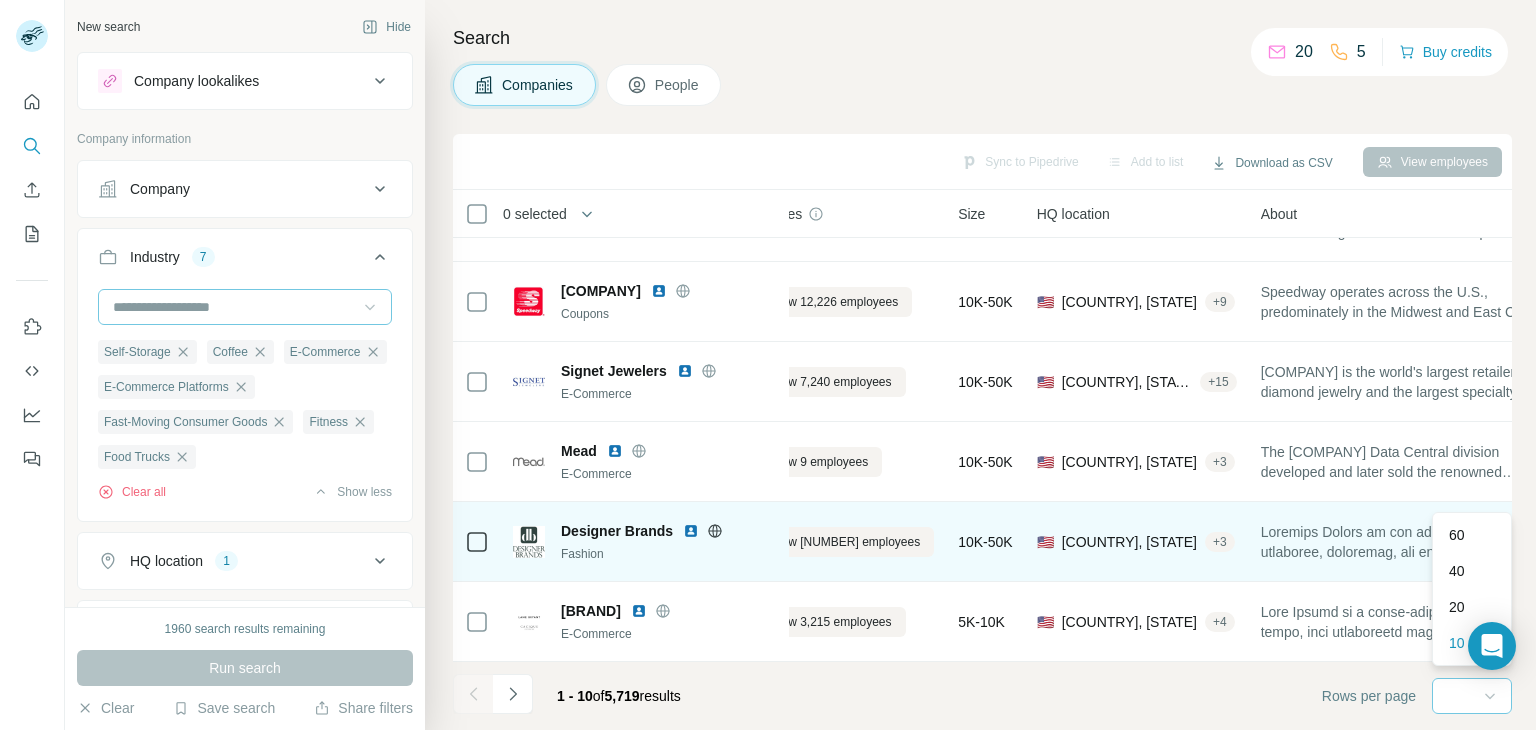 click on "40" at bounding box center [1457, 571] 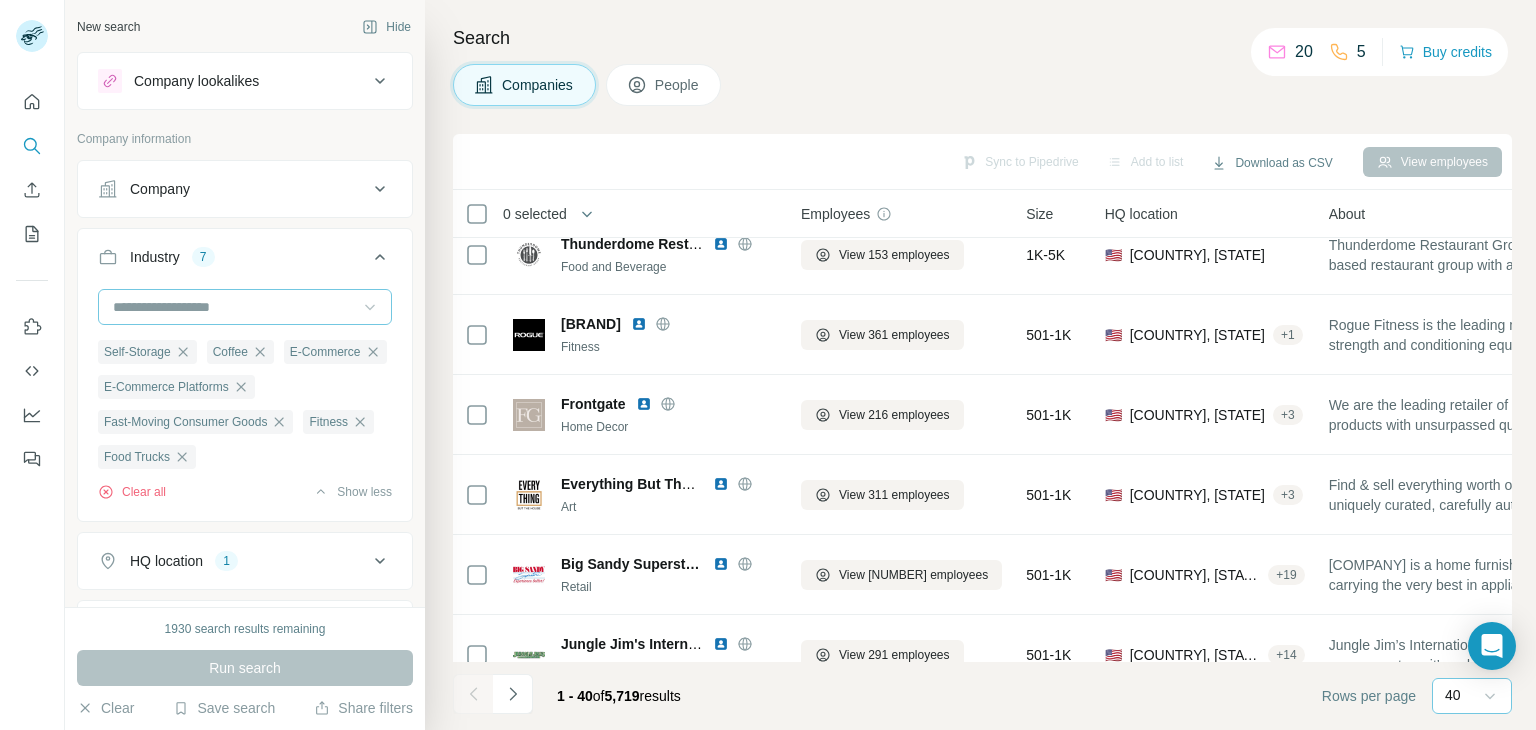 scroll, scrollTop: 2786, scrollLeft: 0, axis: vertical 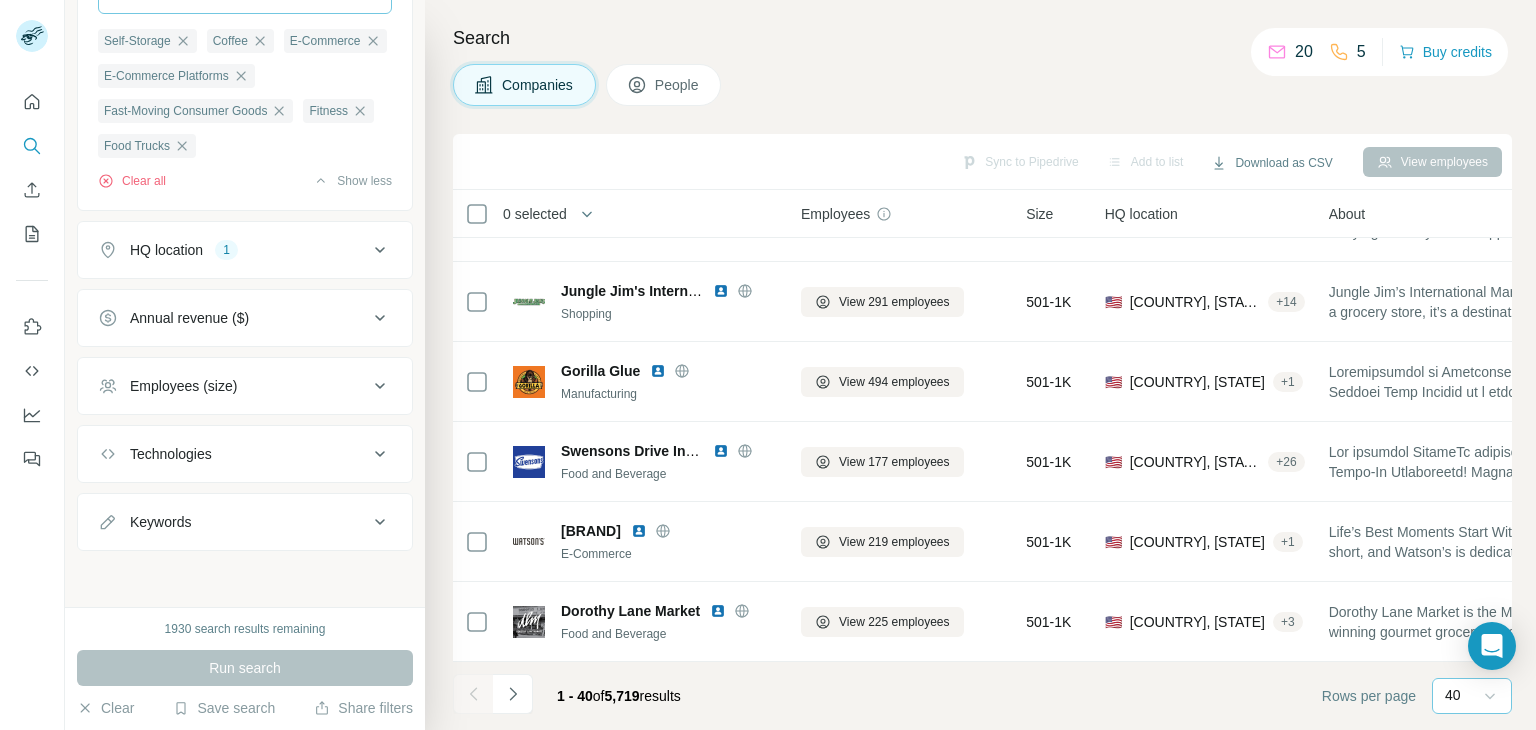 click 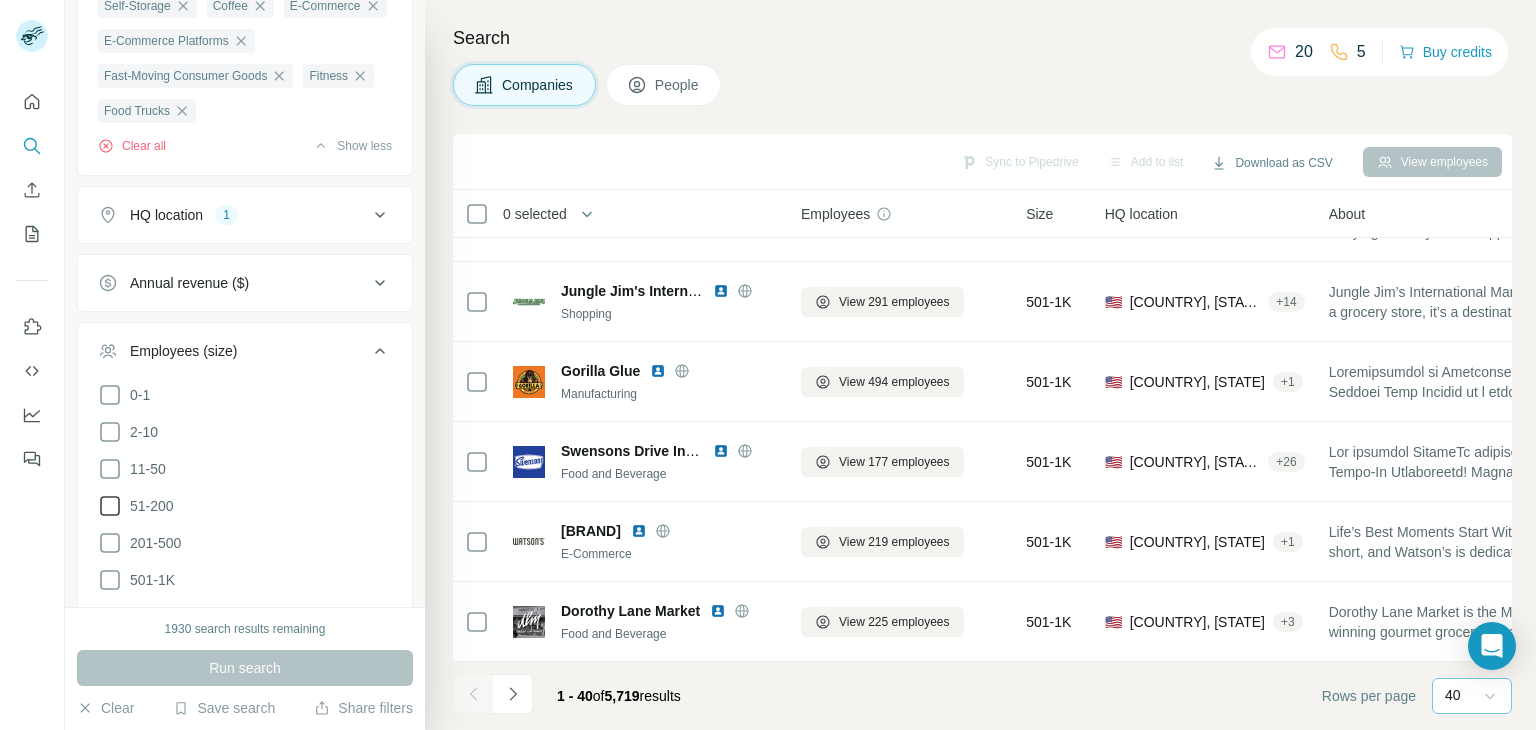 click 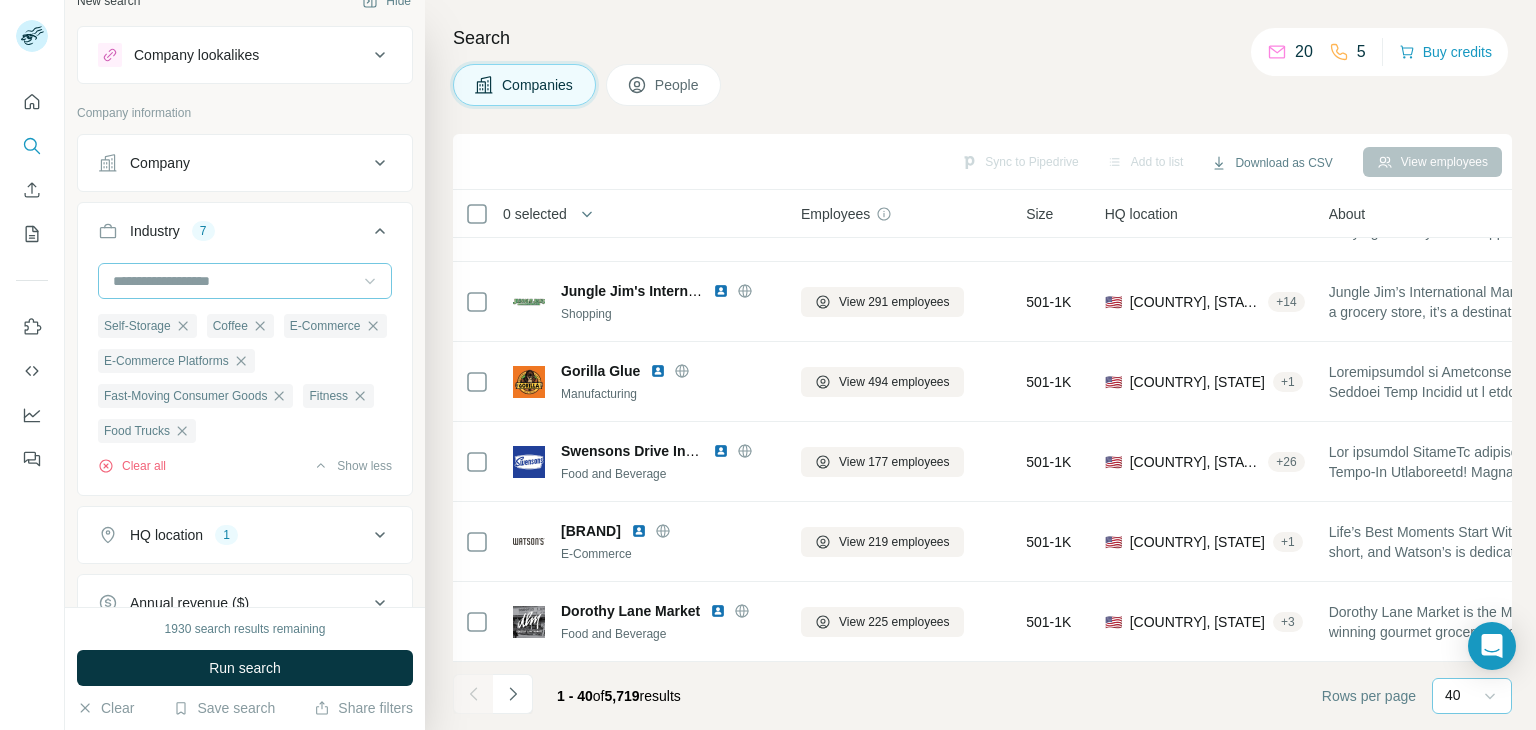 scroll, scrollTop: 557, scrollLeft: 0, axis: vertical 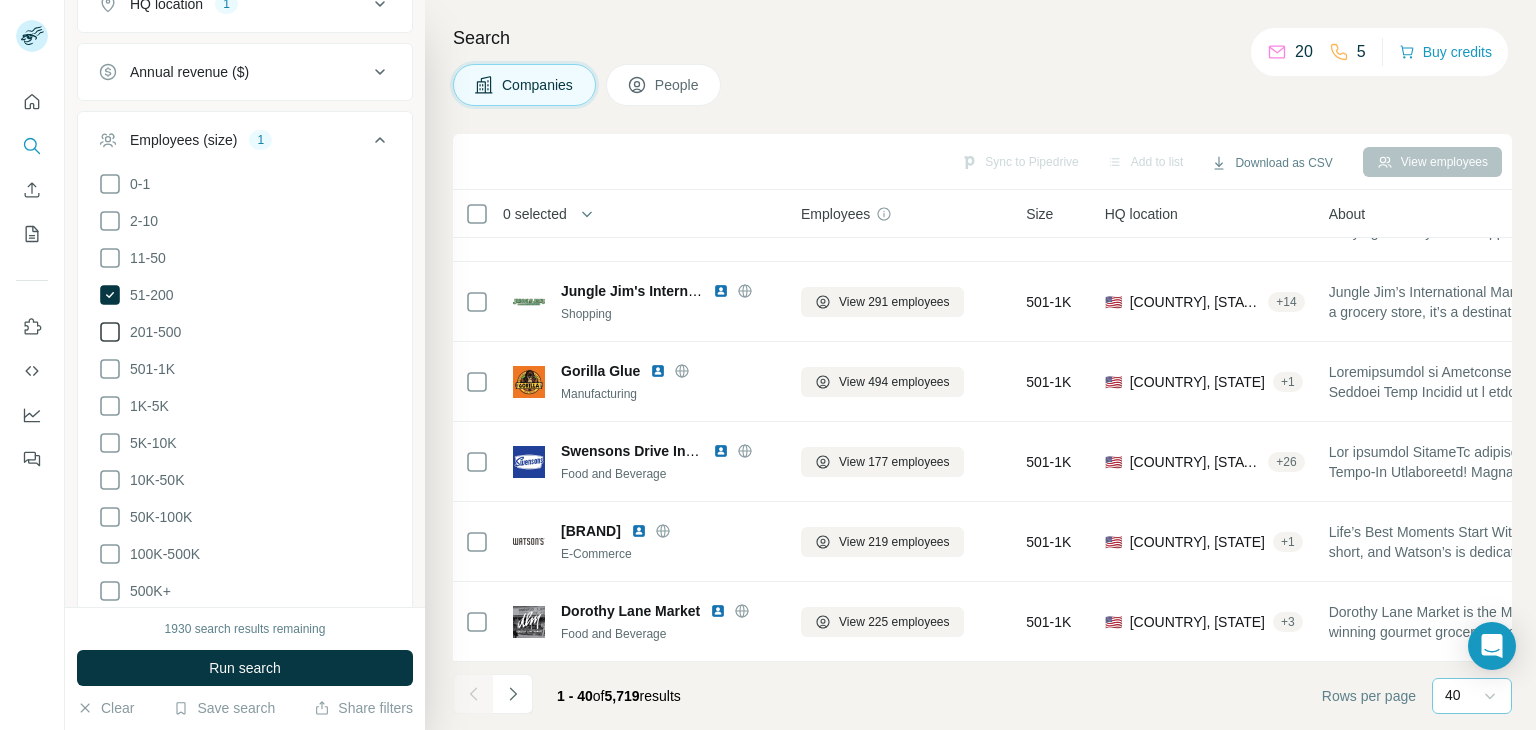 click 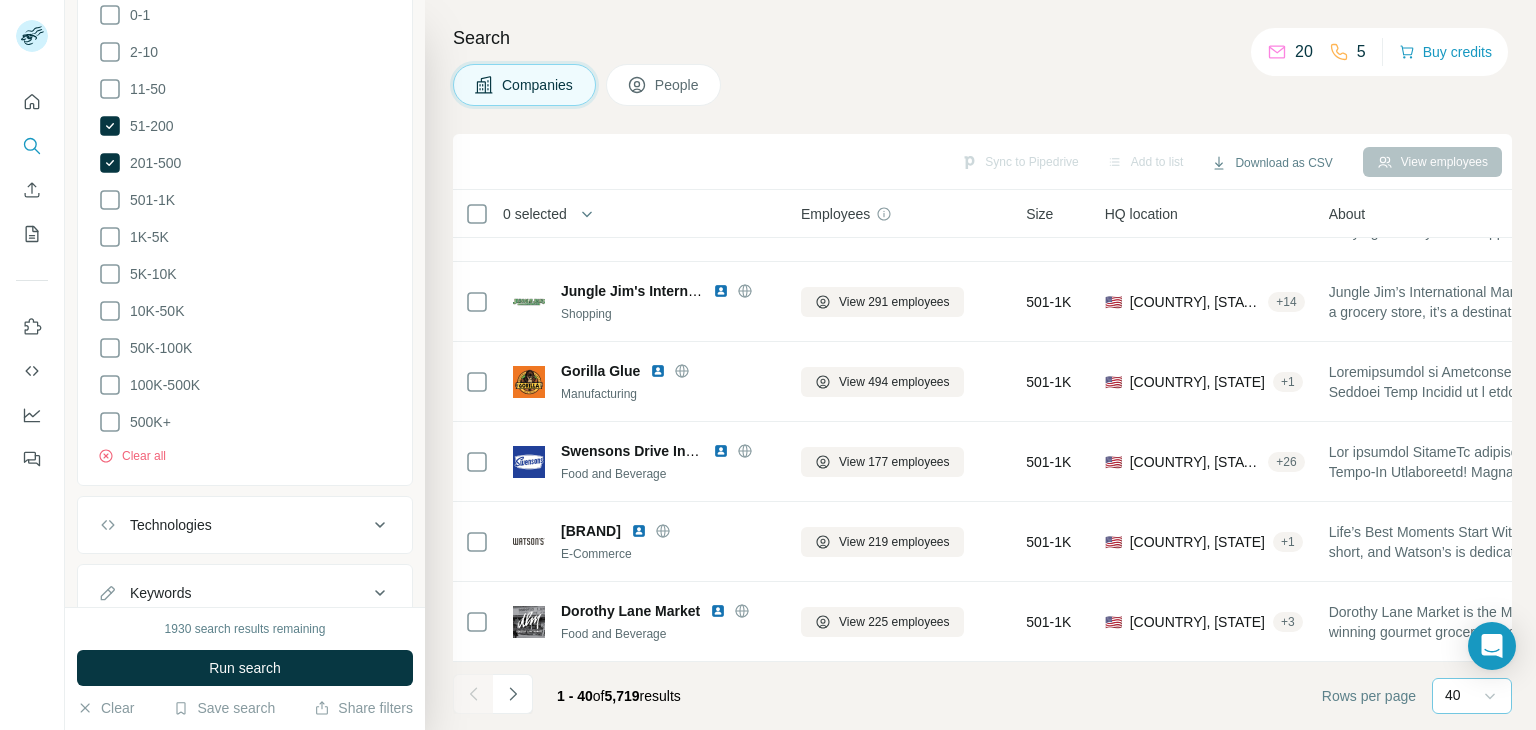 scroll, scrollTop: 830, scrollLeft: 0, axis: vertical 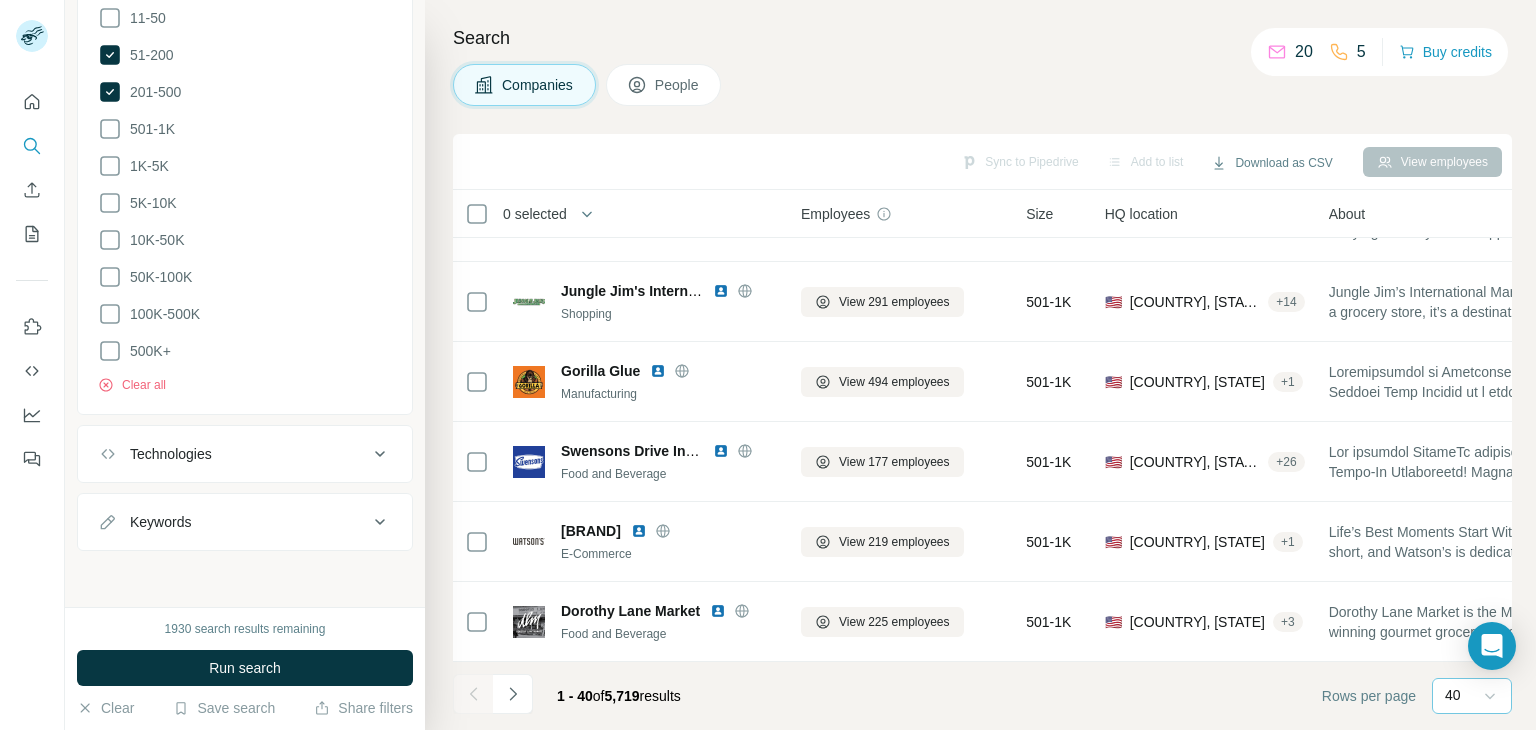 click 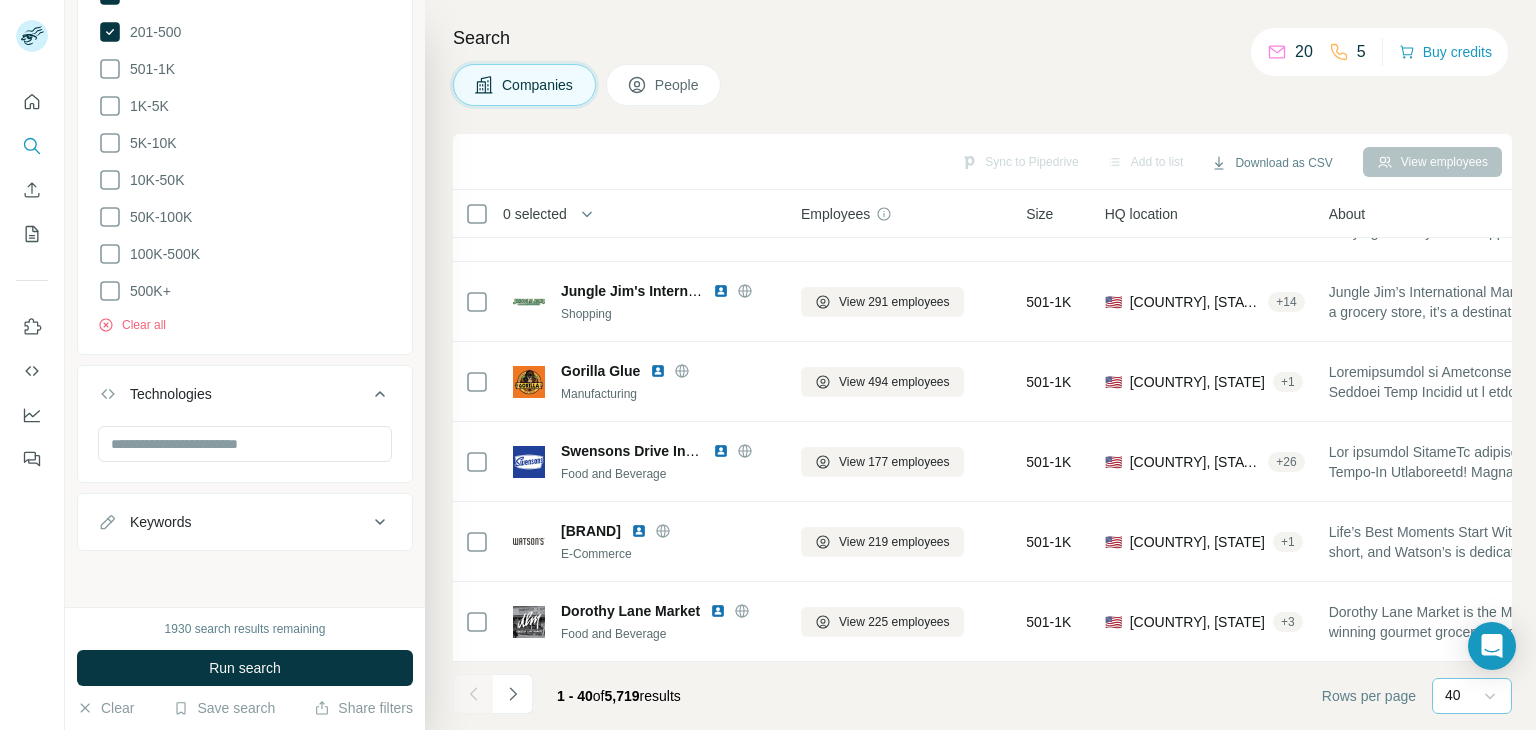 scroll, scrollTop: 890, scrollLeft: 0, axis: vertical 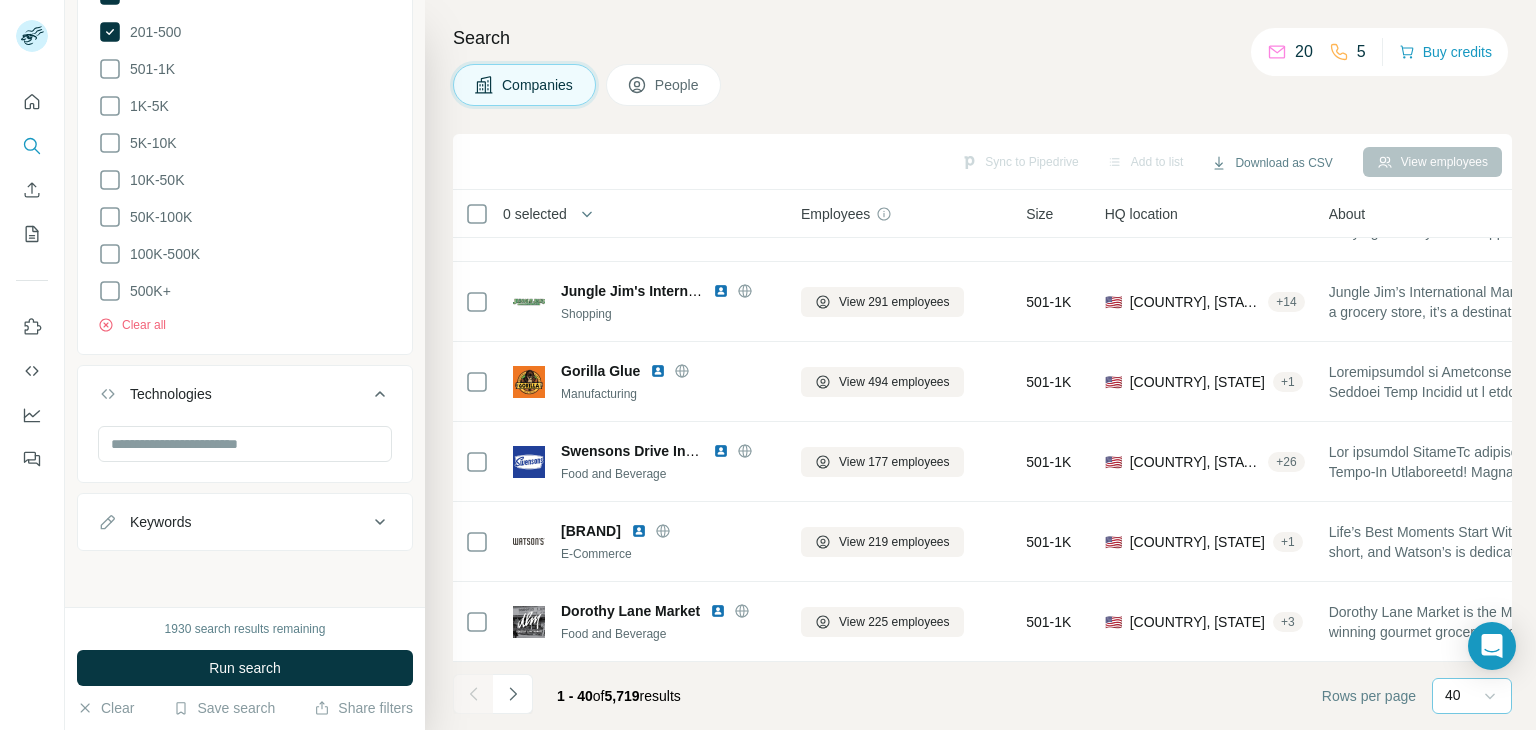 click 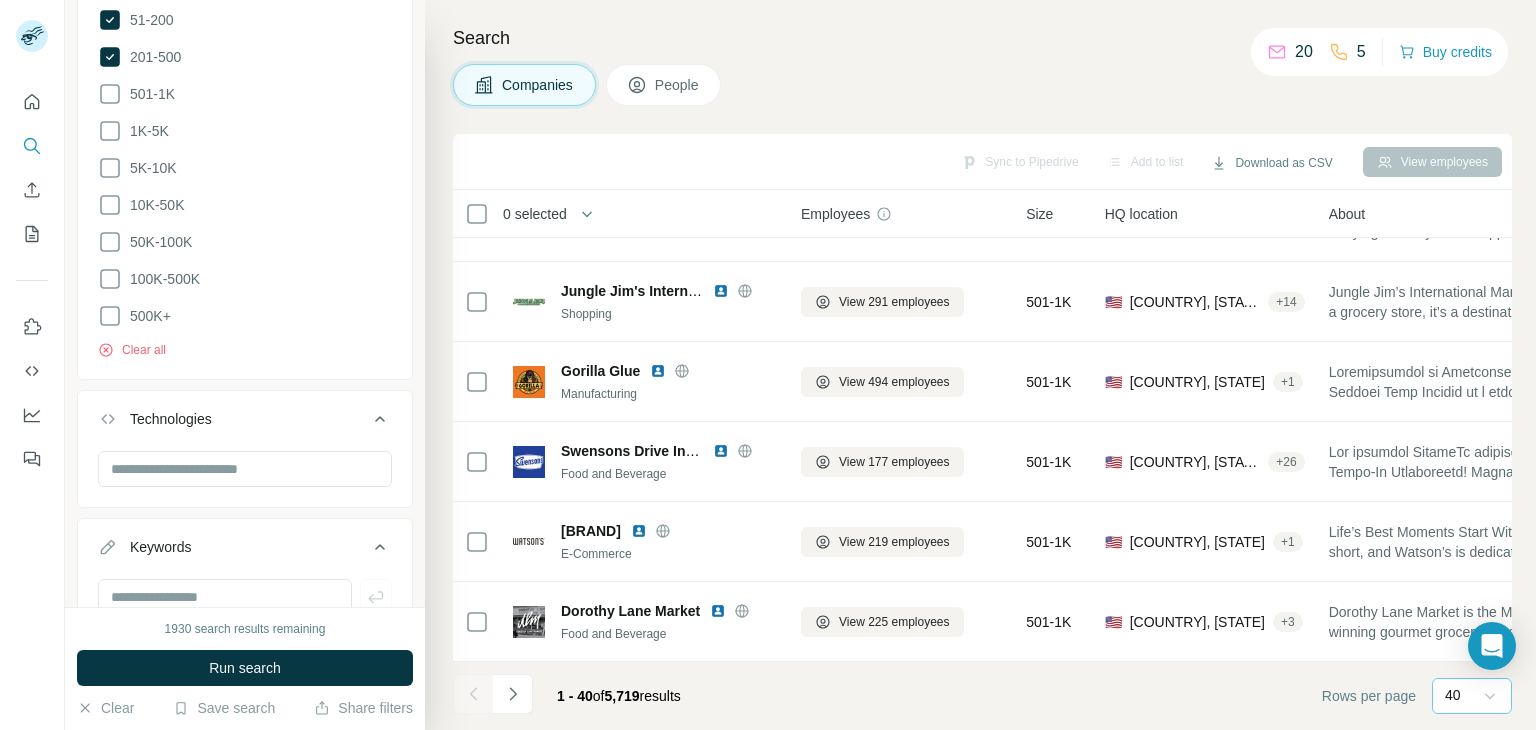 scroll, scrollTop: 817, scrollLeft: 0, axis: vertical 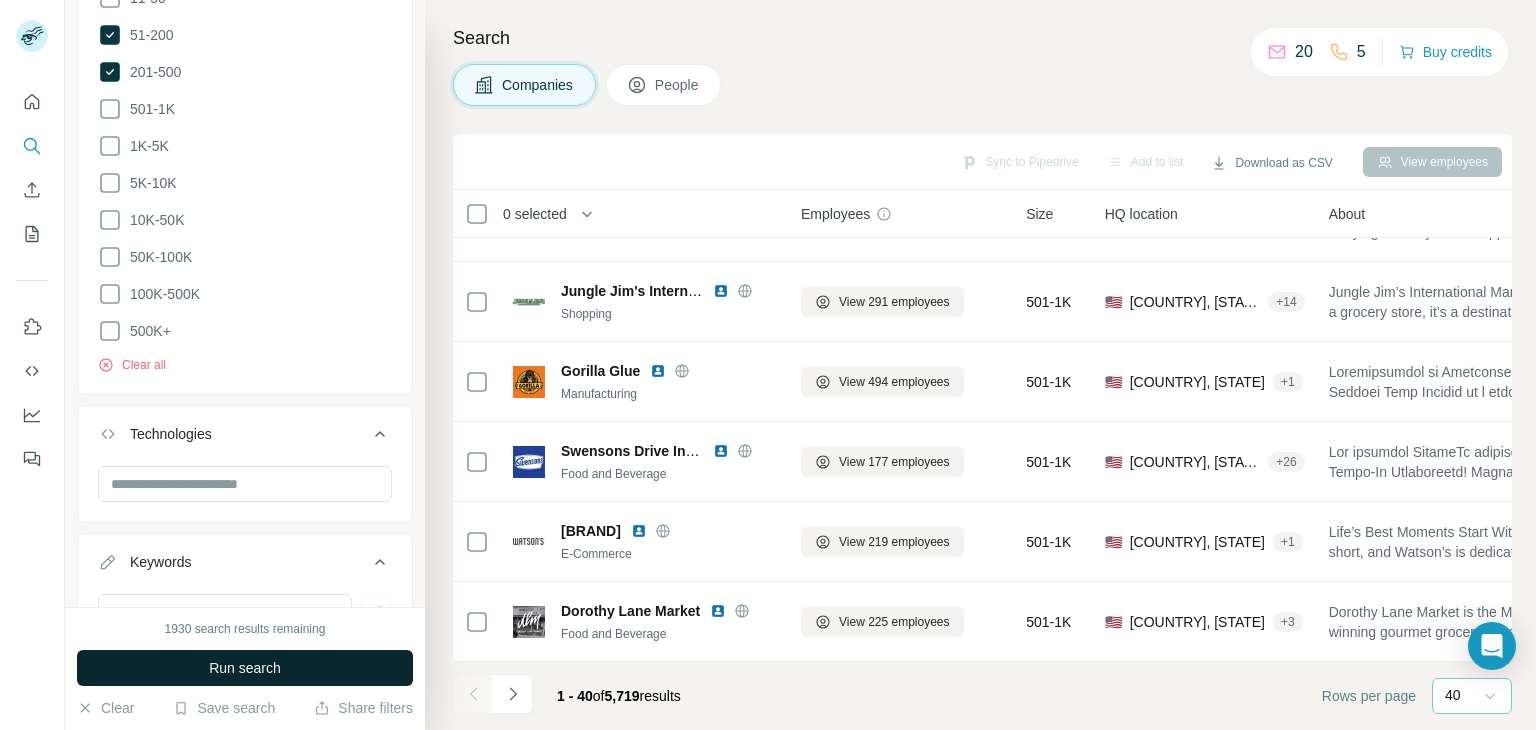 click on "Run search" at bounding box center (245, 668) 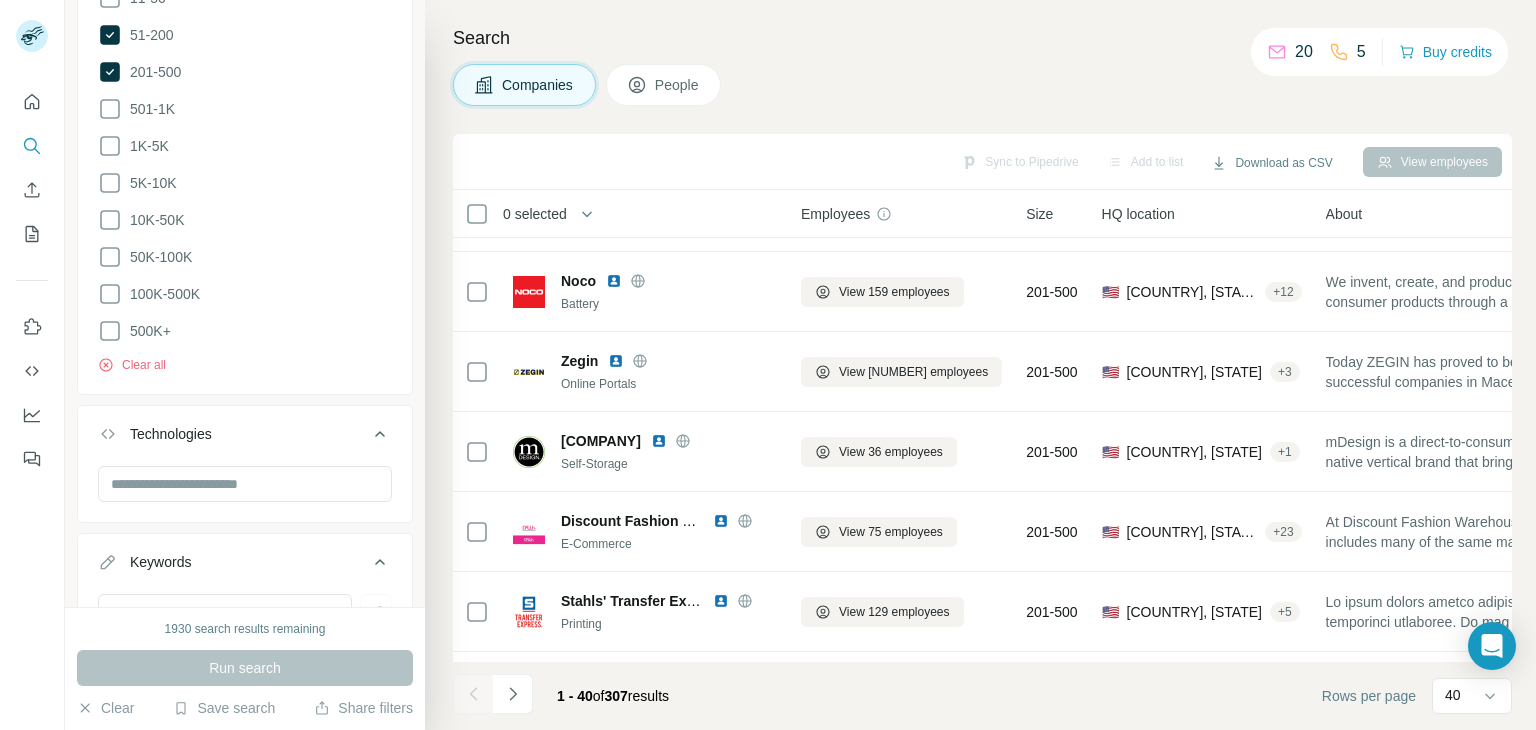 scroll, scrollTop: 2786, scrollLeft: 0, axis: vertical 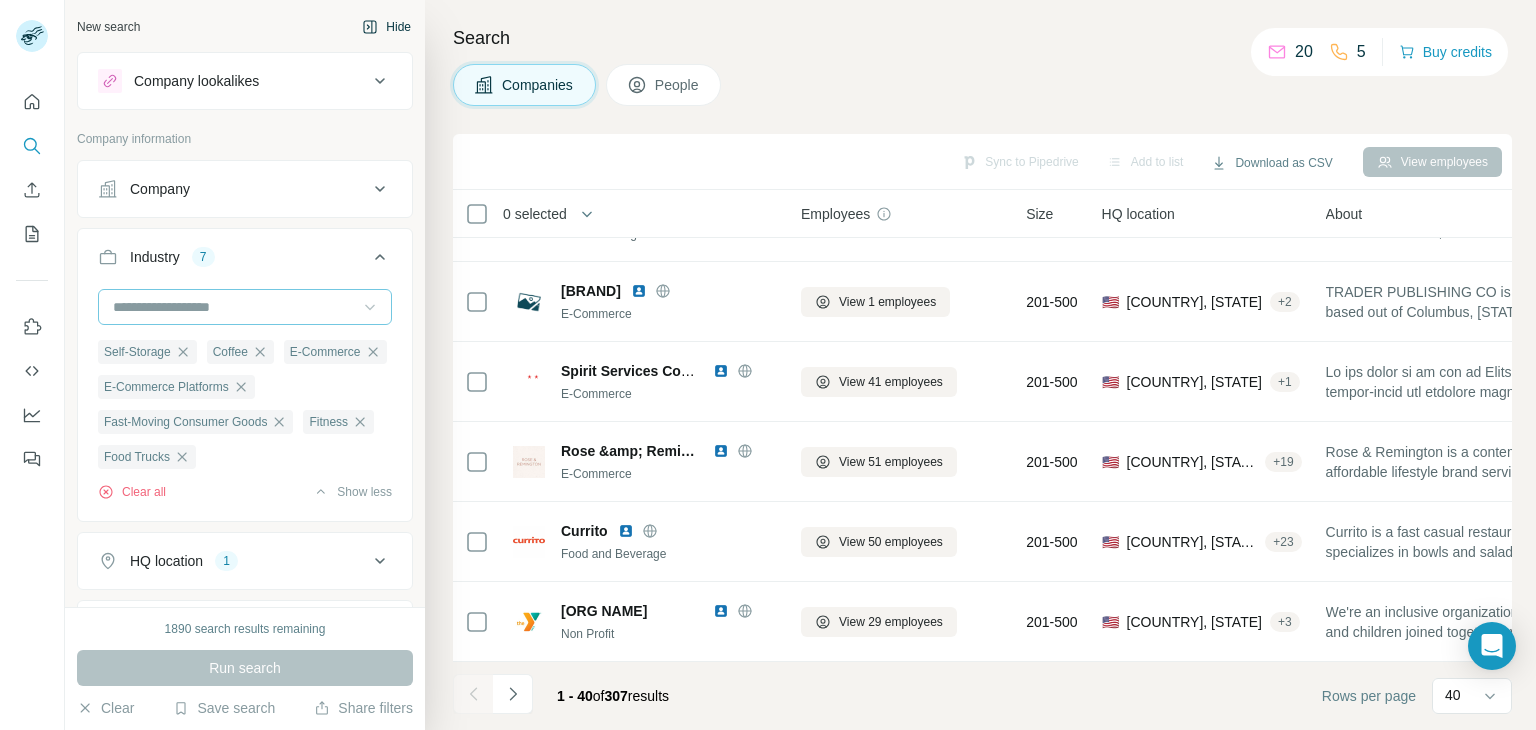 click on "Hide" at bounding box center (386, 27) 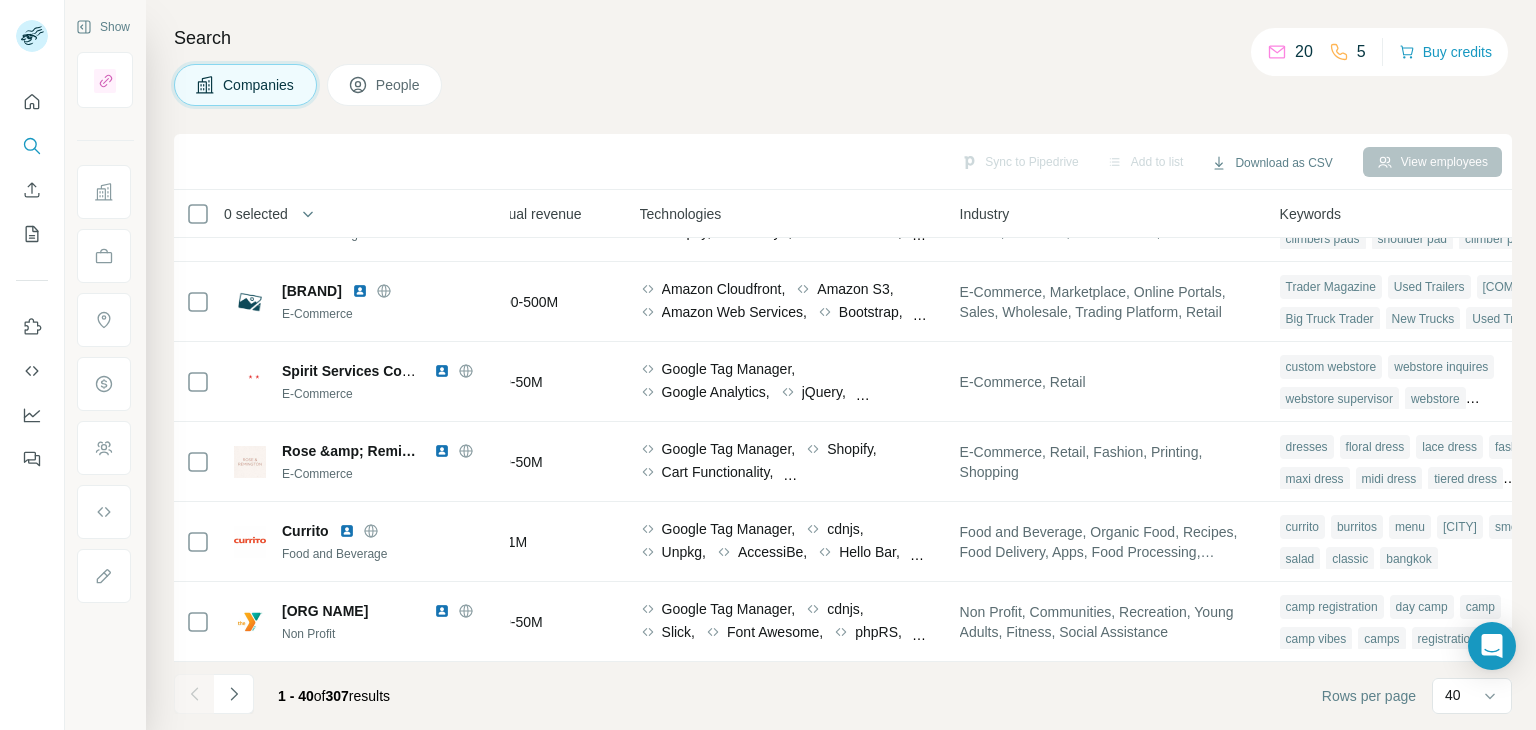 scroll, scrollTop: 2786, scrollLeft: 1076, axis: both 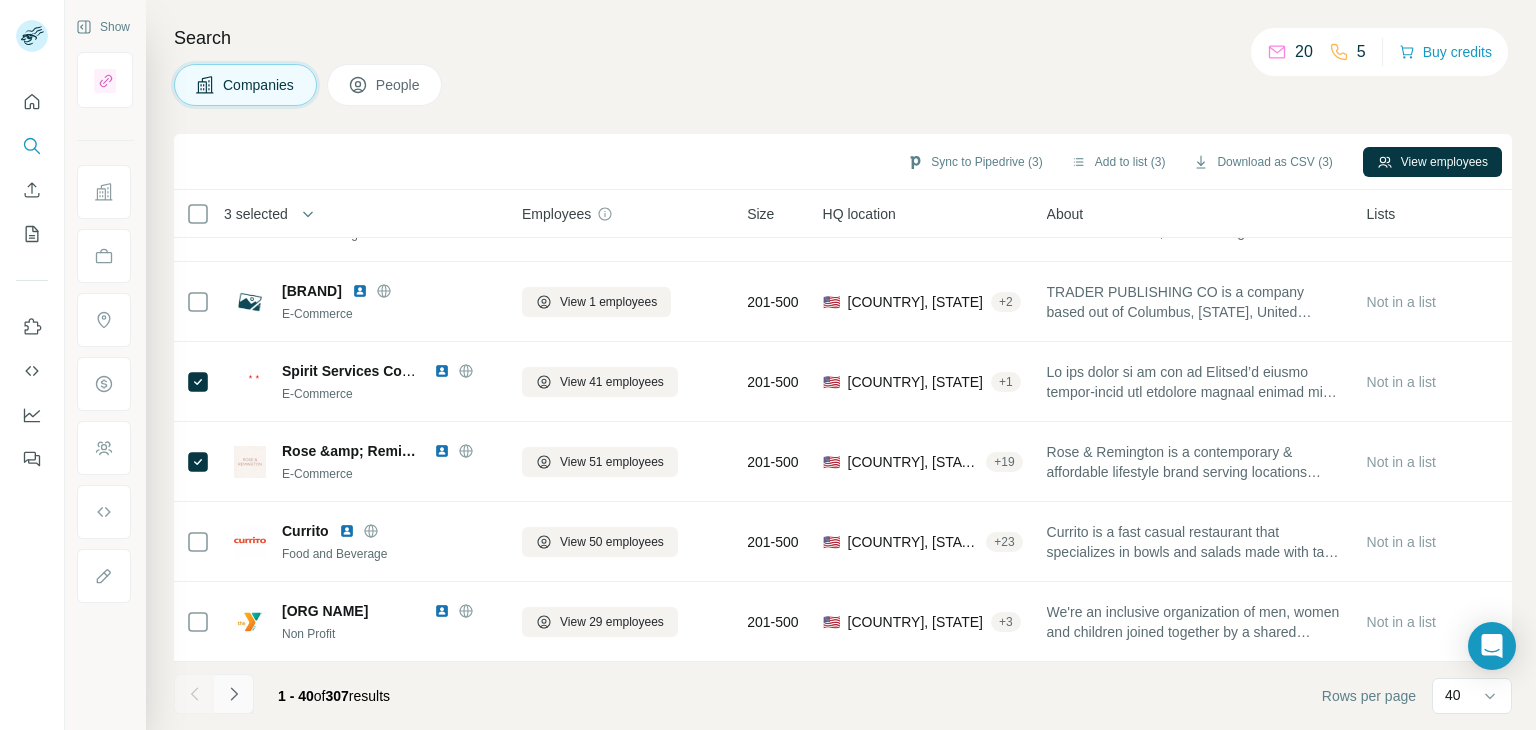 click 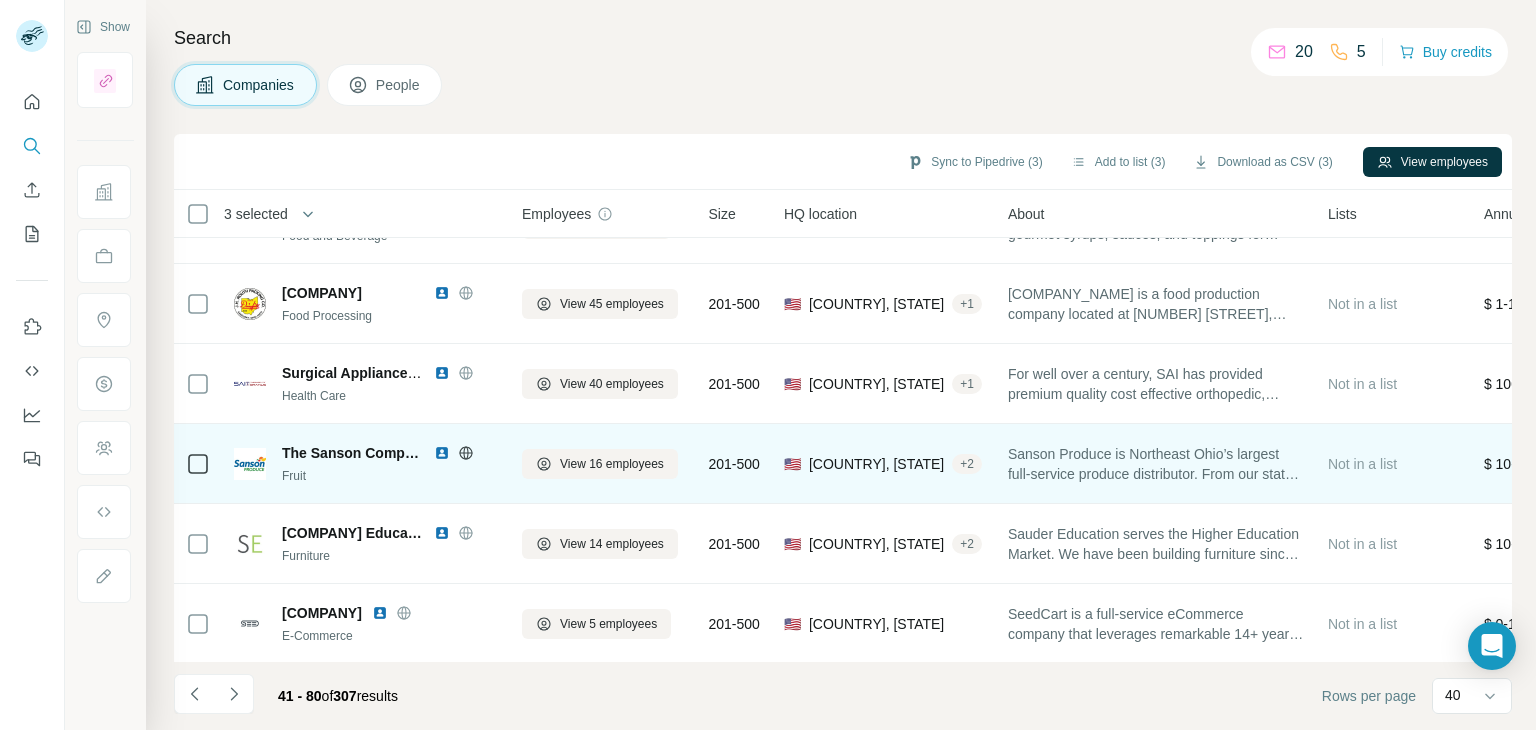 scroll, scrollTop: 0, scrollLeft: 0, axis: both 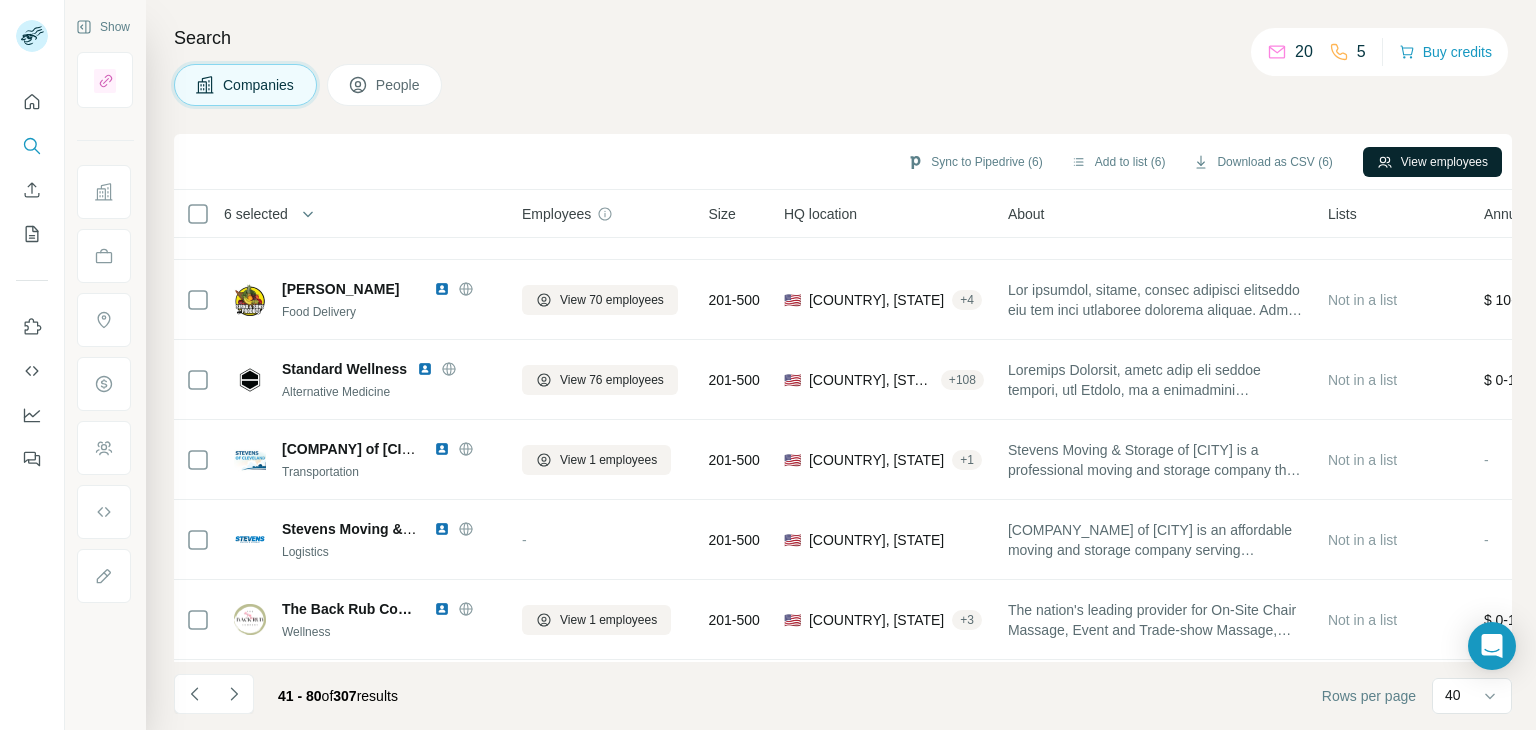 click on "View employees" at bounding box center [1432, 162] 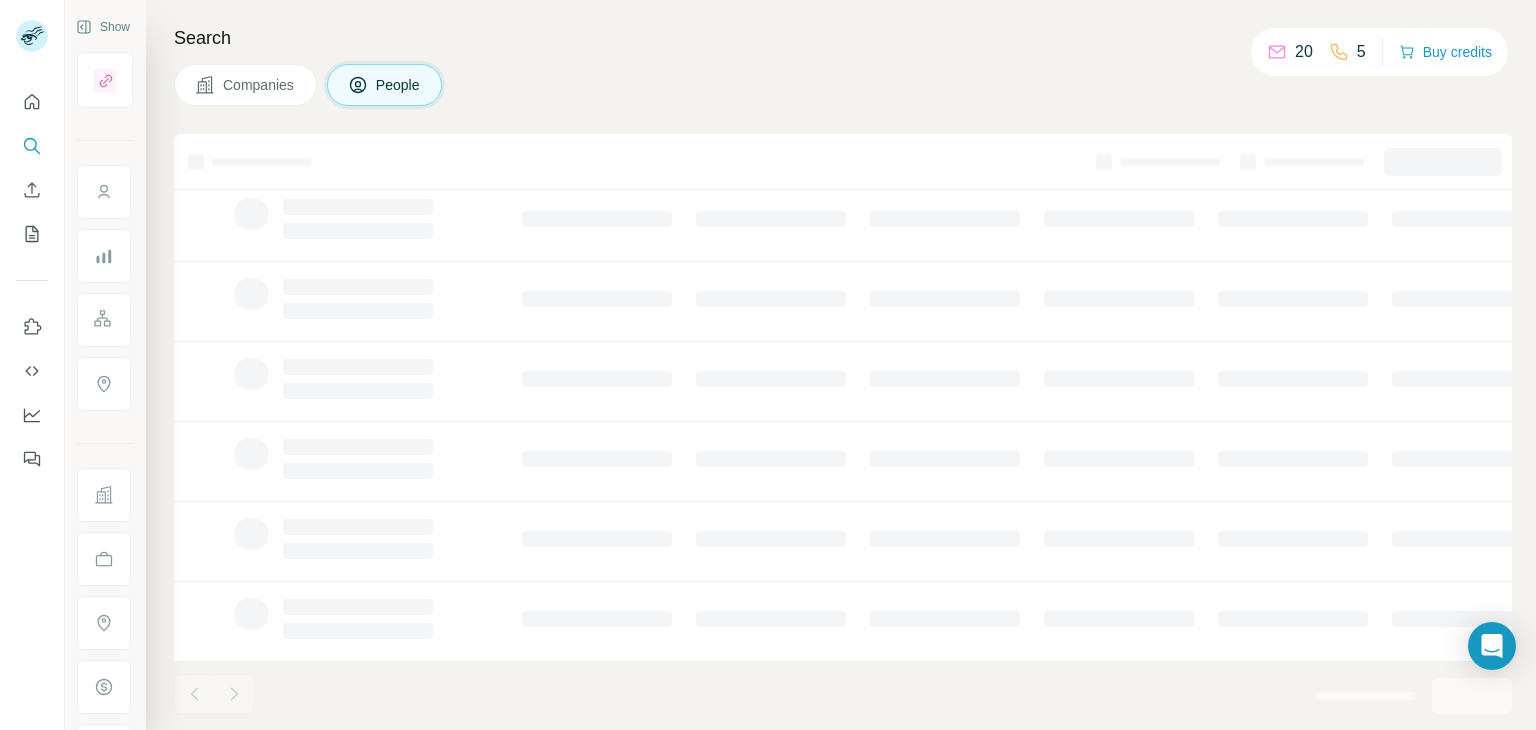 scroll, scrollTop: 386, scrollLeft: 0, axis: vertical 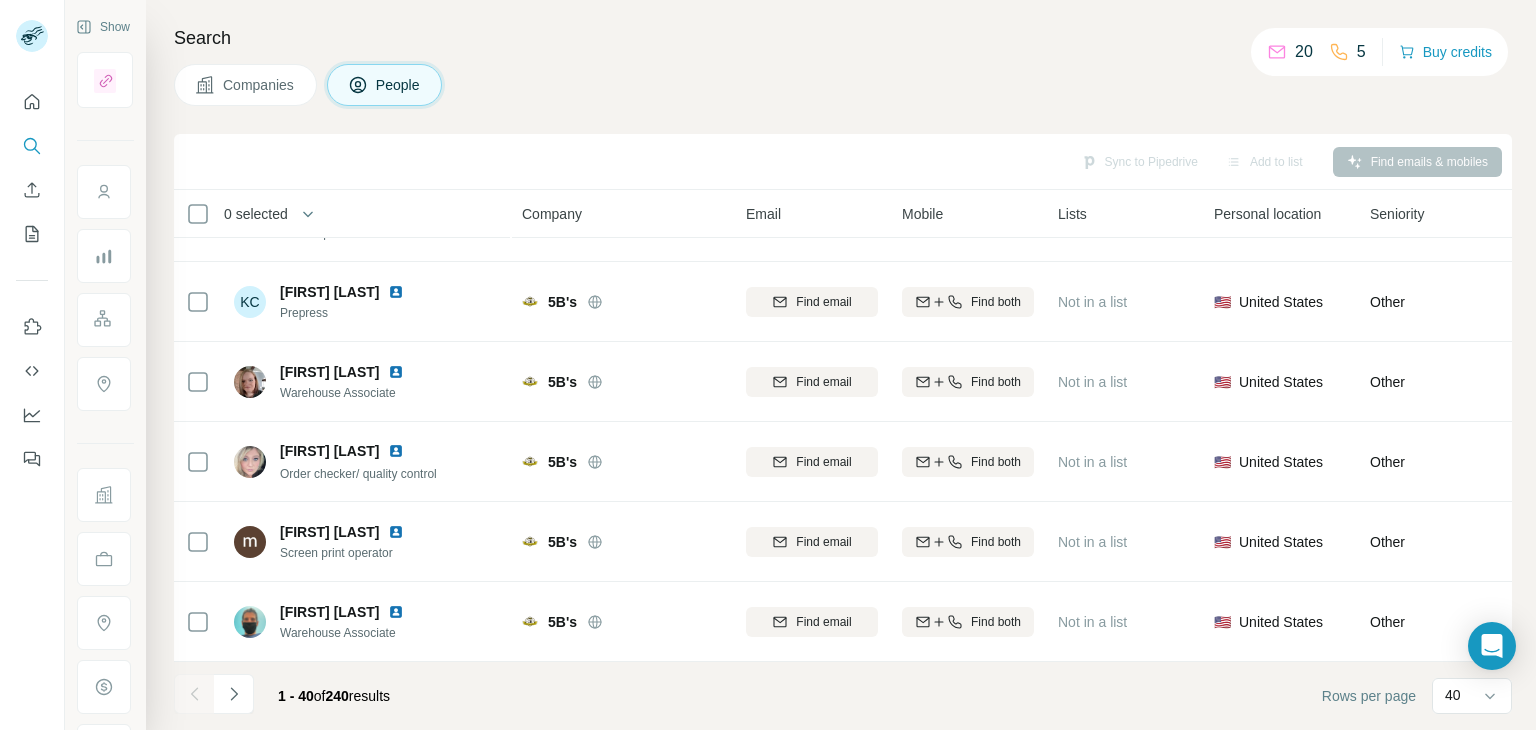click on "Companies" at bounding box center (259, 85) 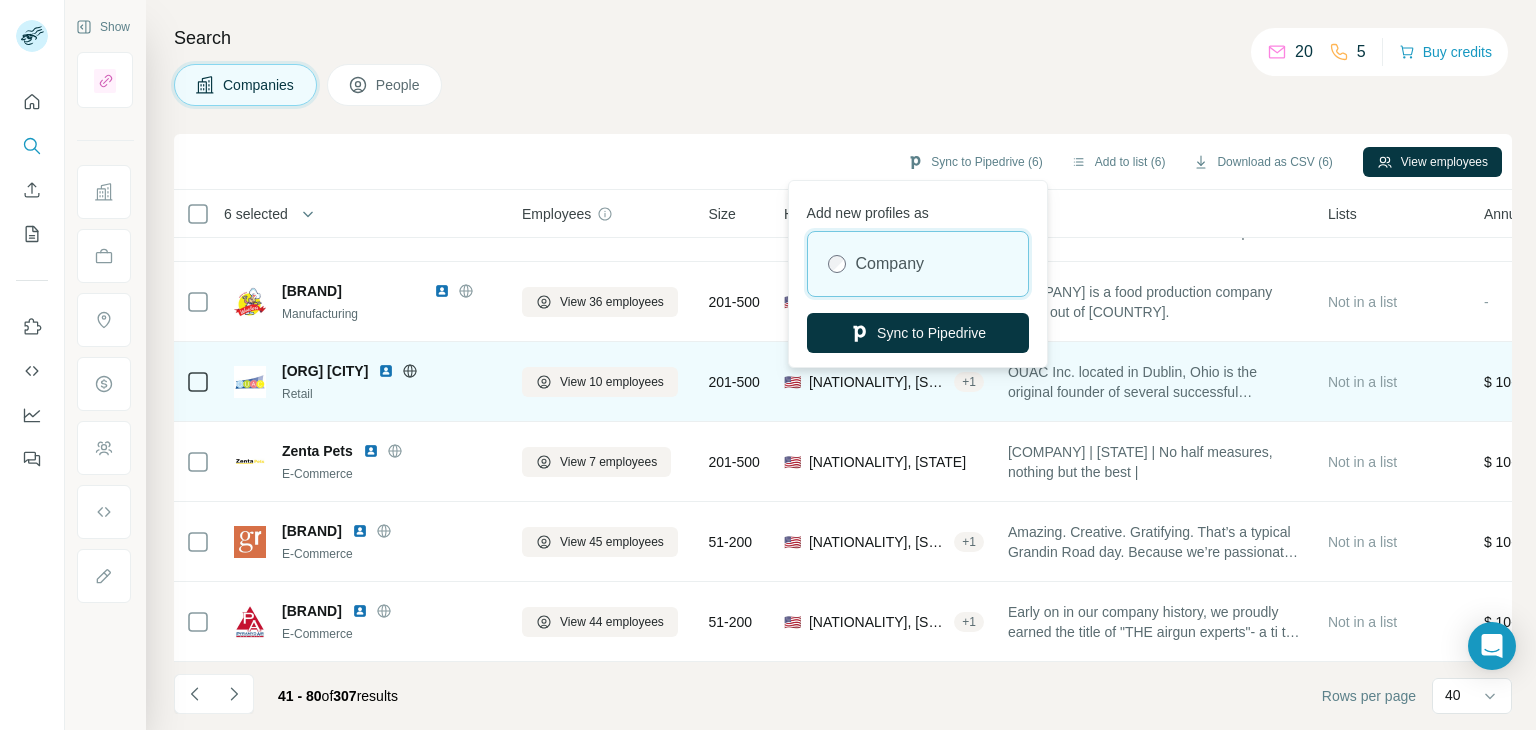 click on "Sync to Pipedrive" at bounding box center (918, 333) 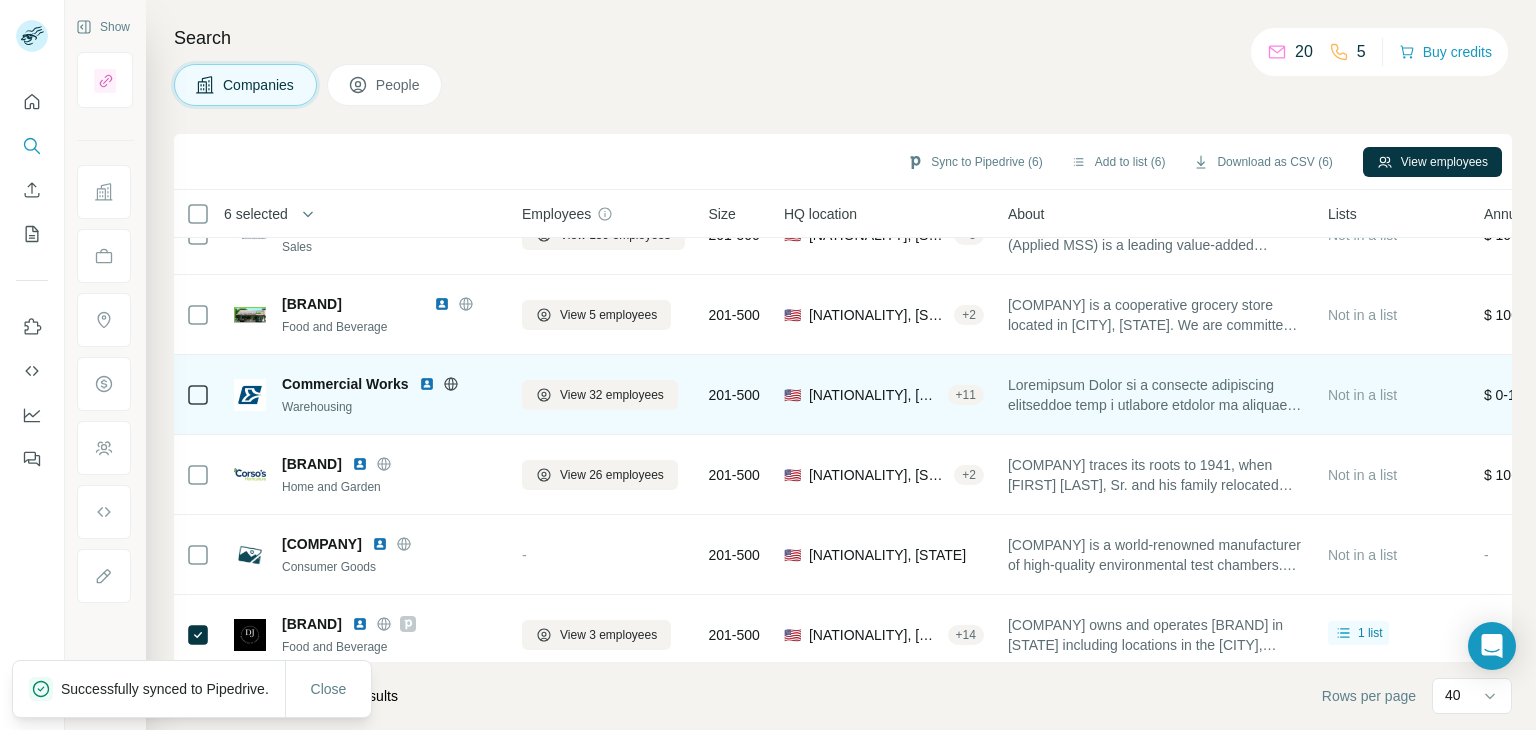 scroll, scrollTop: 0, scrollLeft: 0, axis: both 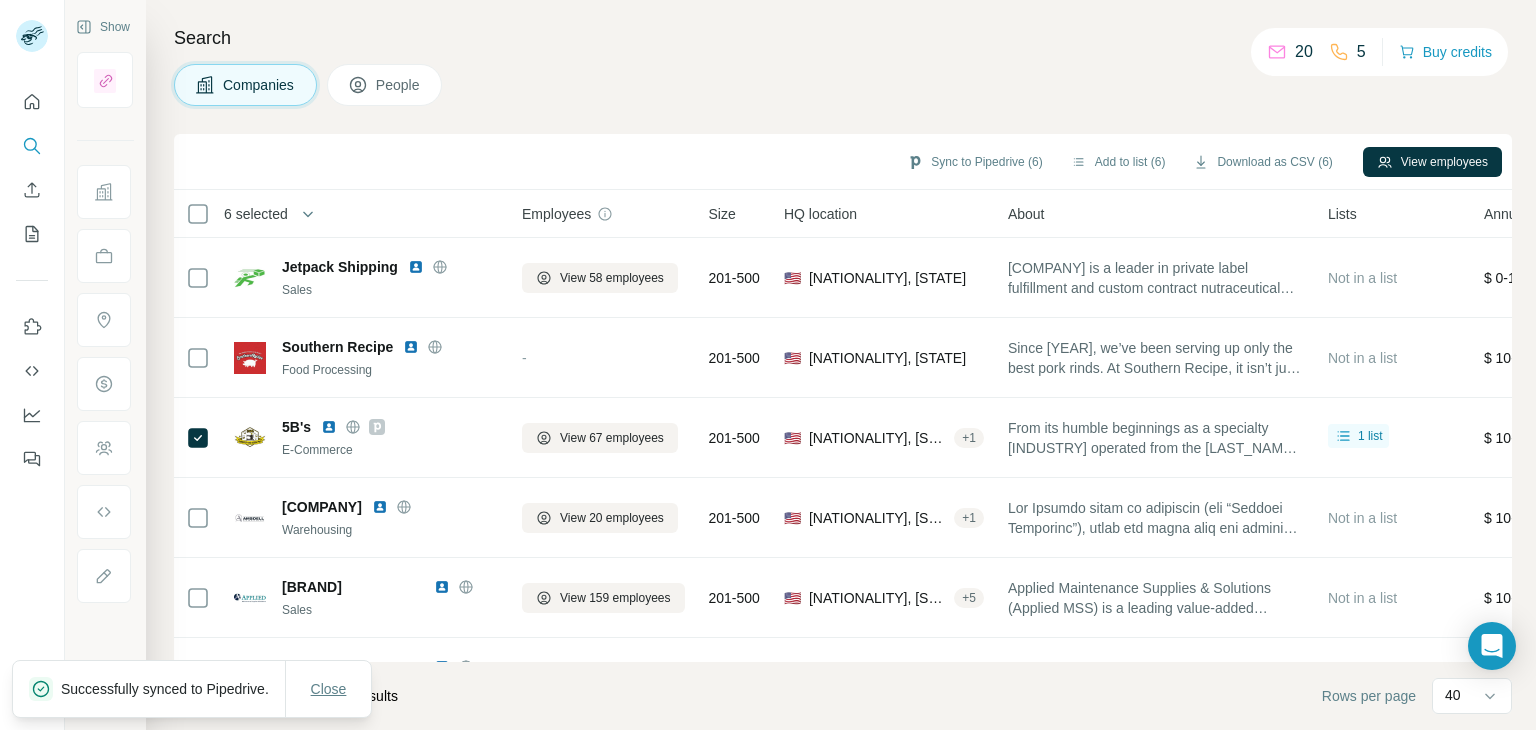 click on "Close" at bounding box center [329, 689] 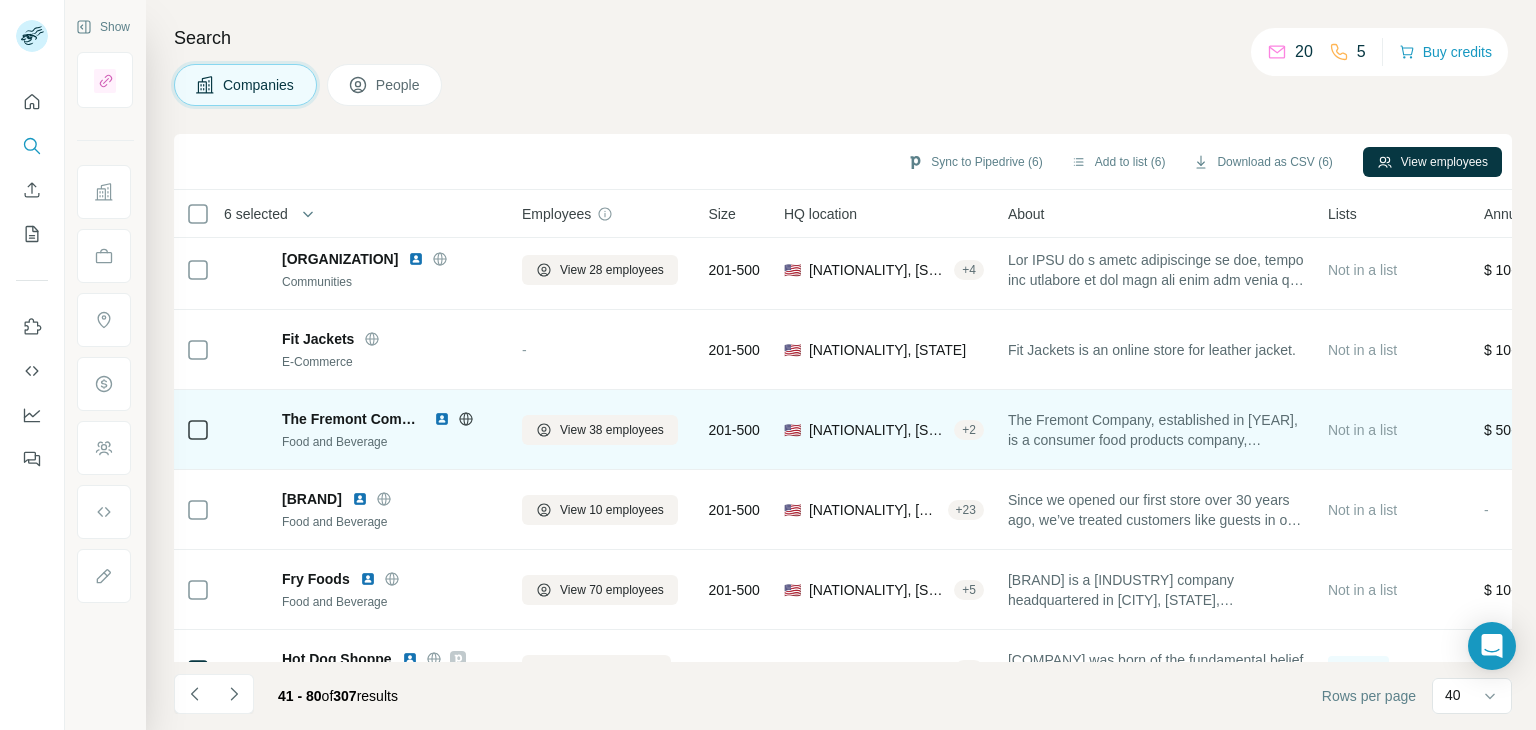 scroll, scrollTop: 0, scrollLeft: 0, axis: both 